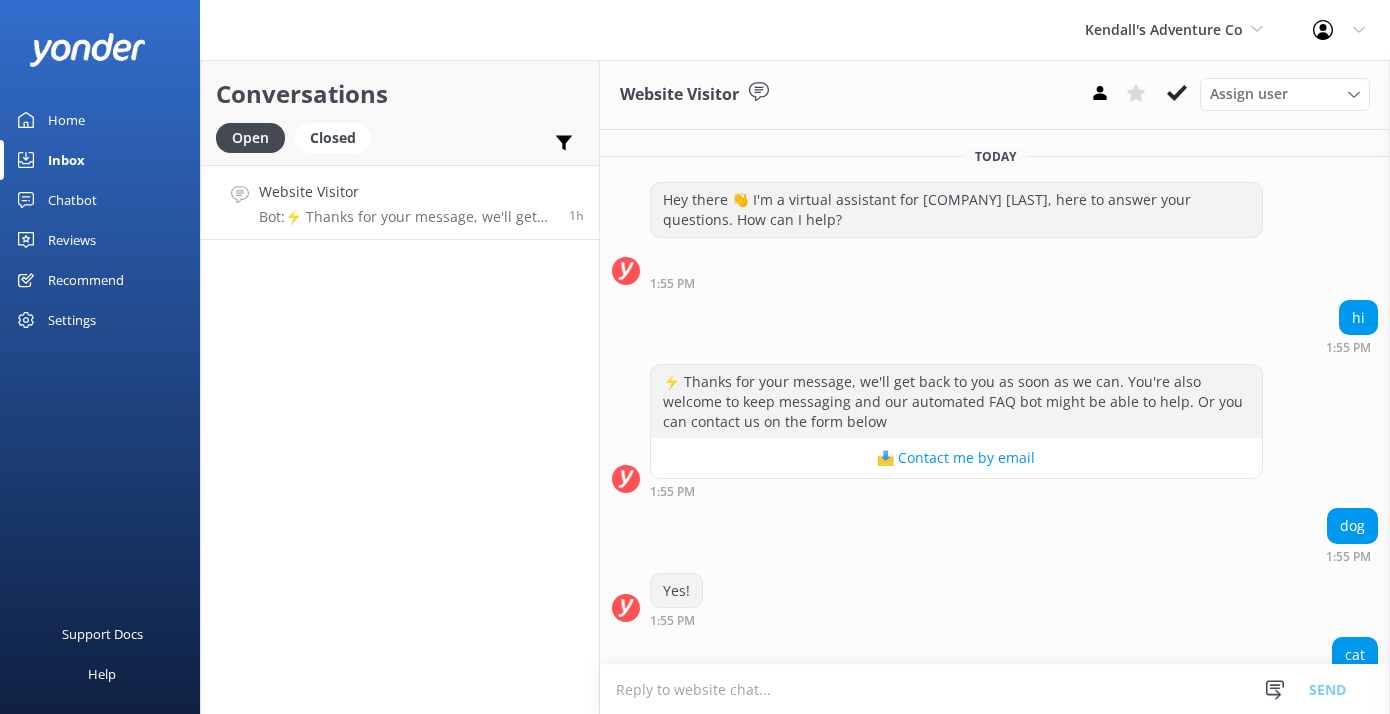 scroll, scrollTop: 0, scrollLeft: 0, axis: both 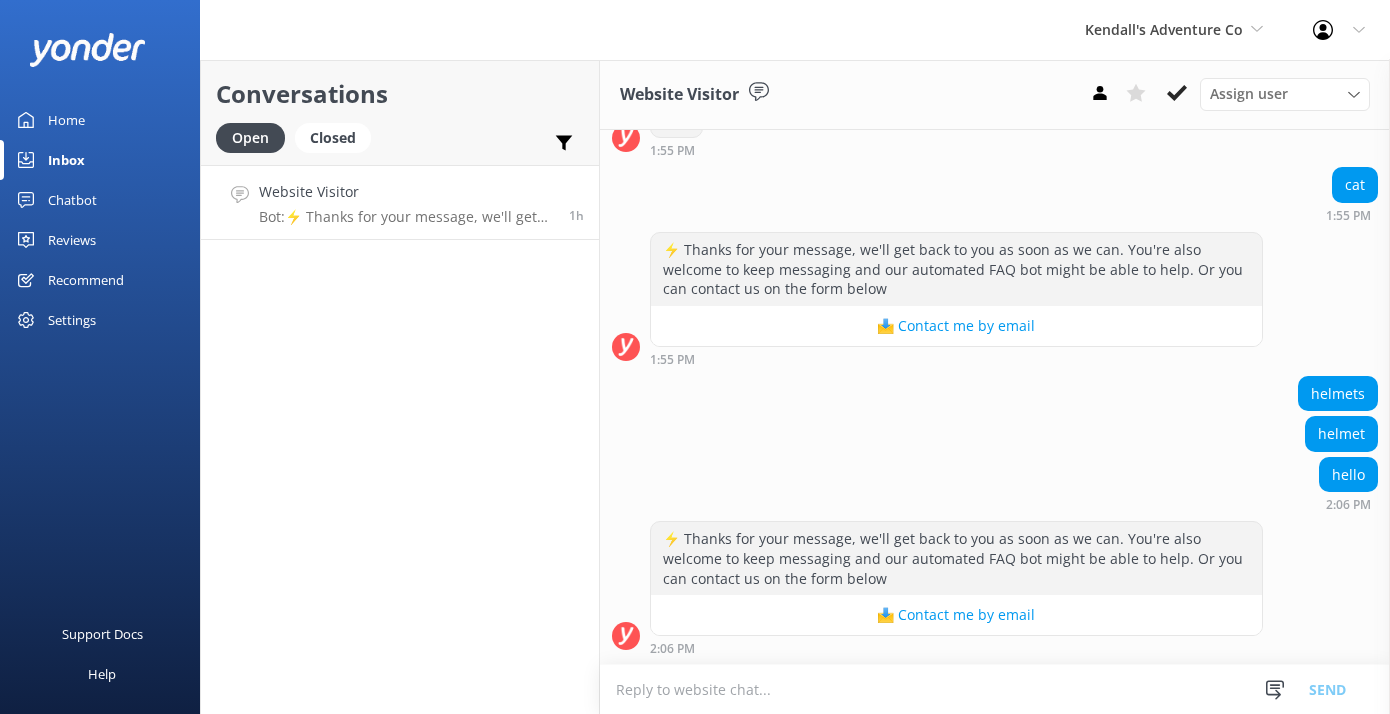 click on "Home" at bounding box center (100, 120) 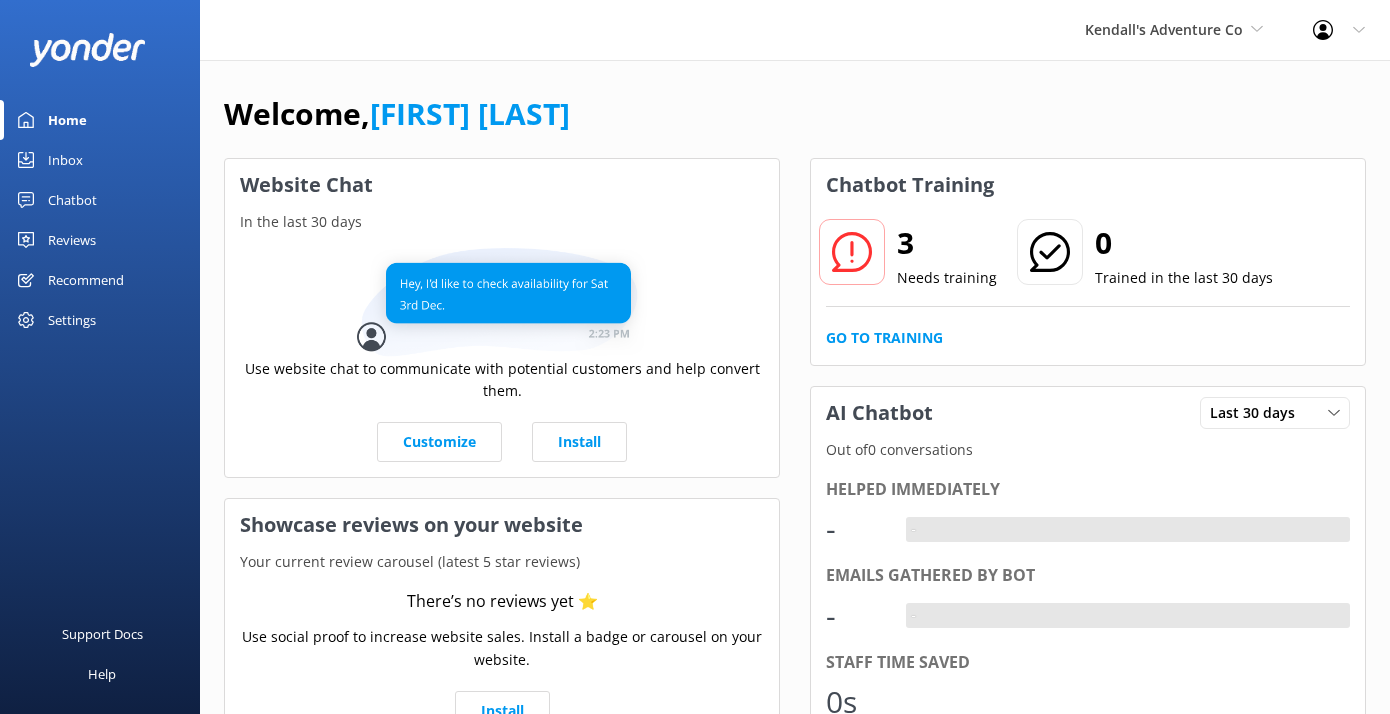 click on "Chatbot" at bounding box center (72, 200) 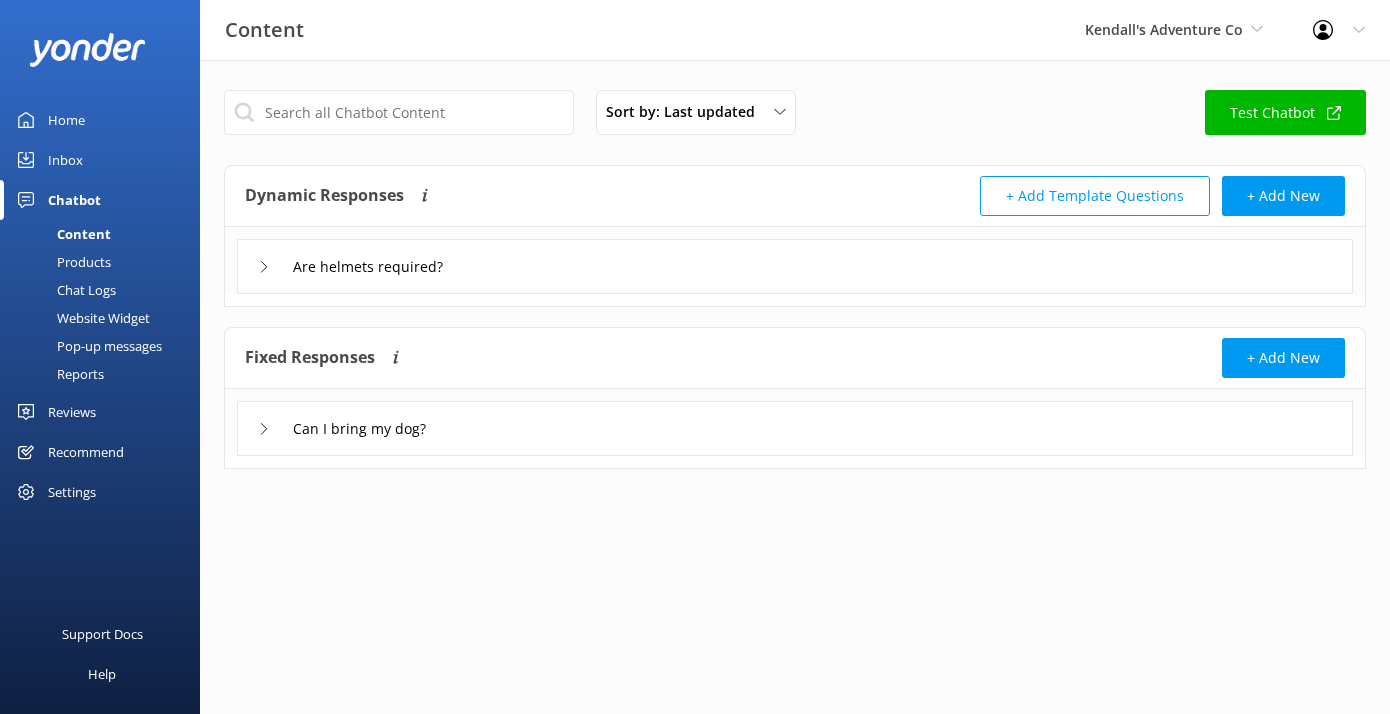 click on "Chat Logs" at bounding box center [64, 290] 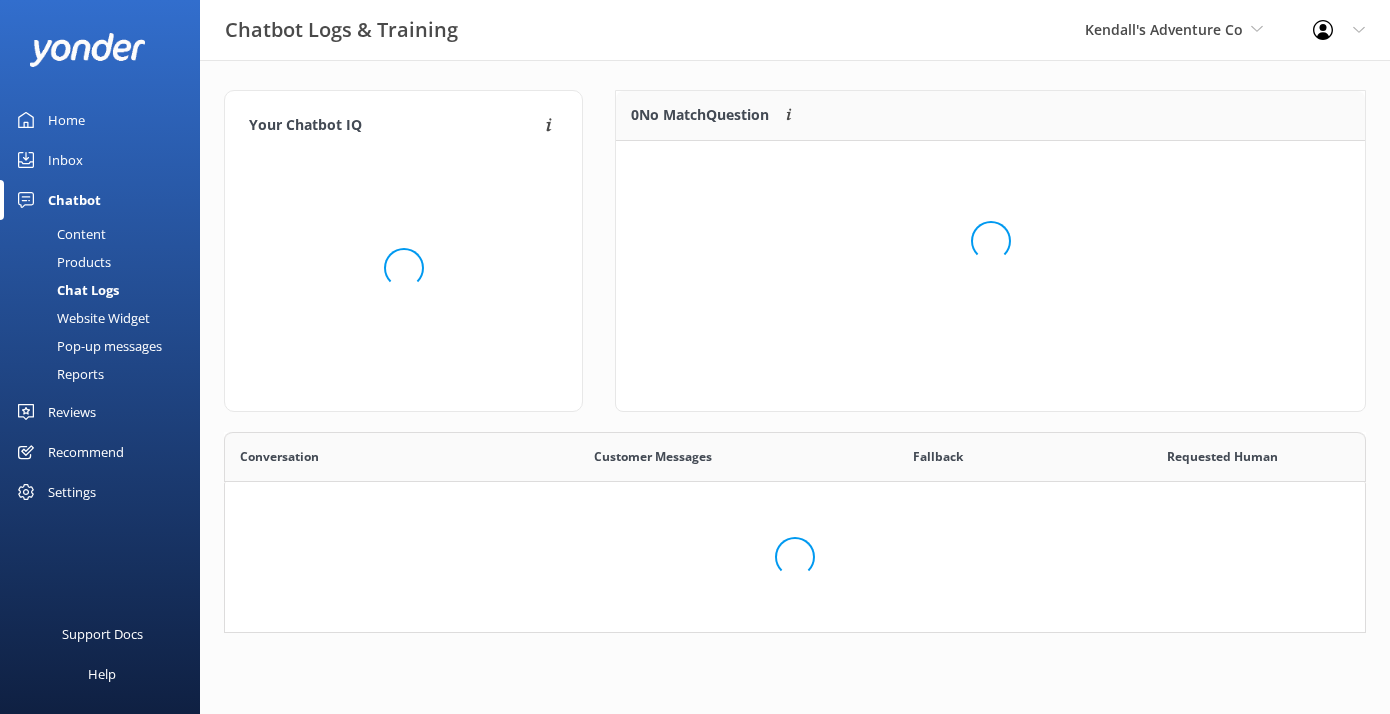 scroll, scrollTop: 1, scrollLeft: 1, axis: both 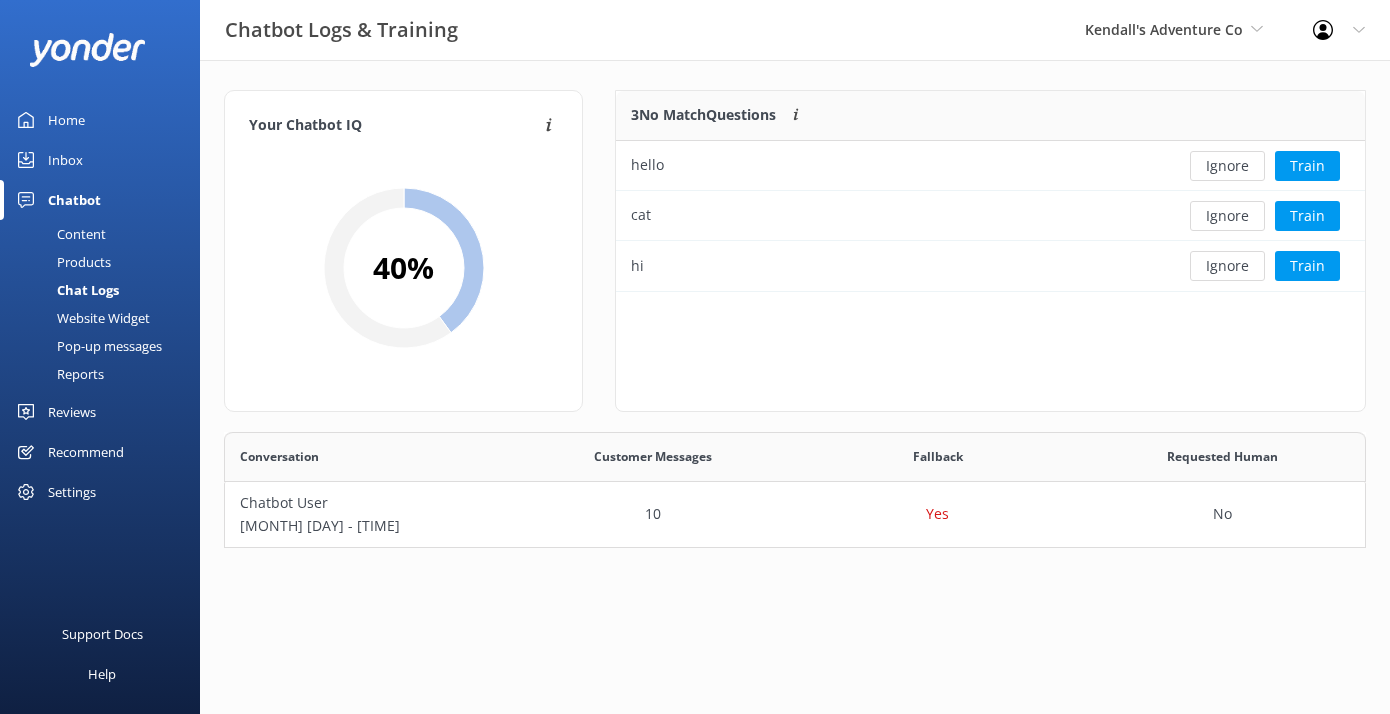 click on "Reviews" at bounding box center [72, 412] 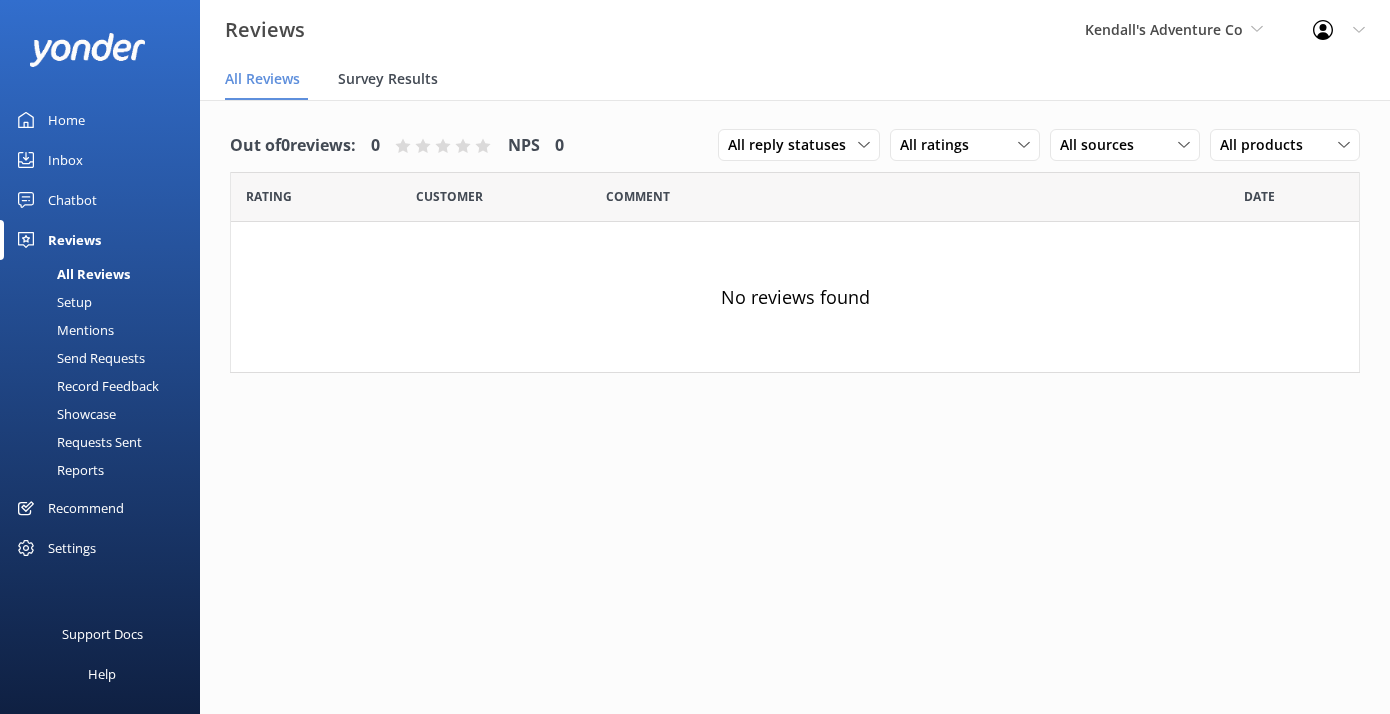 click on "Survey Results" at bounding box center (388, 79) 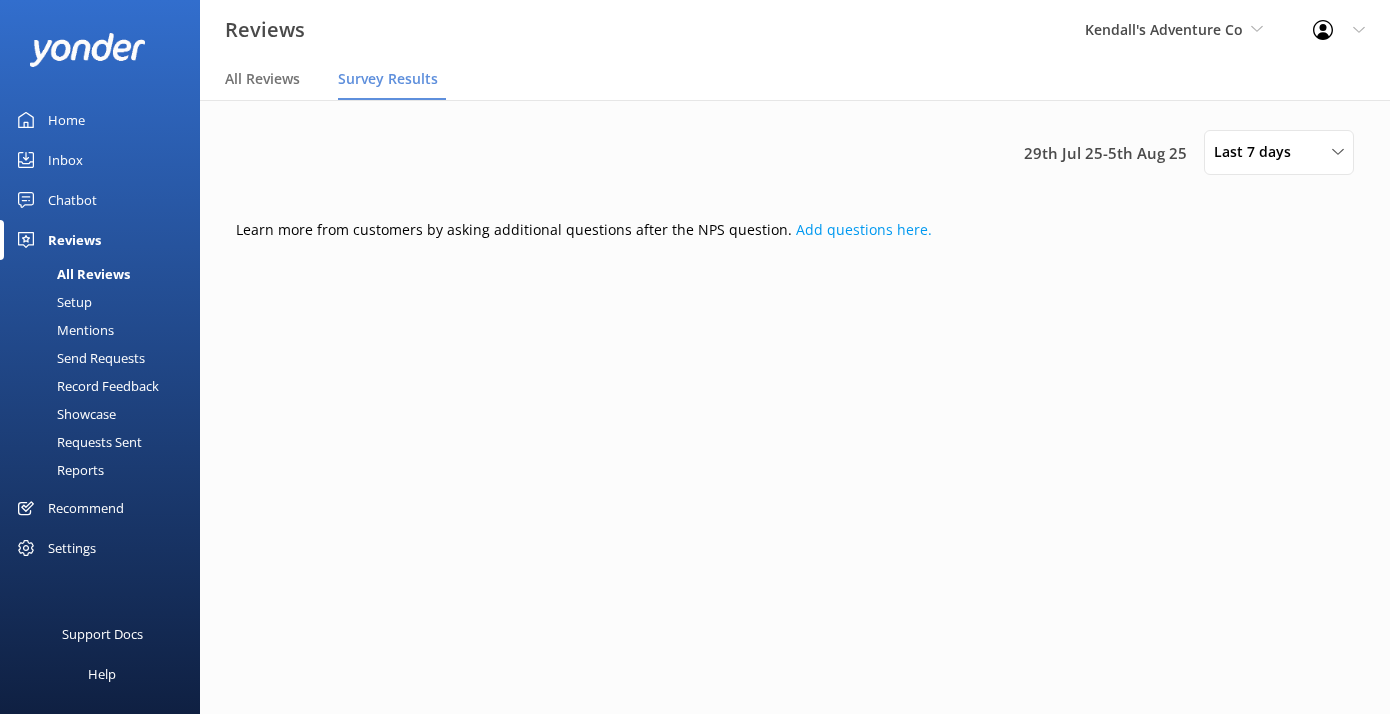 click on "Setup" at bounding box center [52, 302] 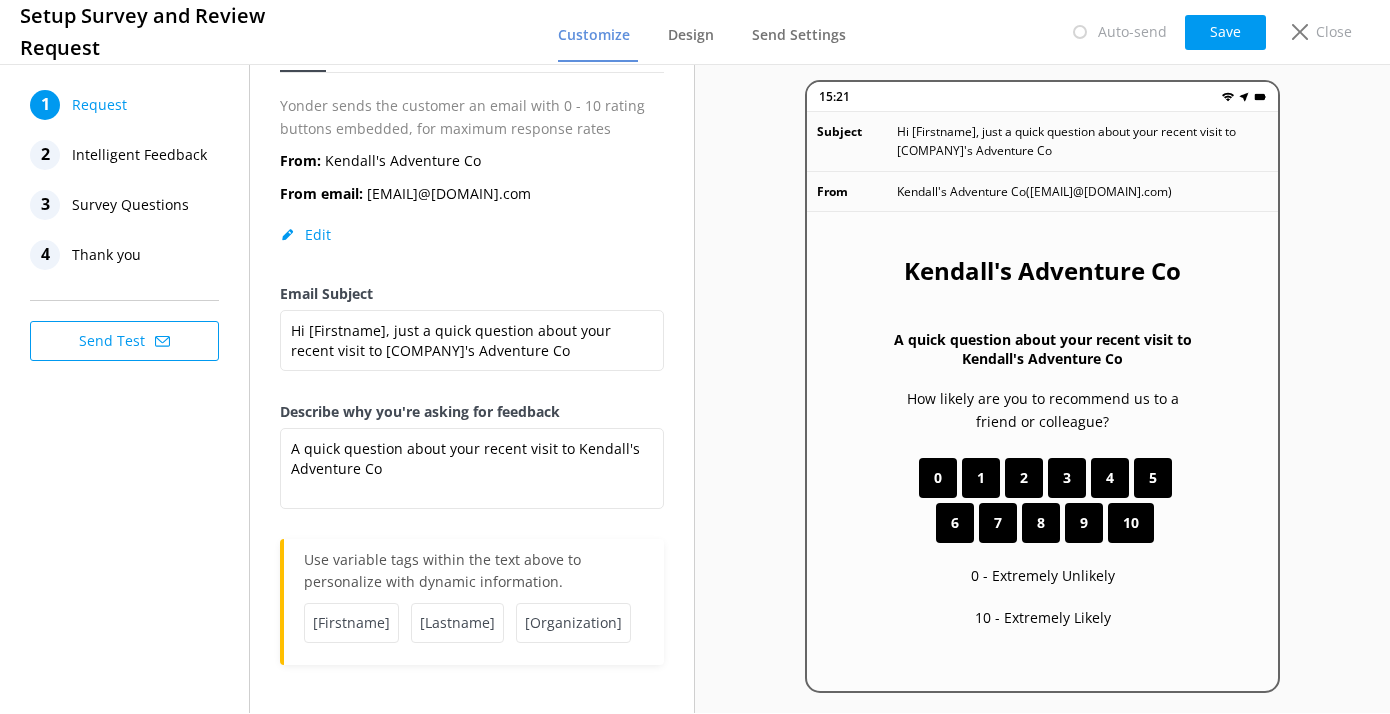 scroll, scrollTop: 0, scrollLeft: 0, axis: both 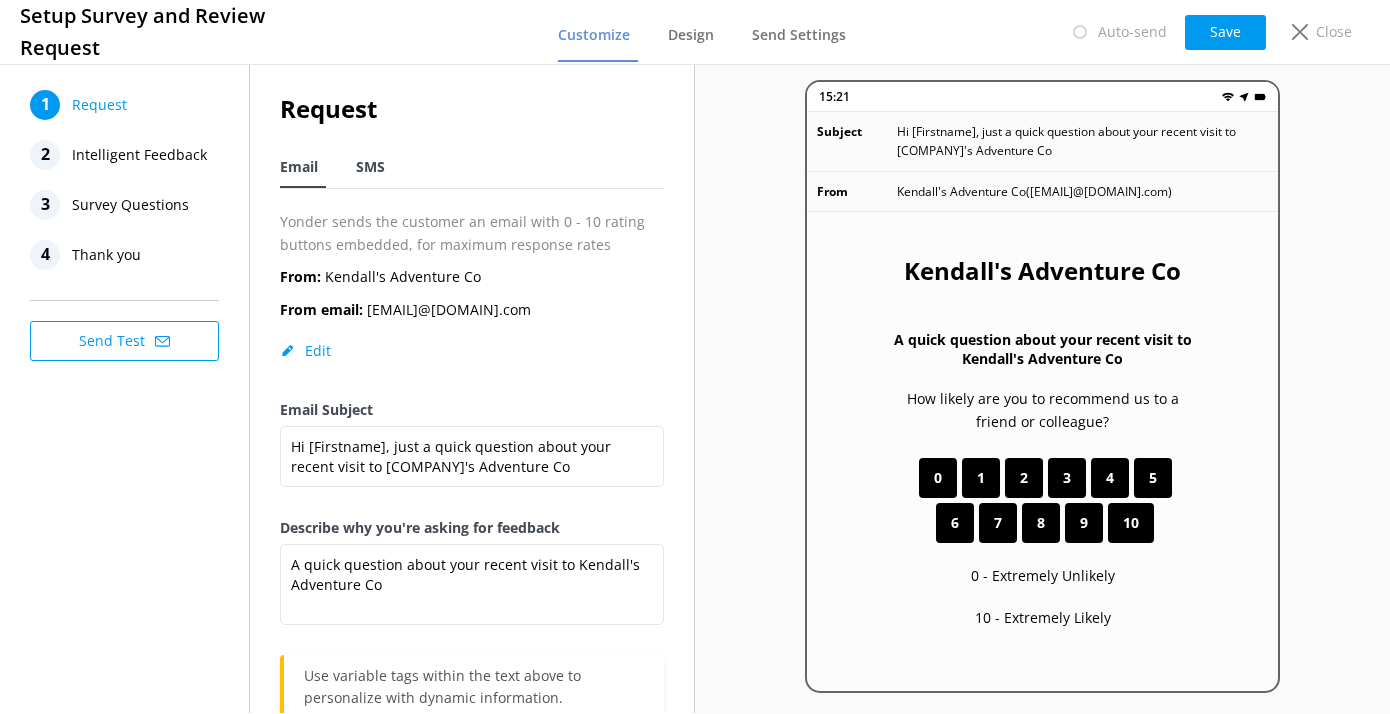 click on "SMS" at bounding box center [370, 167] 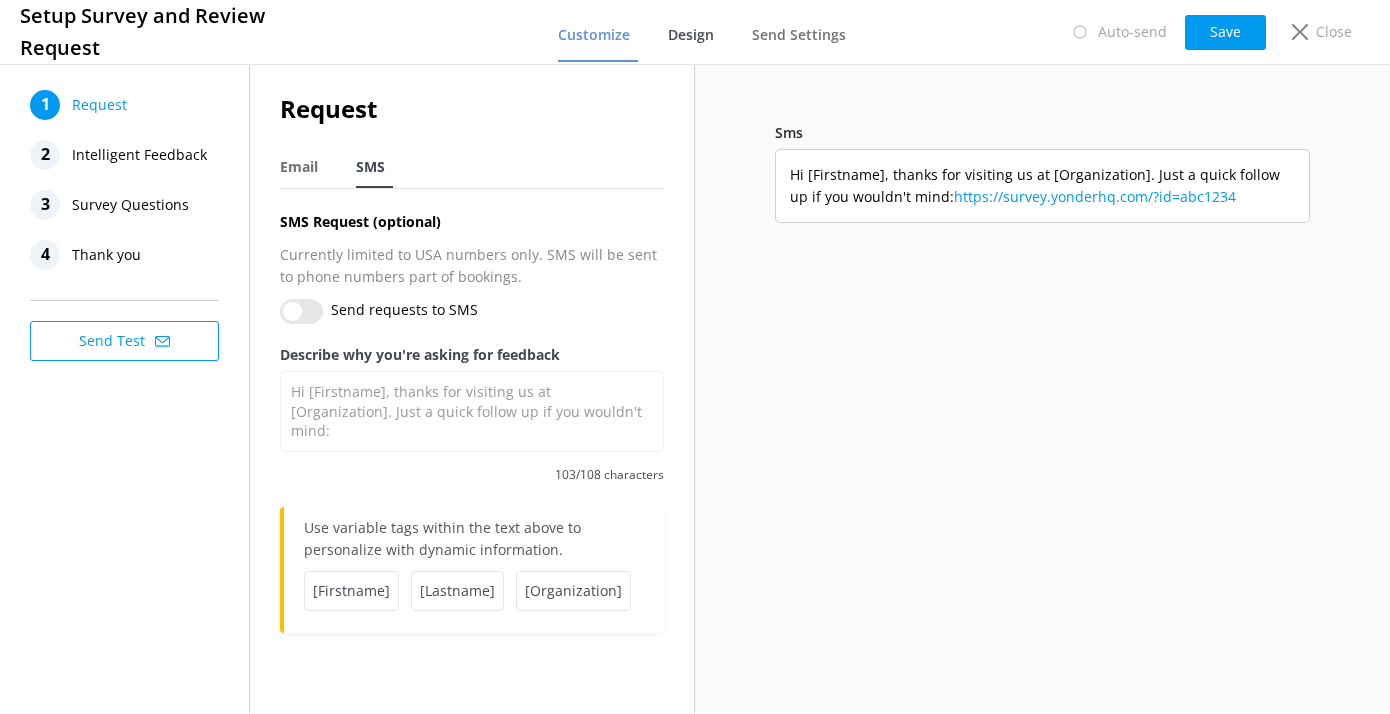 click on "Design" at bounding box center (691, 35) 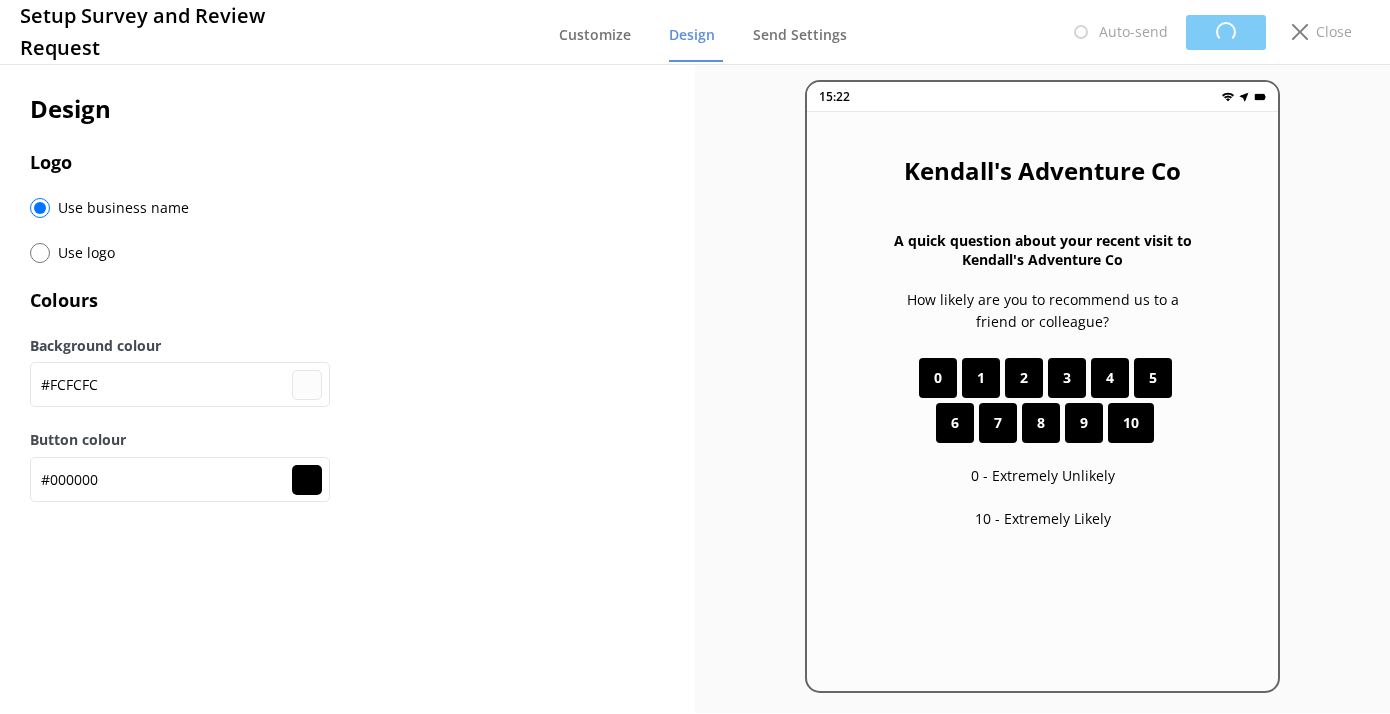 type on "#fcfcfc" 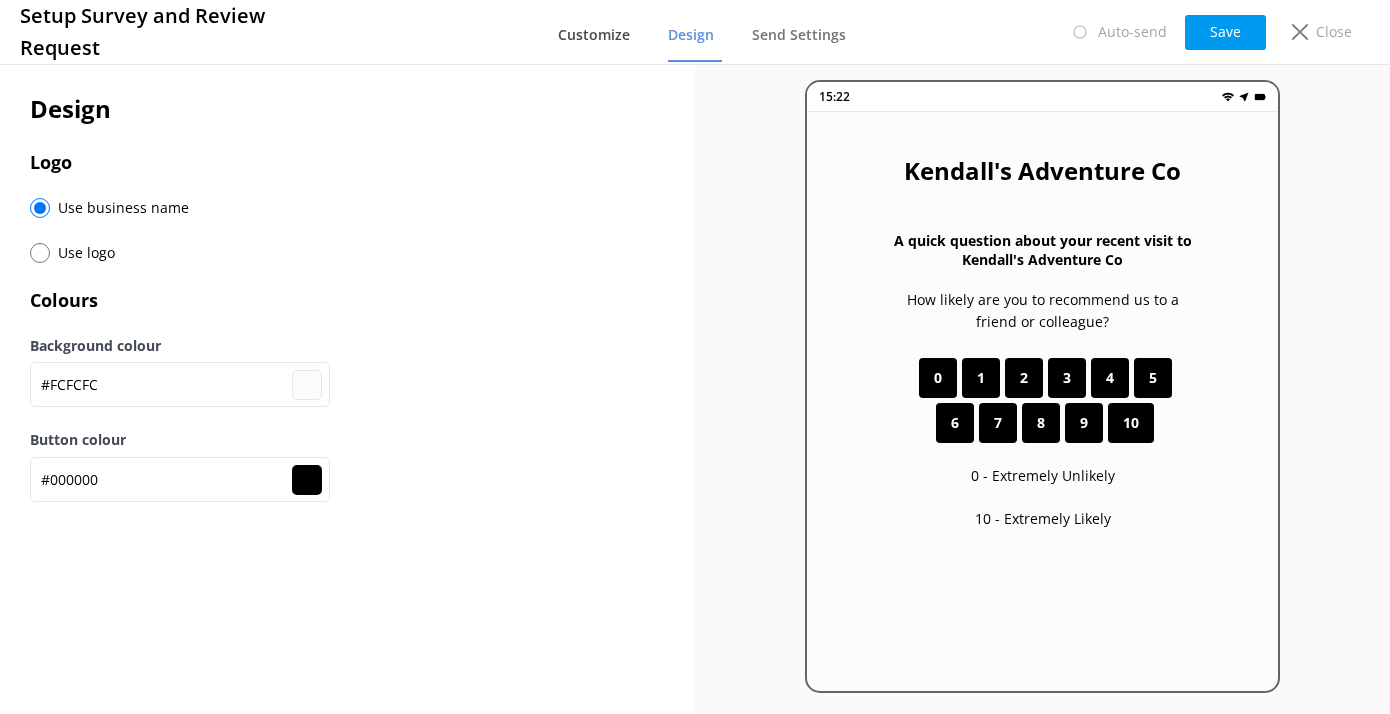 click on "Customize" at bounding box center [594, 35] 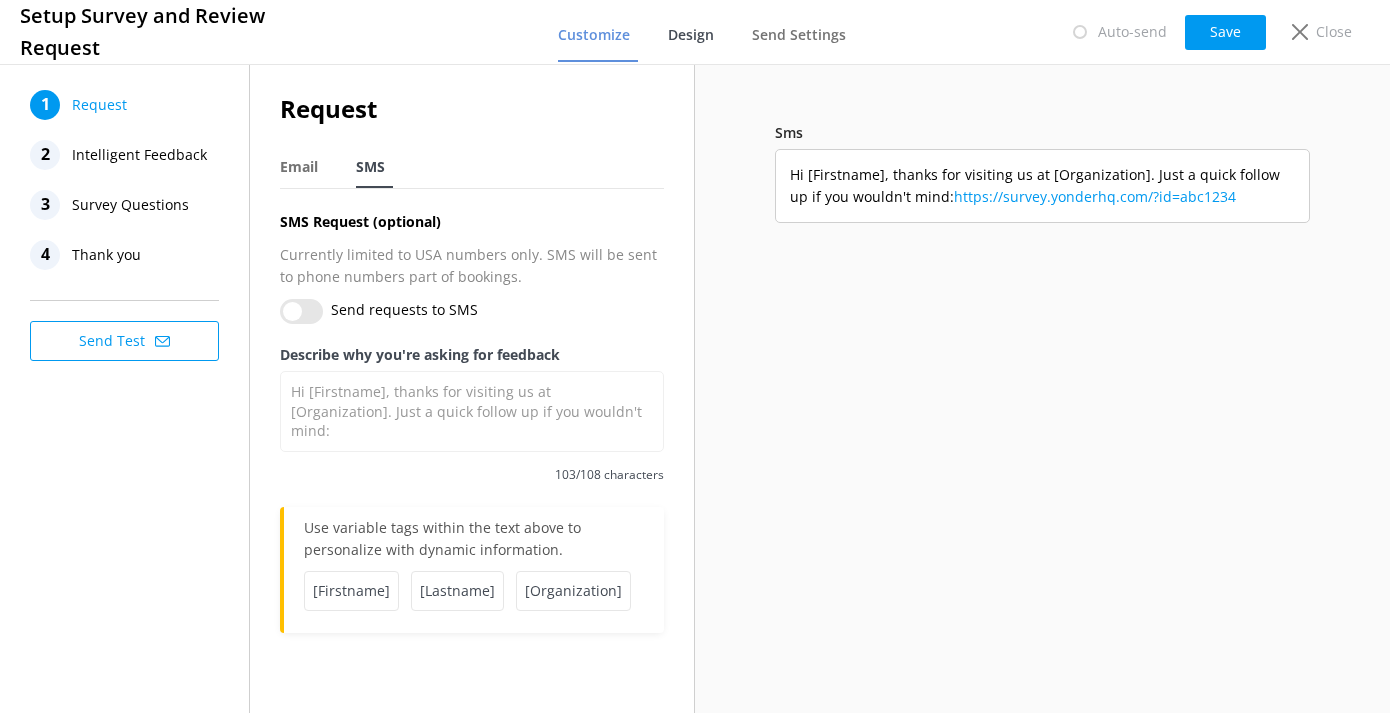 click on "Design" at bounding box center (695, 36) 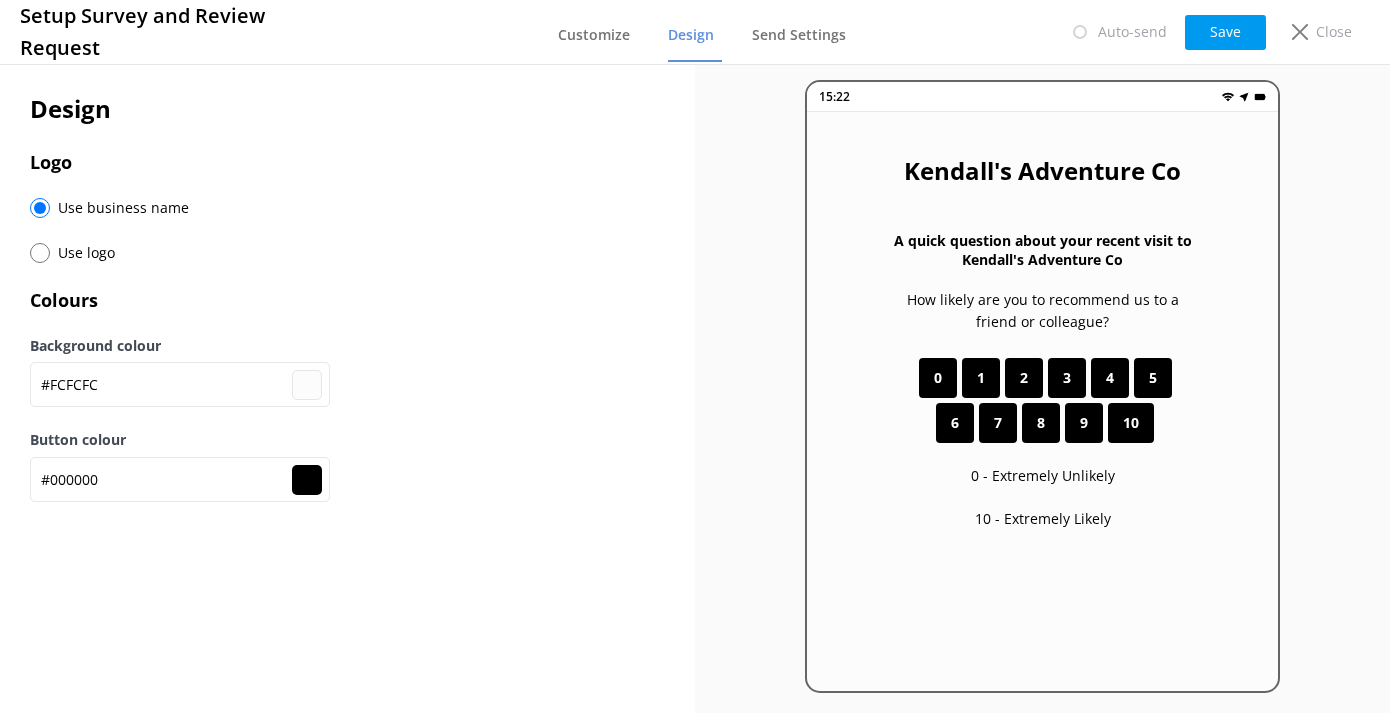 click on "#fcfcfc" at bounding box center [307, 385] 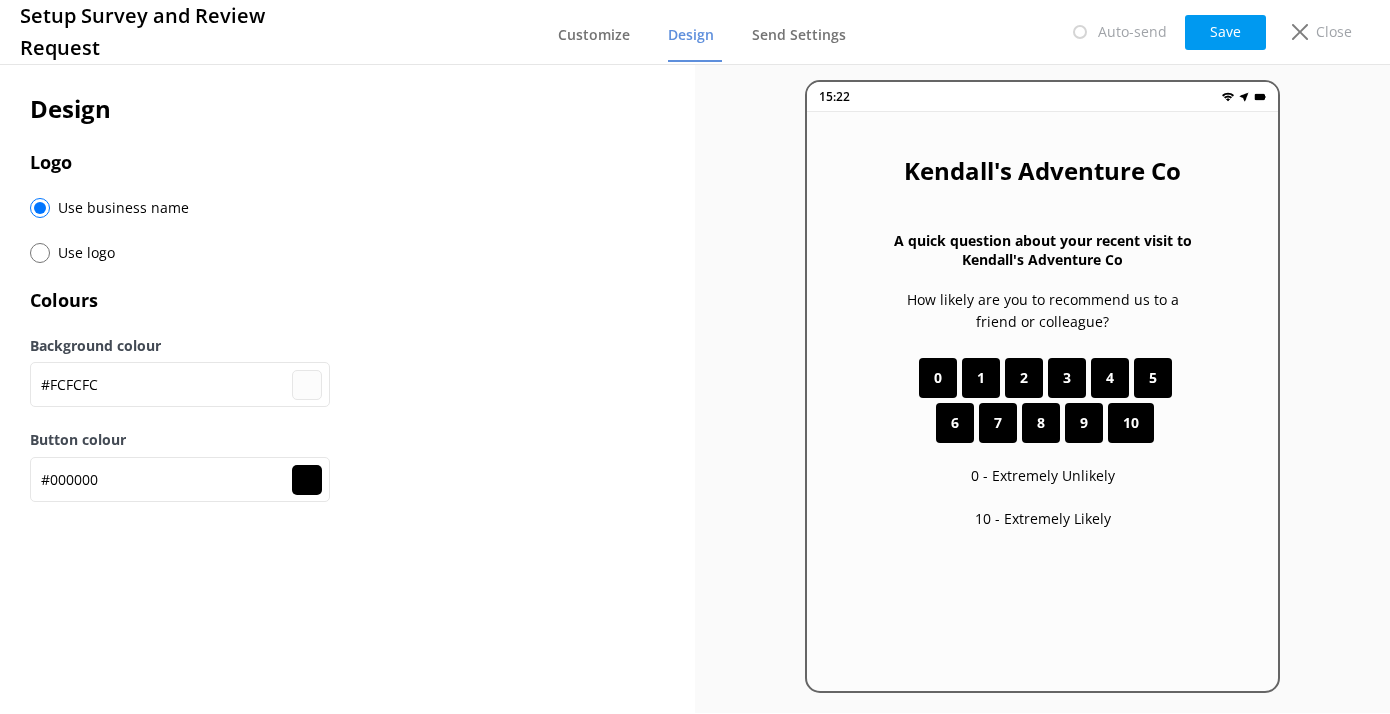type on "#ffffff" 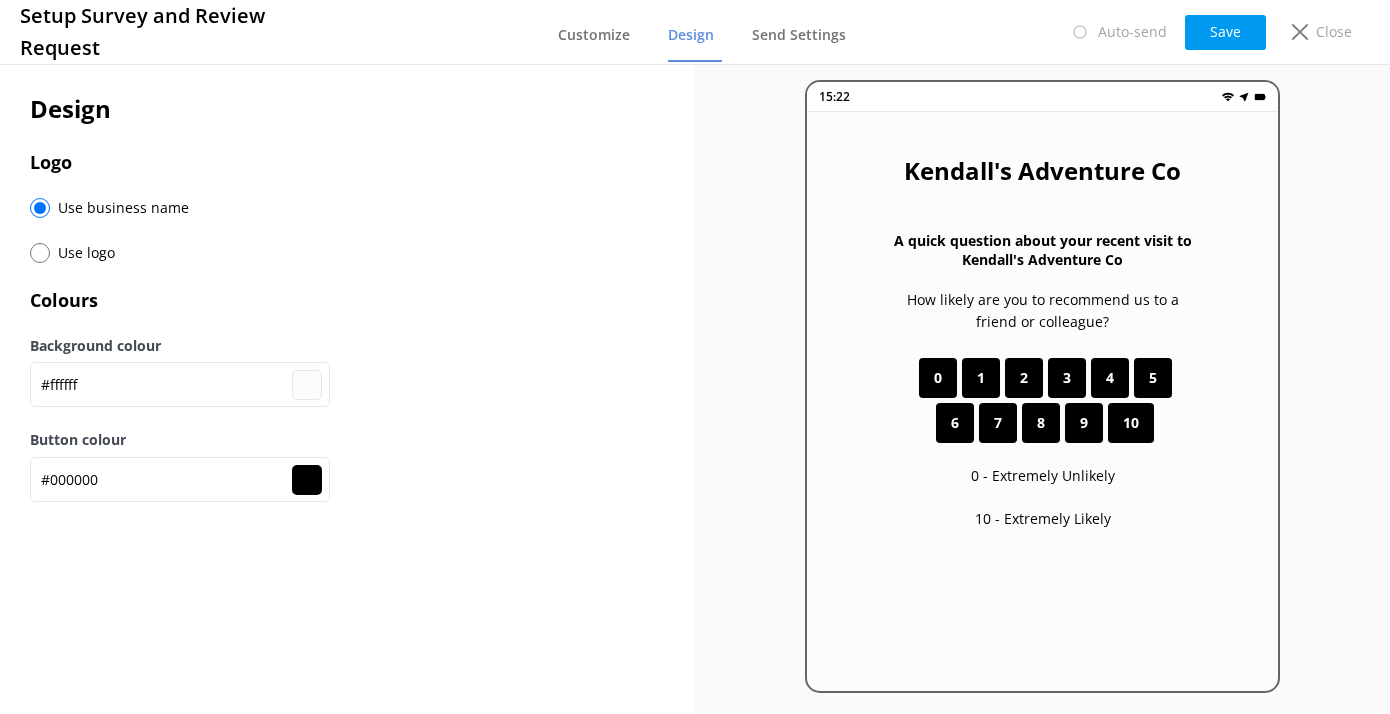 type on "#fcfcfd" 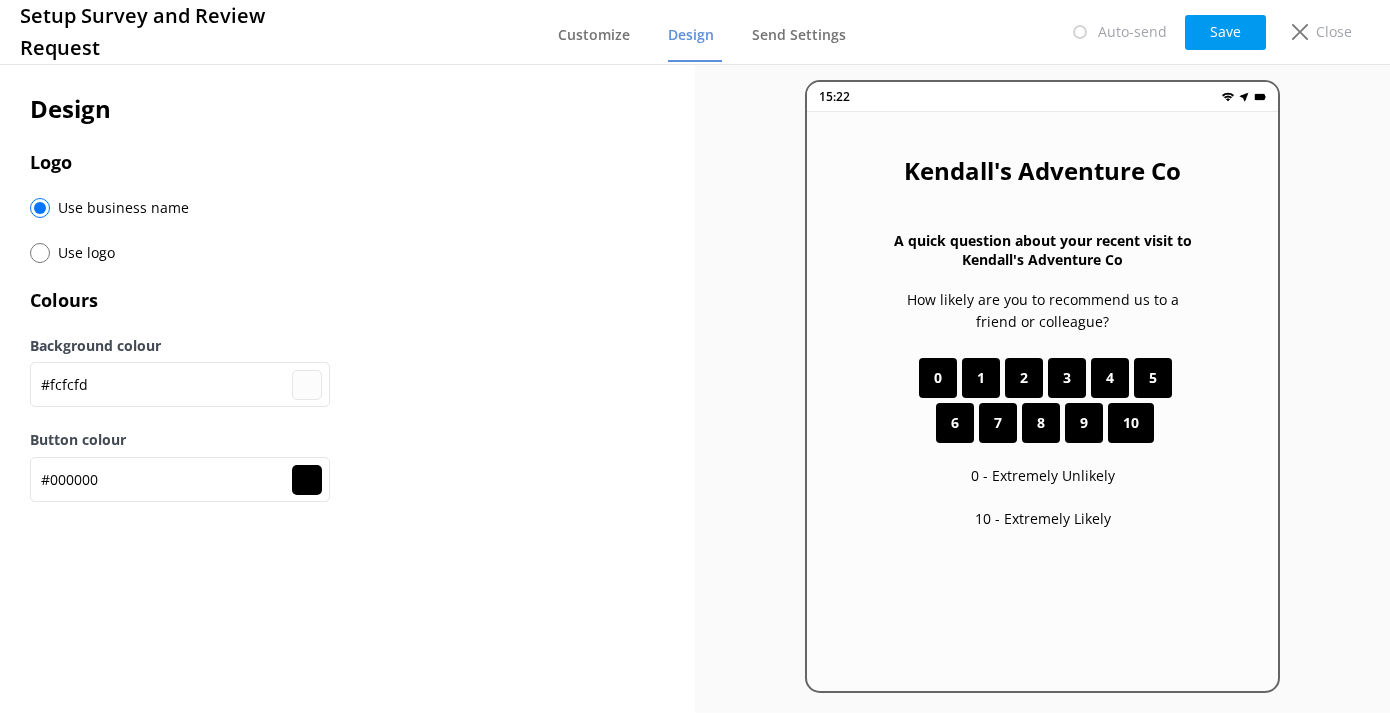 type on "#f7f6f9" 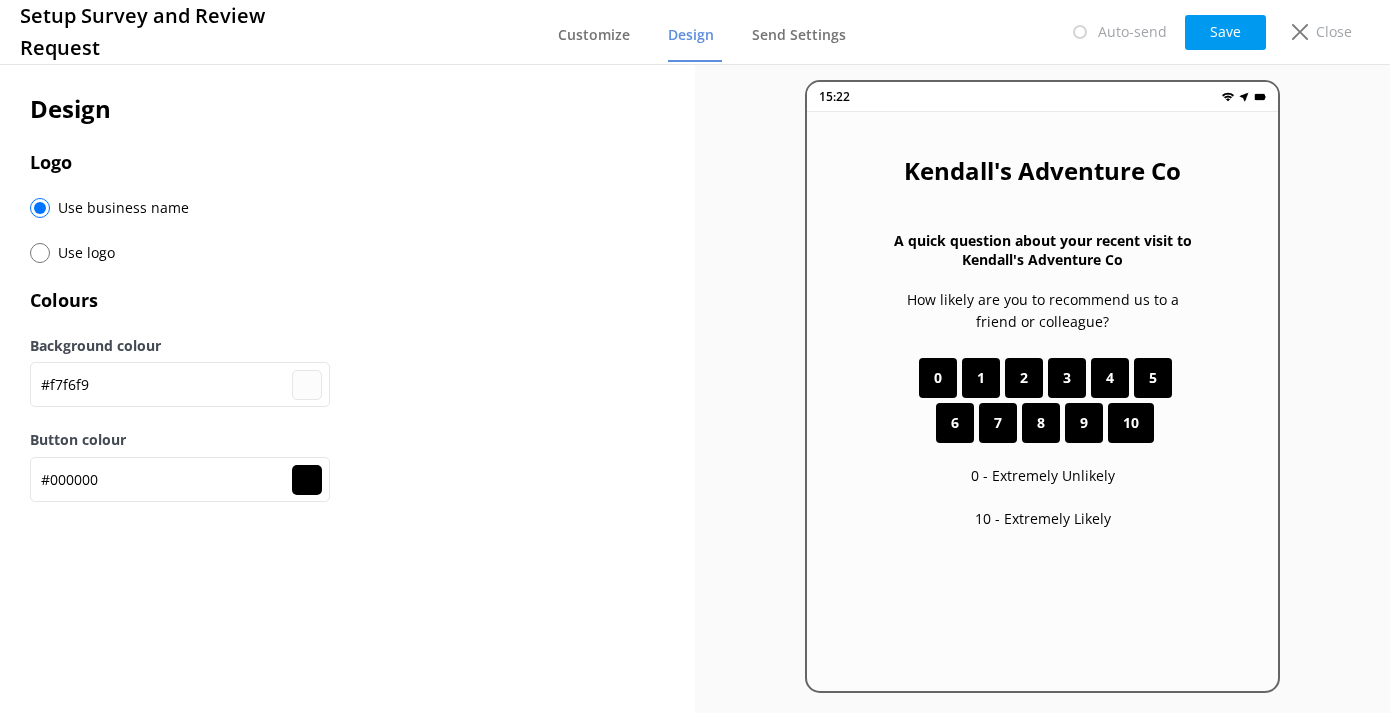 type on "#efecf3" 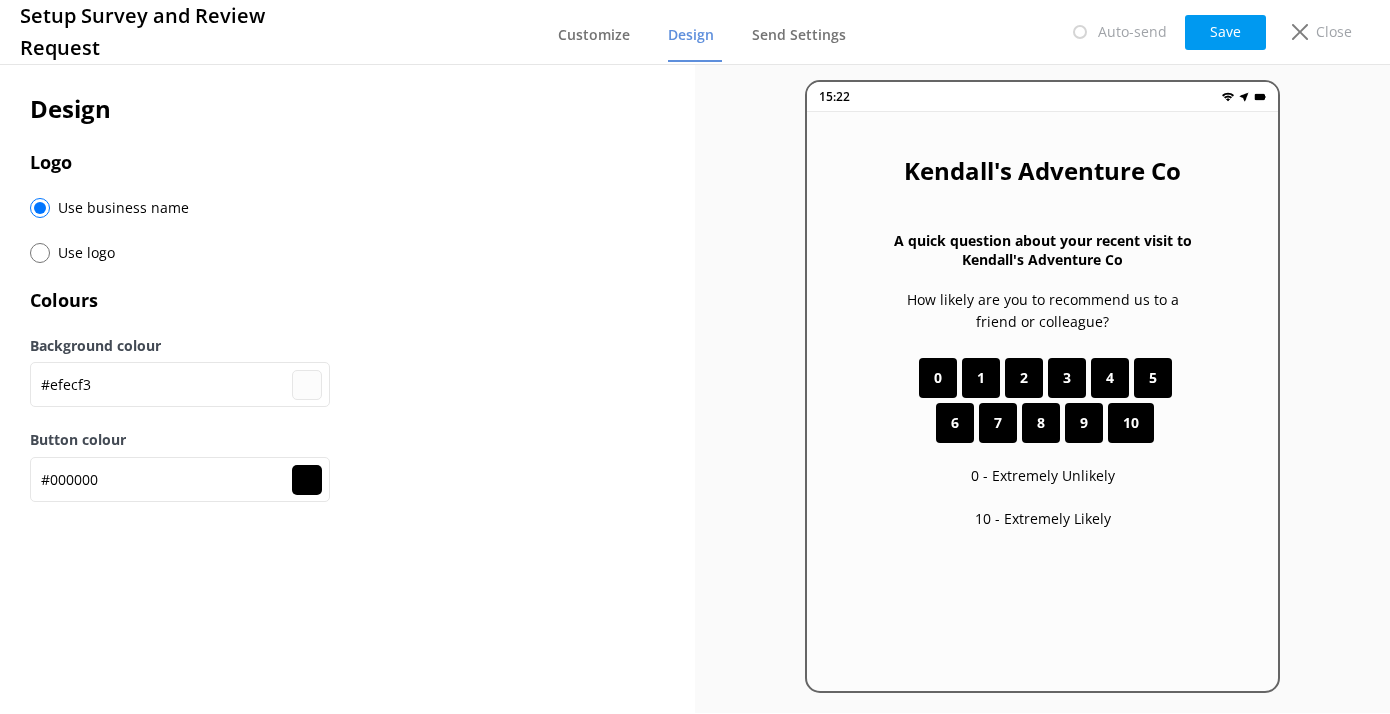 type on "#e6e2ee" 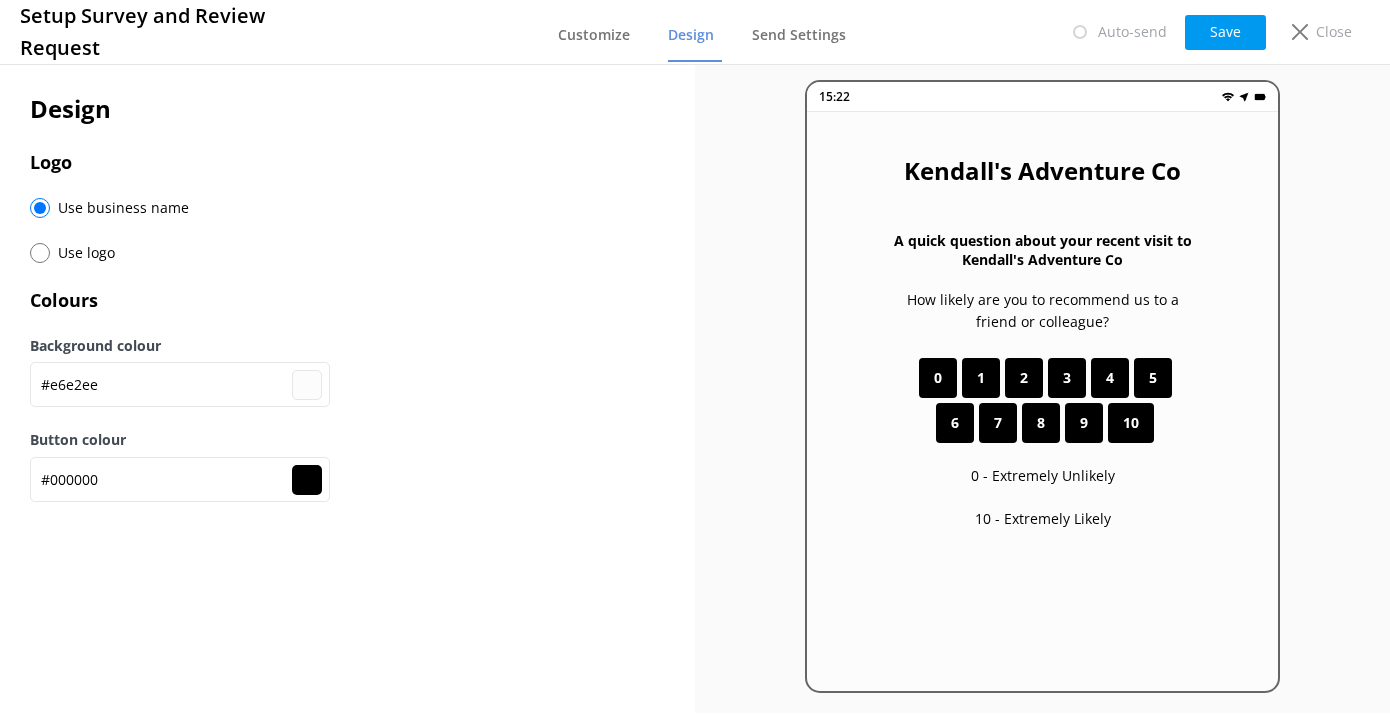 type on "#ded9e7" 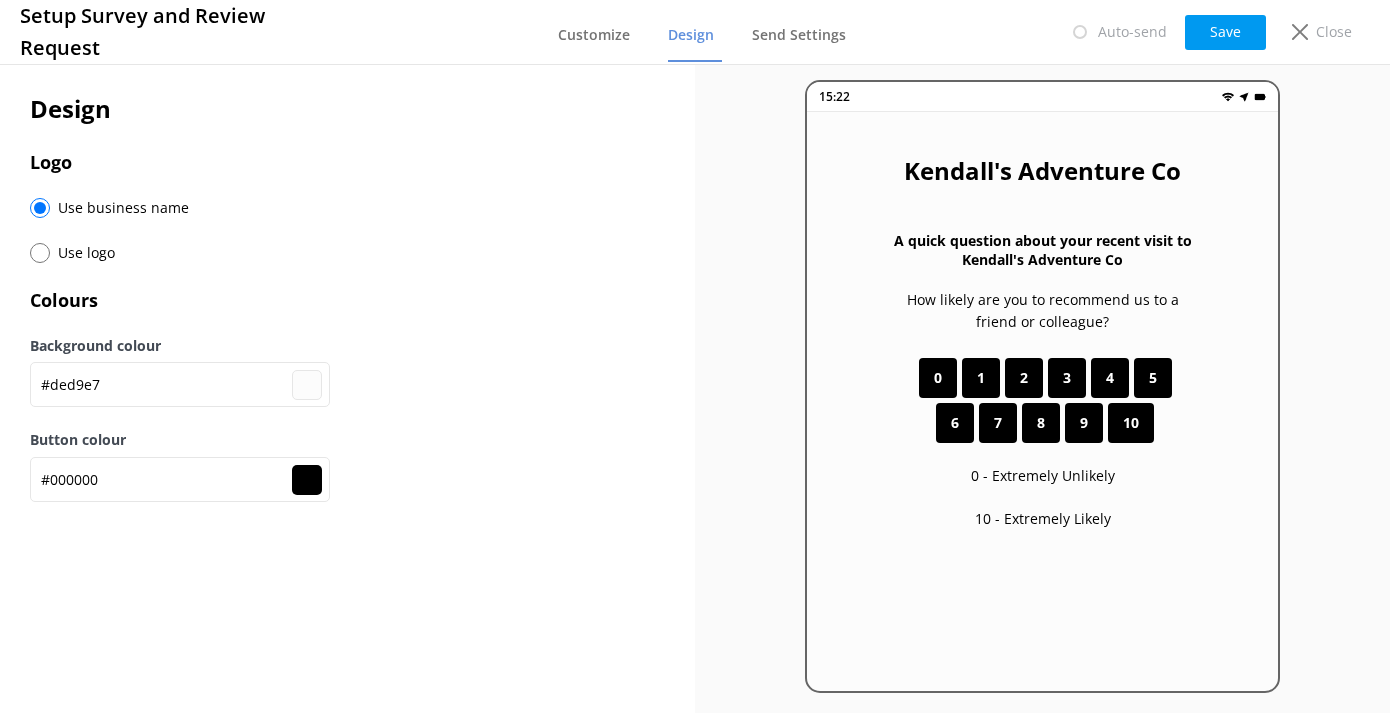 type on "#d9d2e5" 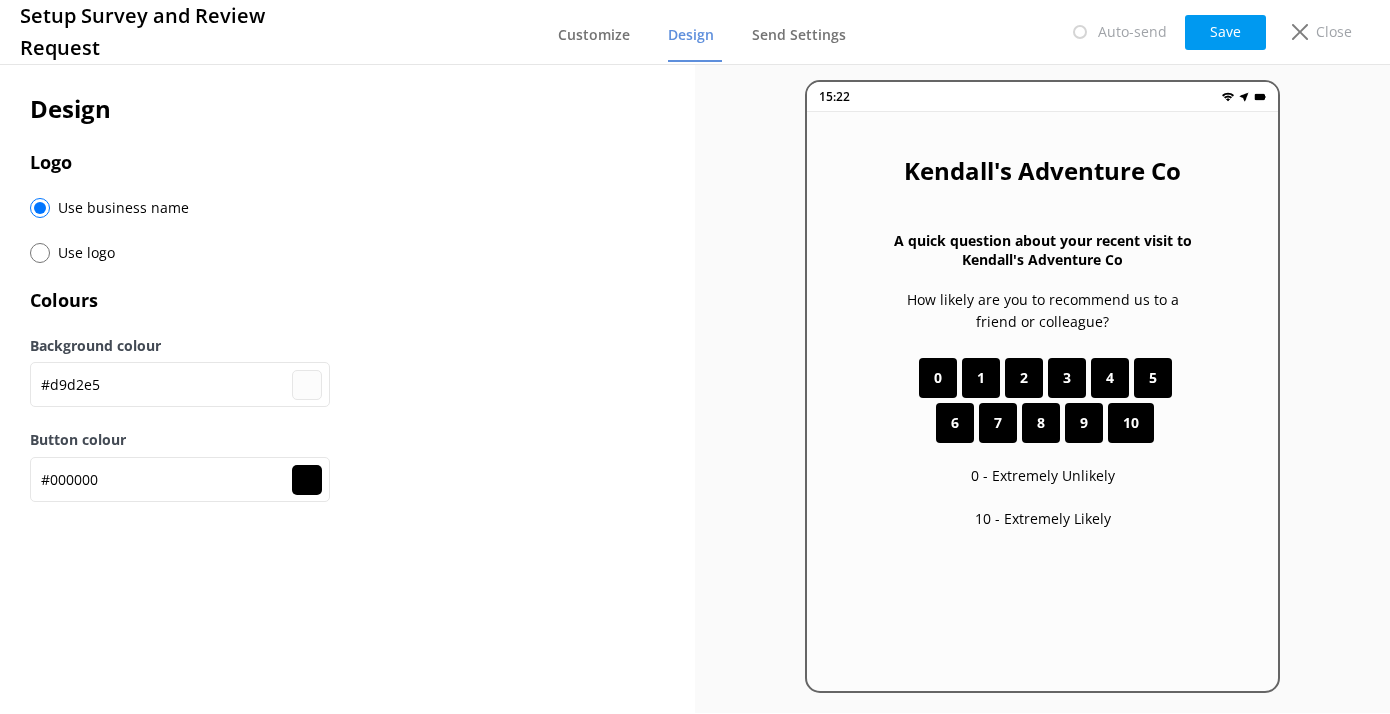 type on "#d9d2e5" 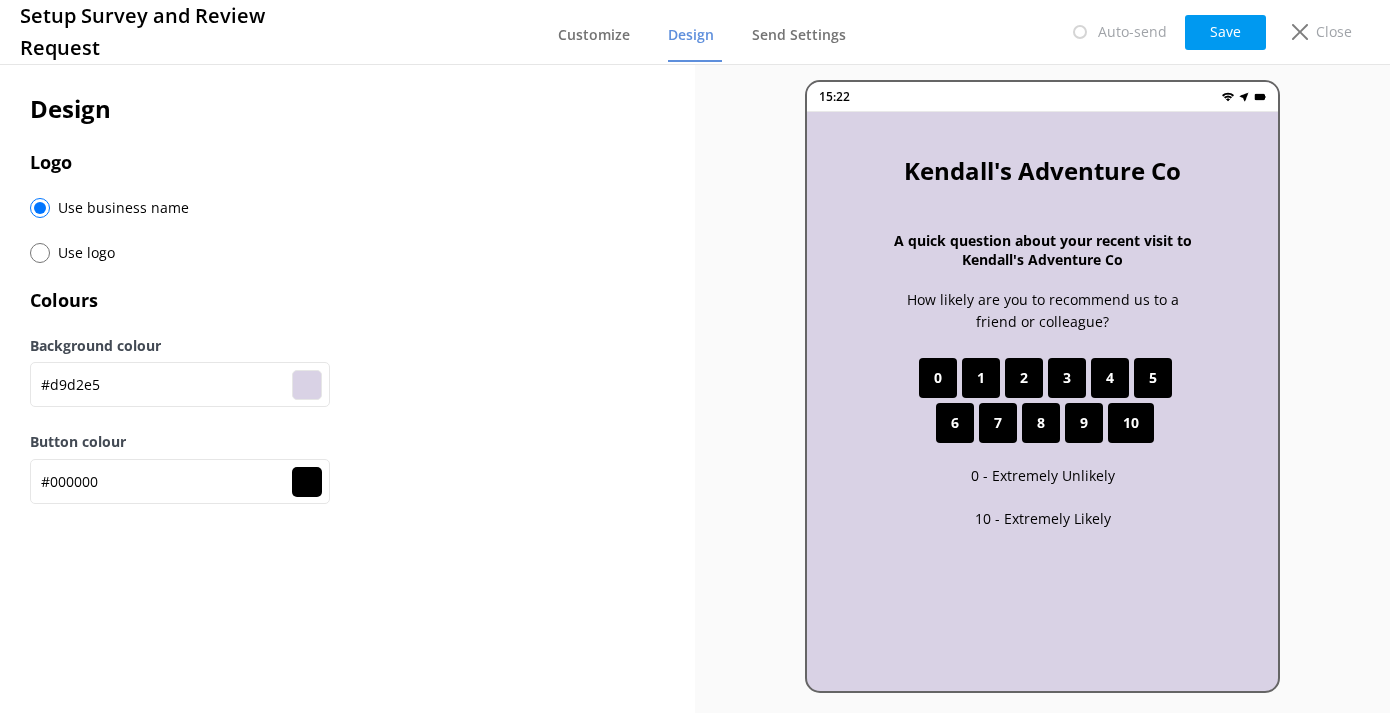 type on "#d6cee3" 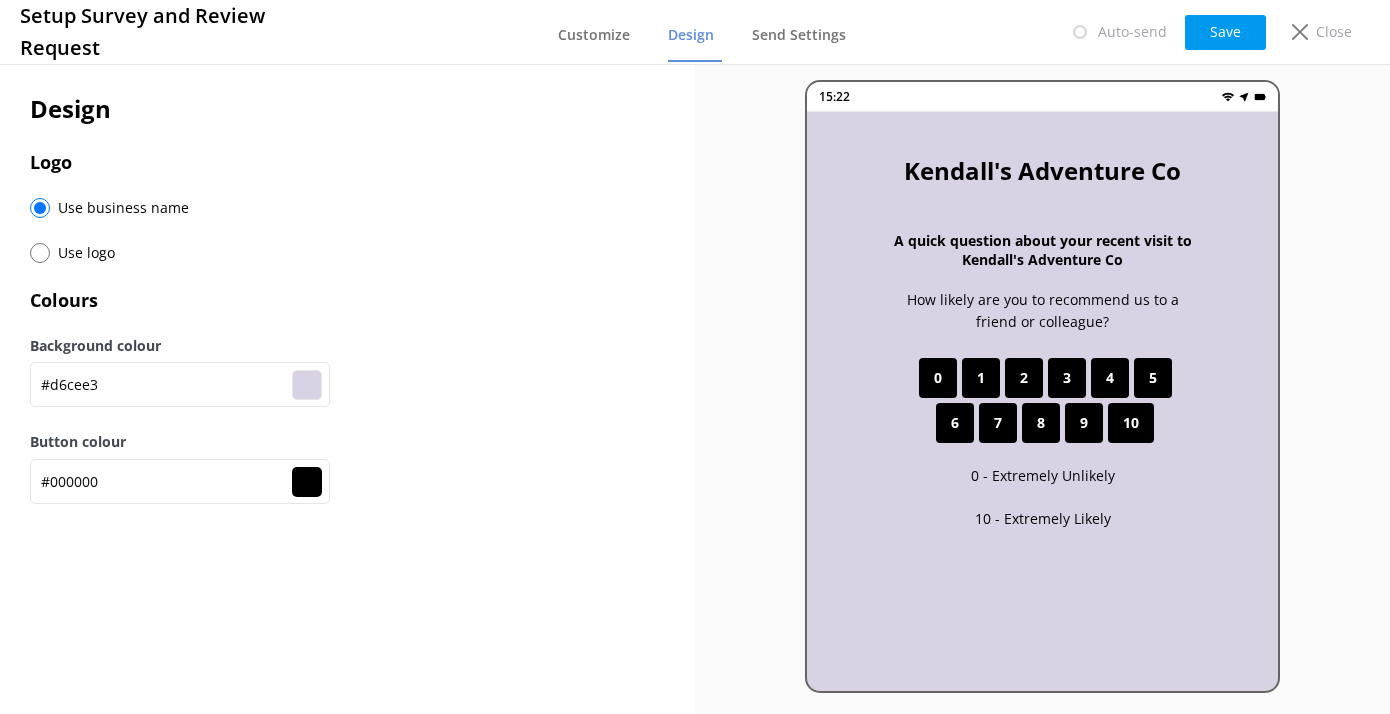 type on "#d0c8df" 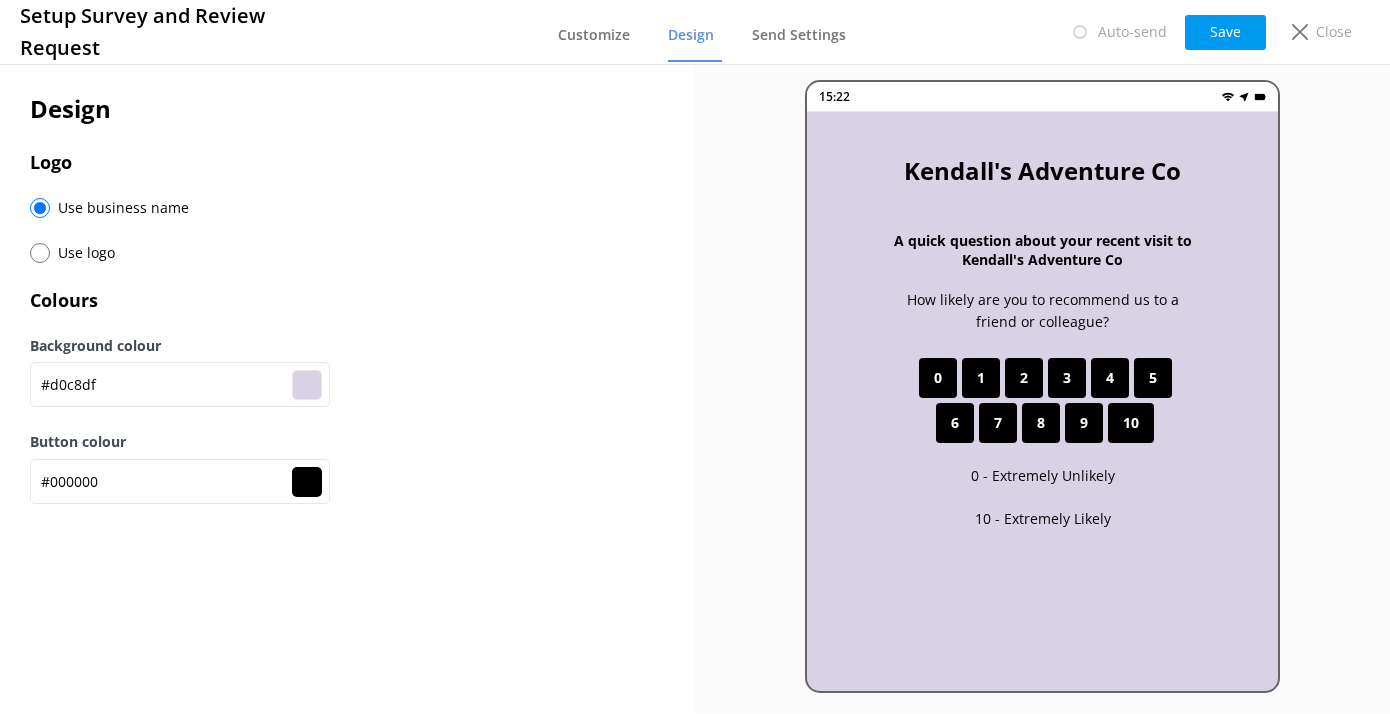 type on "#cdc5dd" 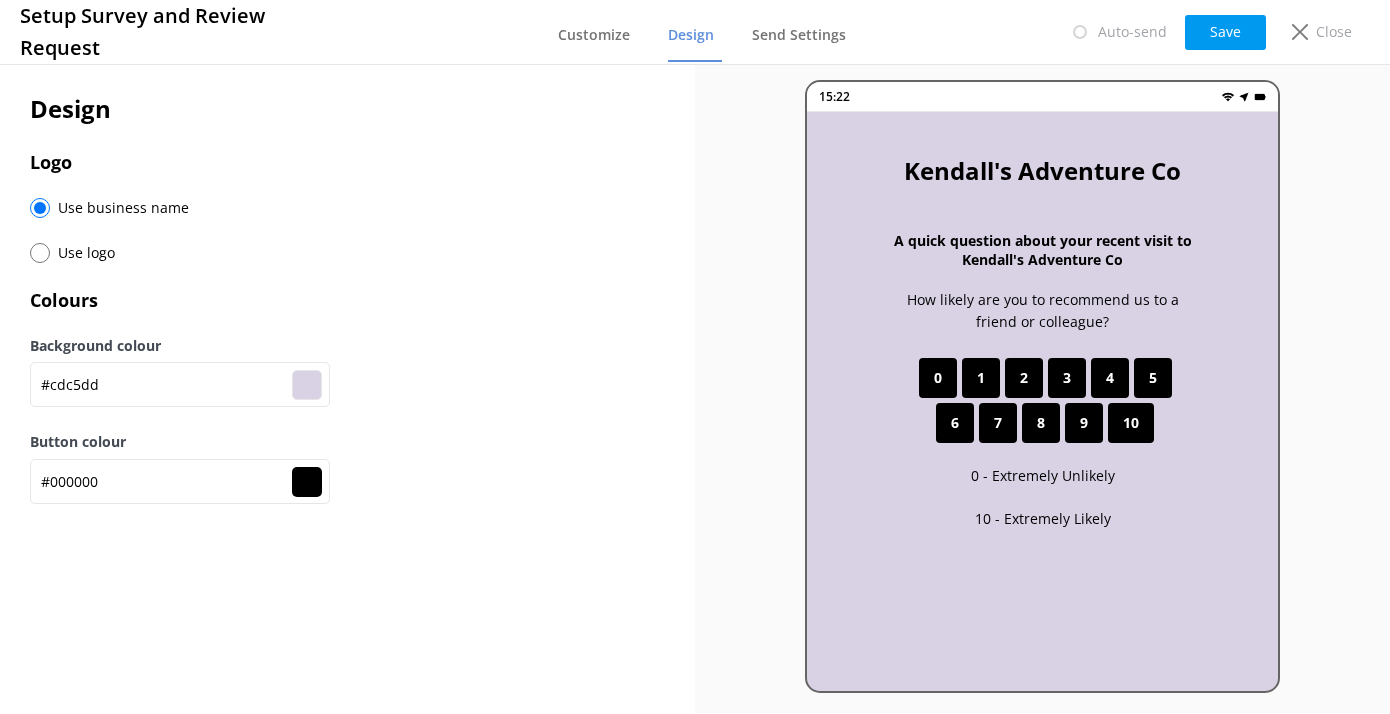 type on "#c8beda" 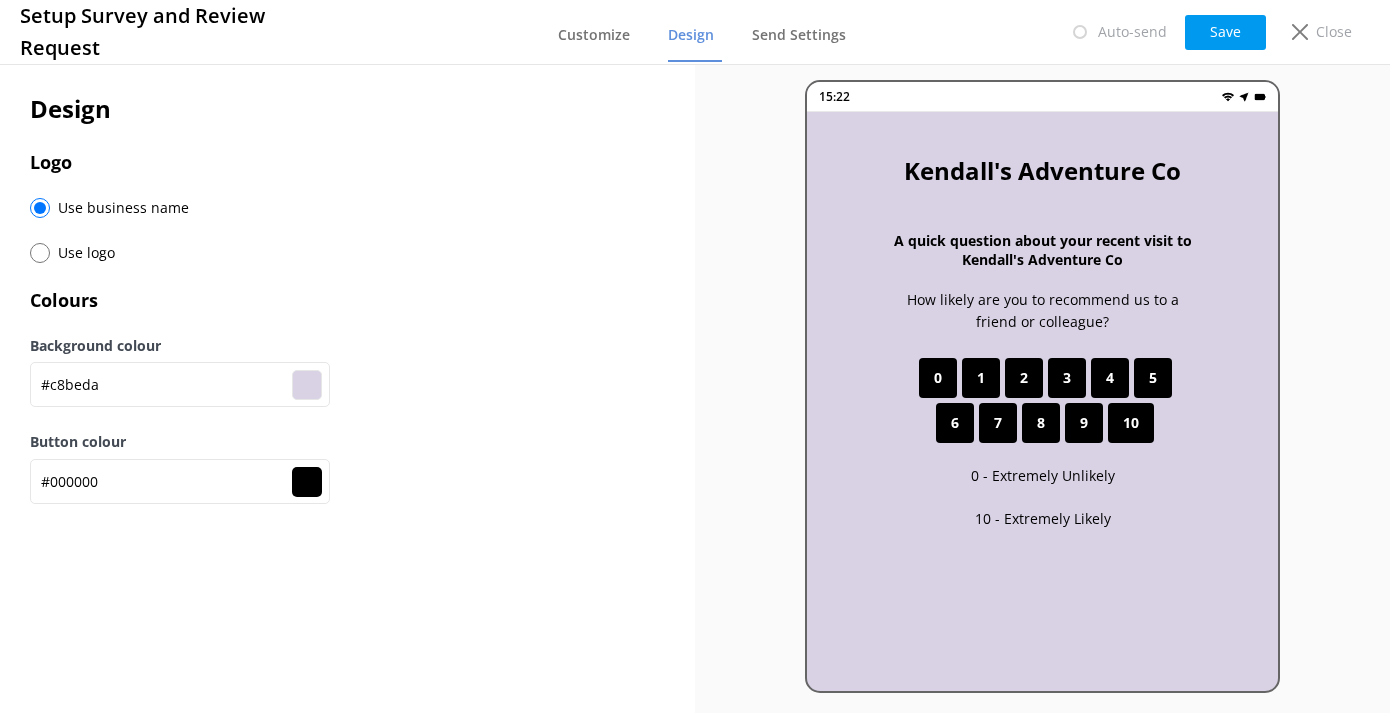 type on "#c5bad8" 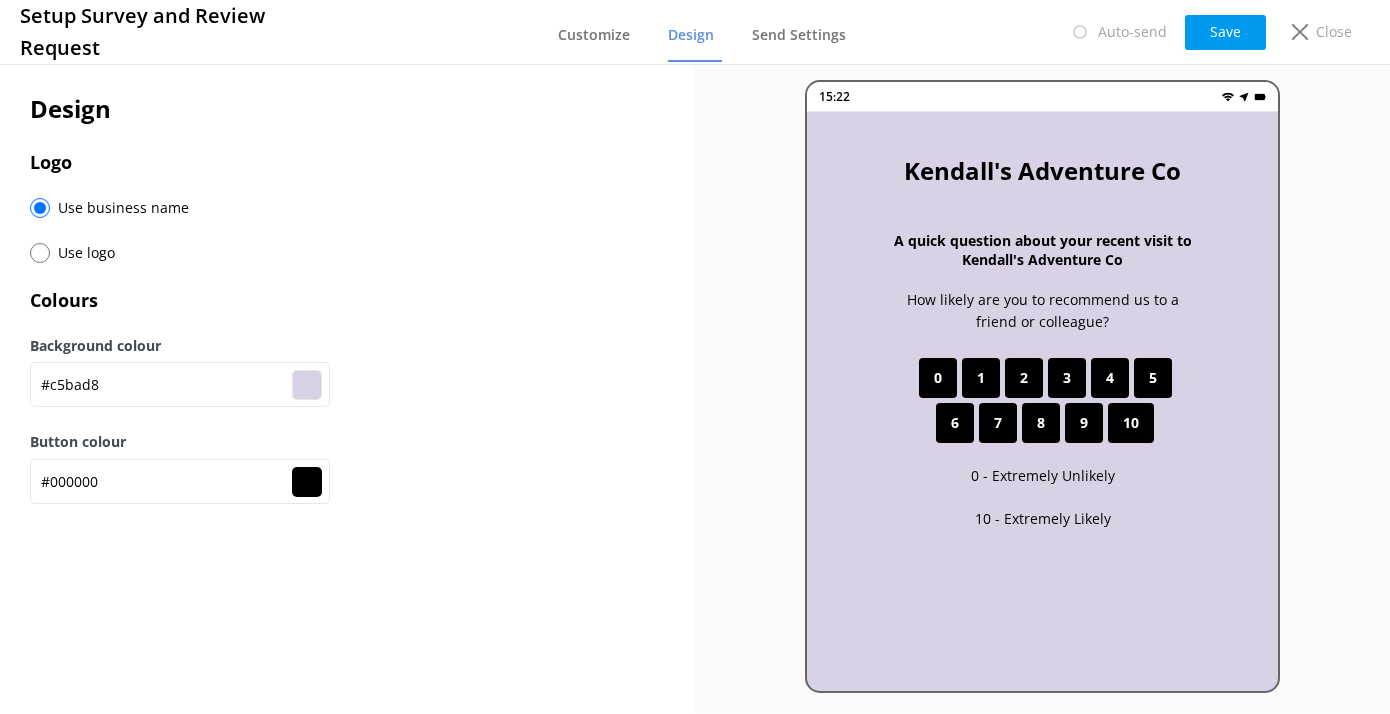 type on "#c2b8d6" 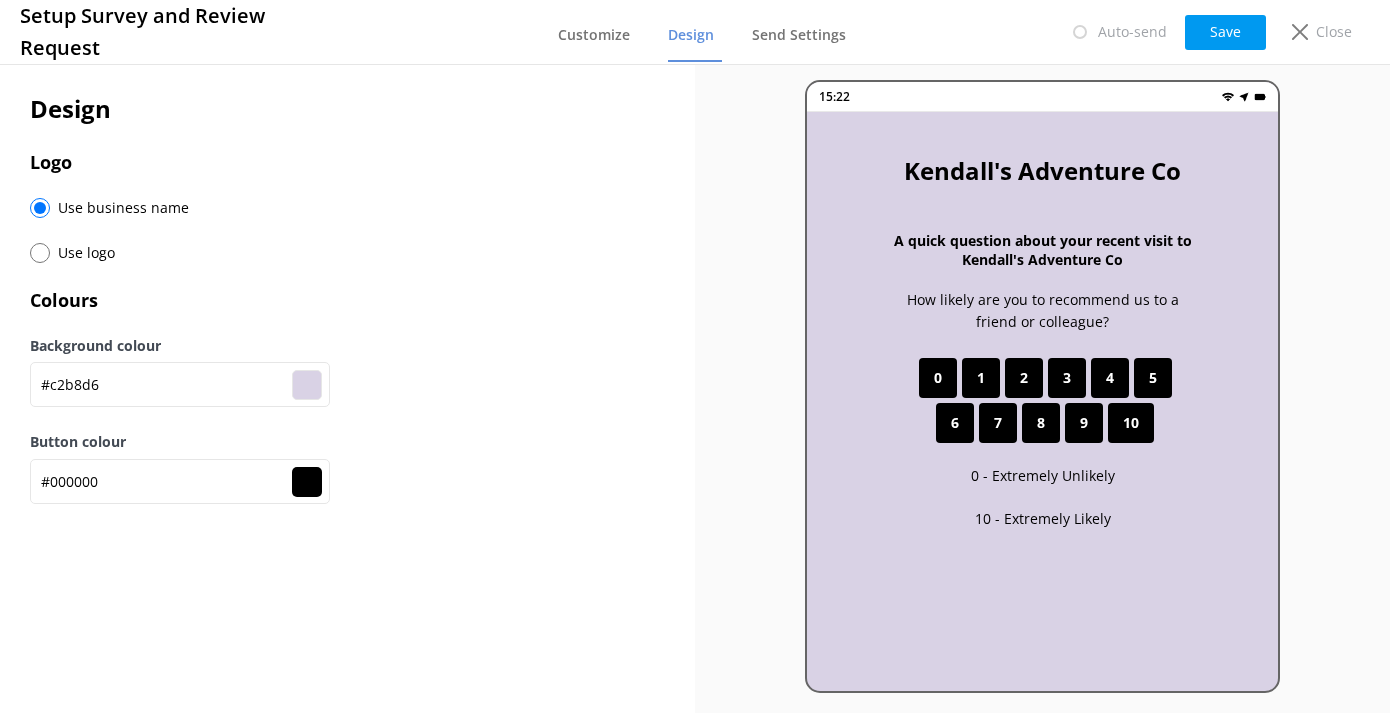 type on "#bdb1d2" 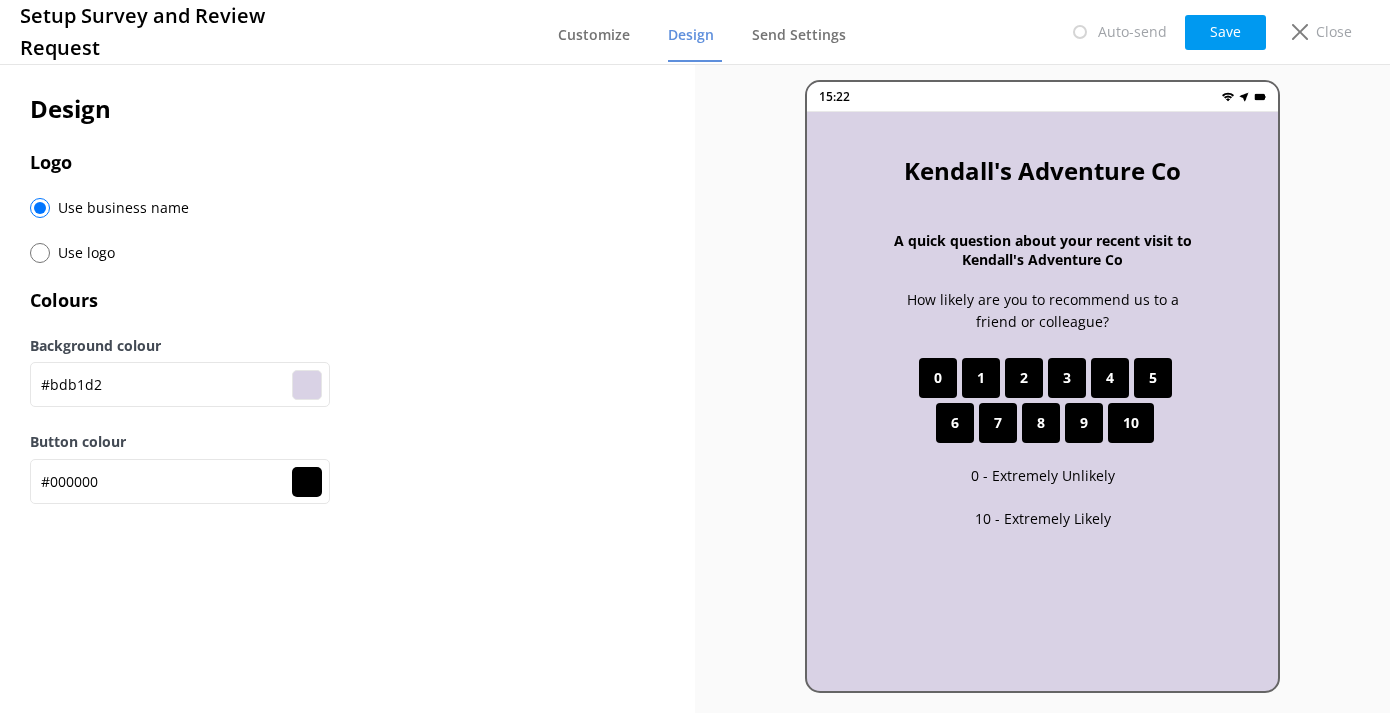 type on "#baadd1" 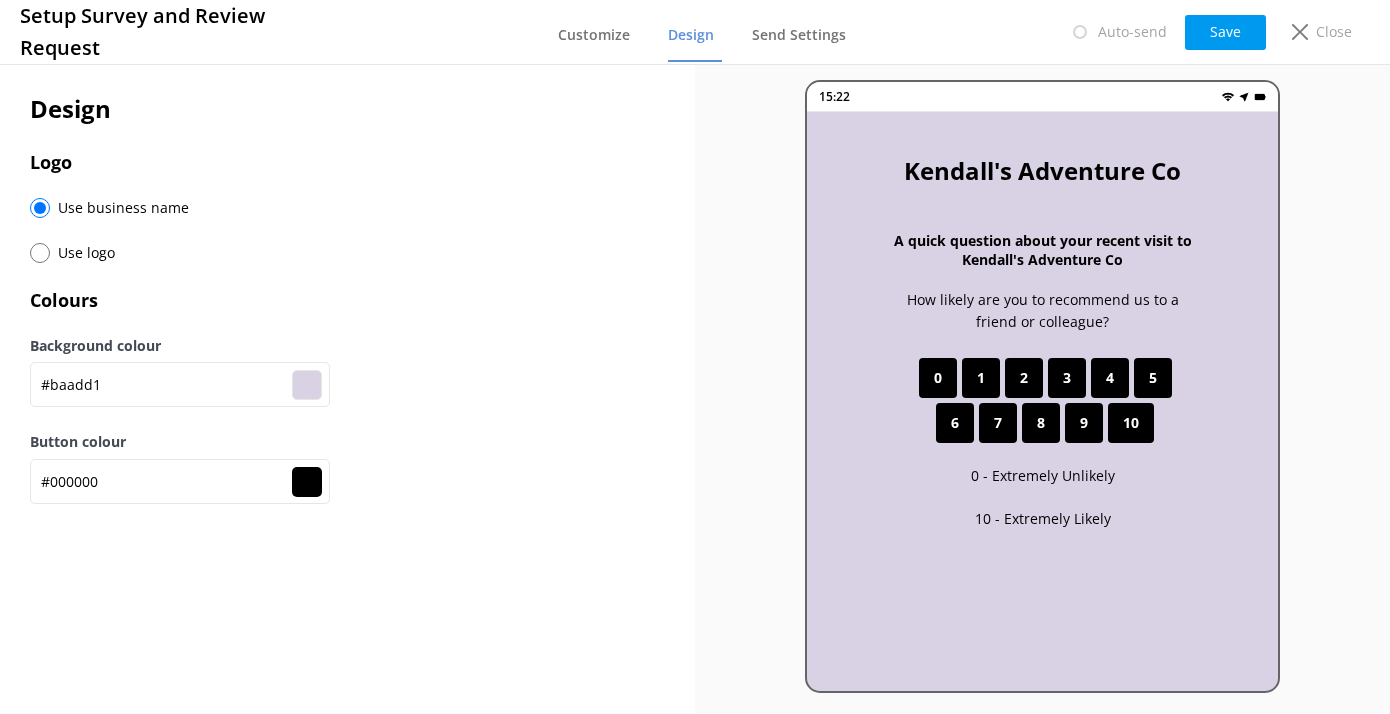 type on "#b5a8cd" 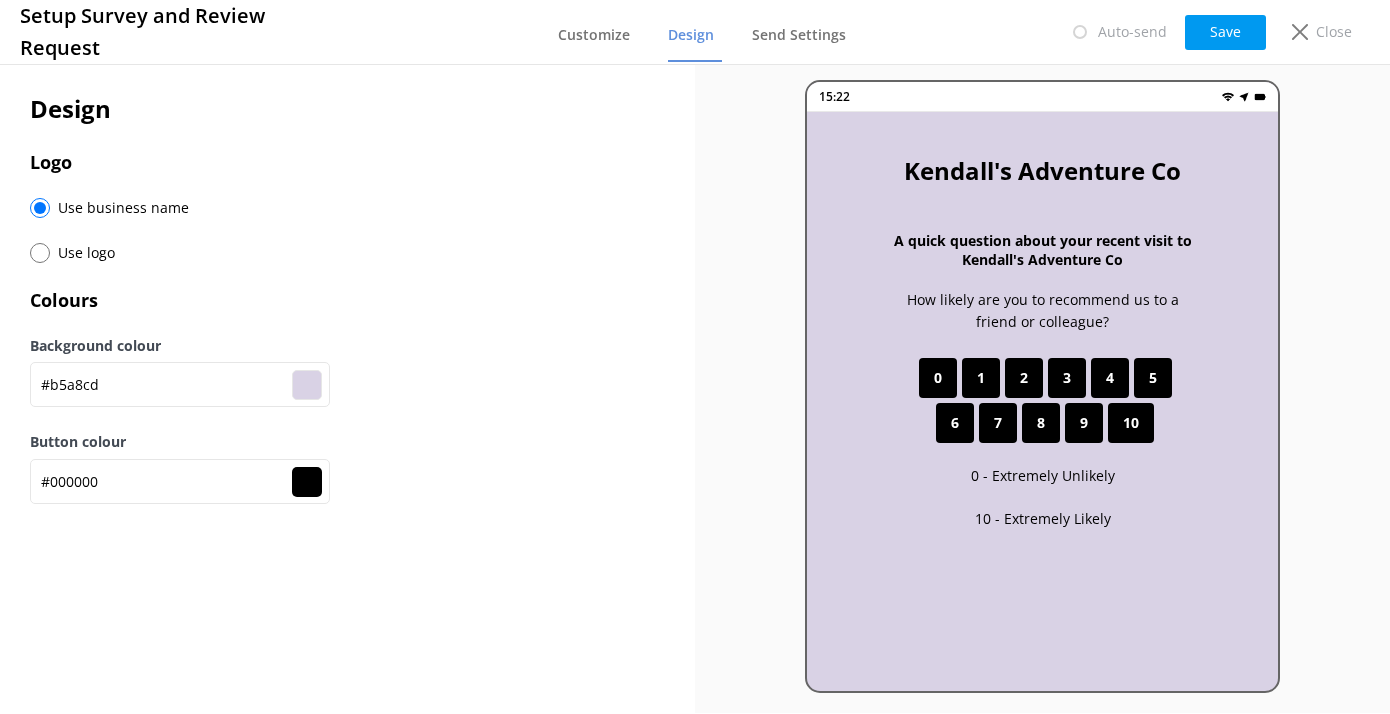 type on "#b2a5ca" 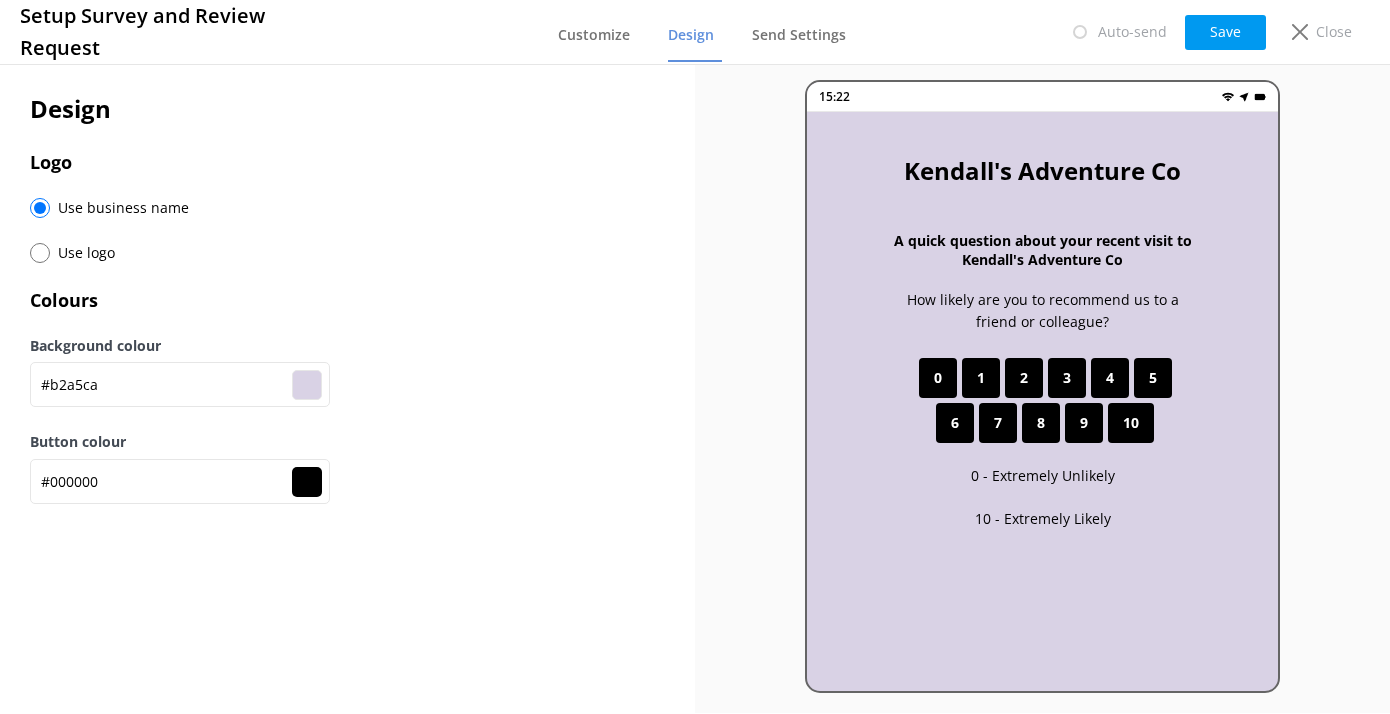 type on "#afa2c8" 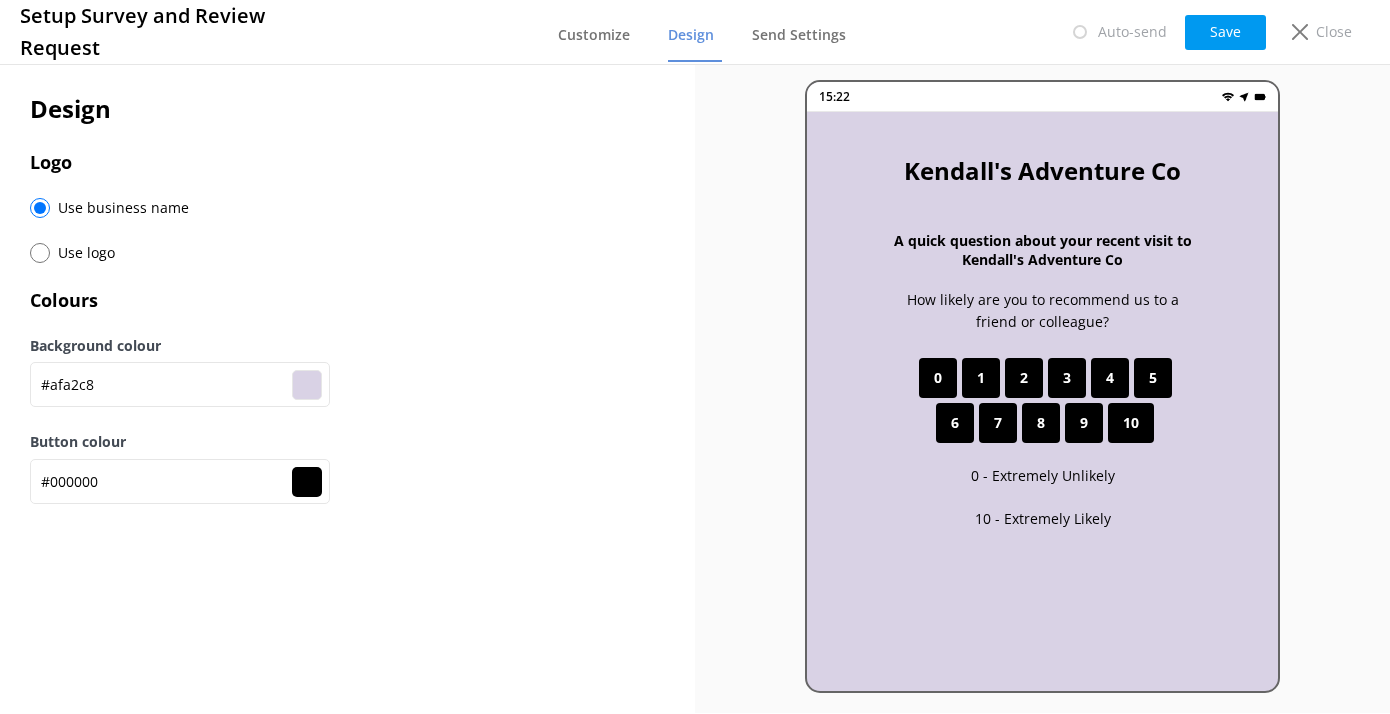type on "#ad9fc6" 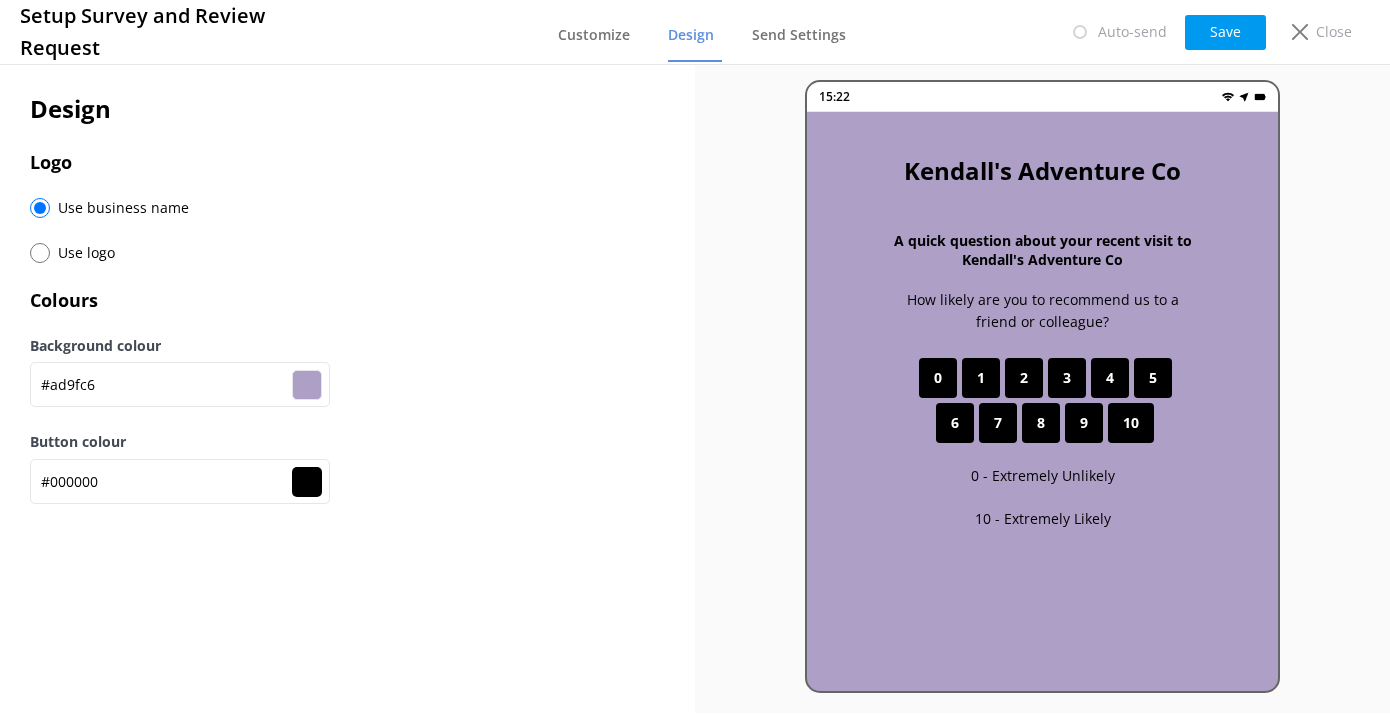 type on "#aa9cc4" 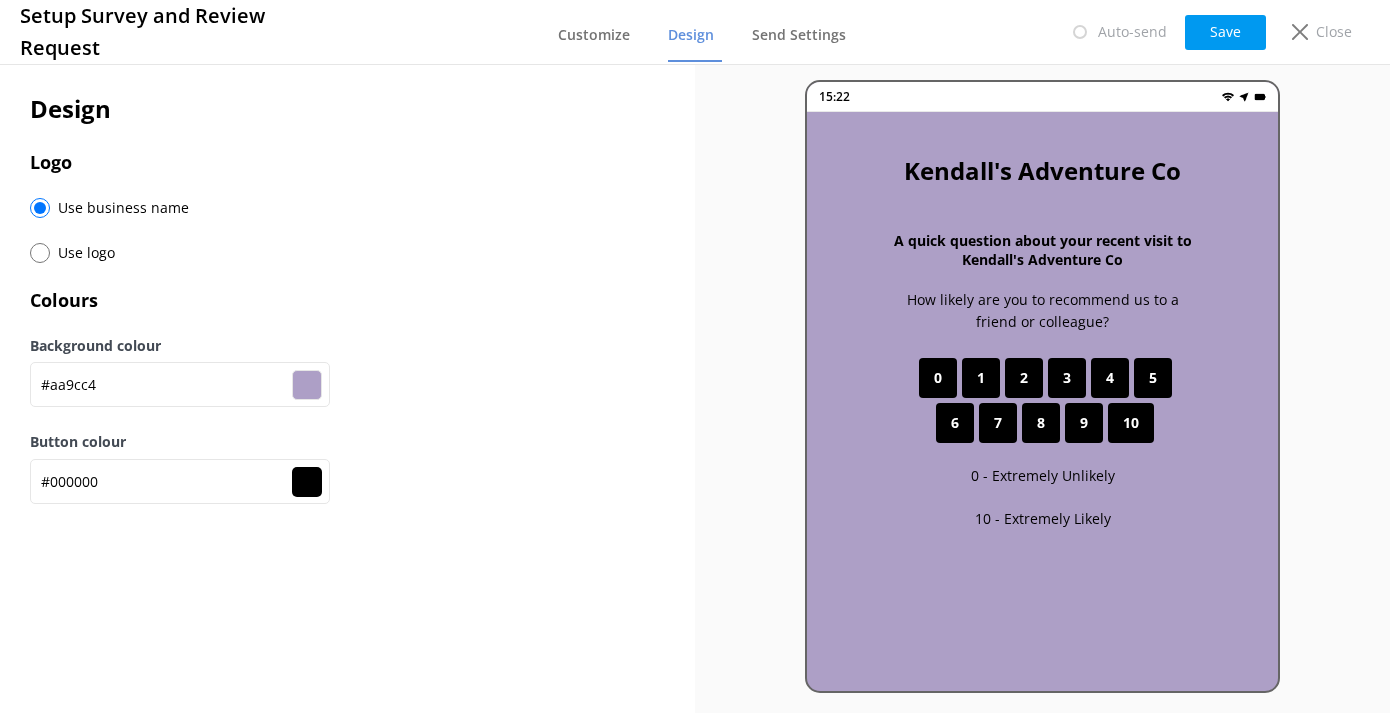 type on "#a89ac1" 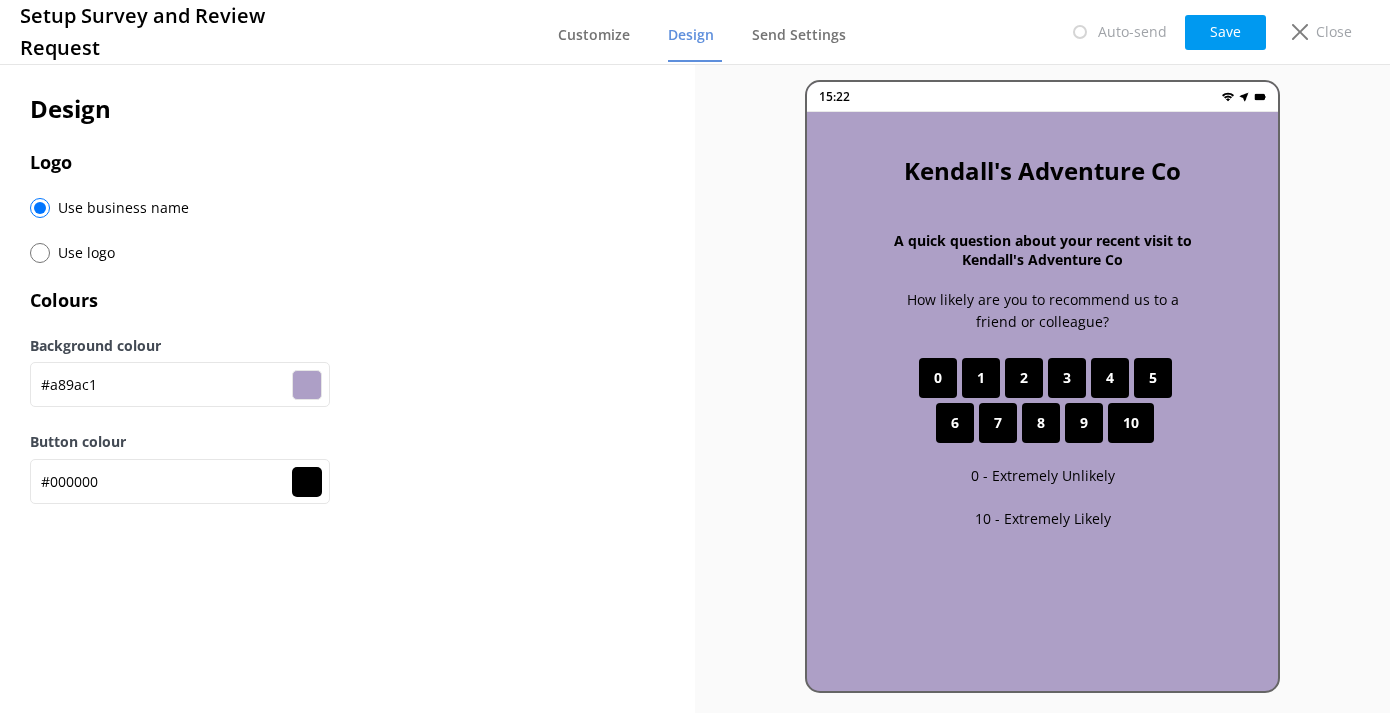 type on "#a597bf" 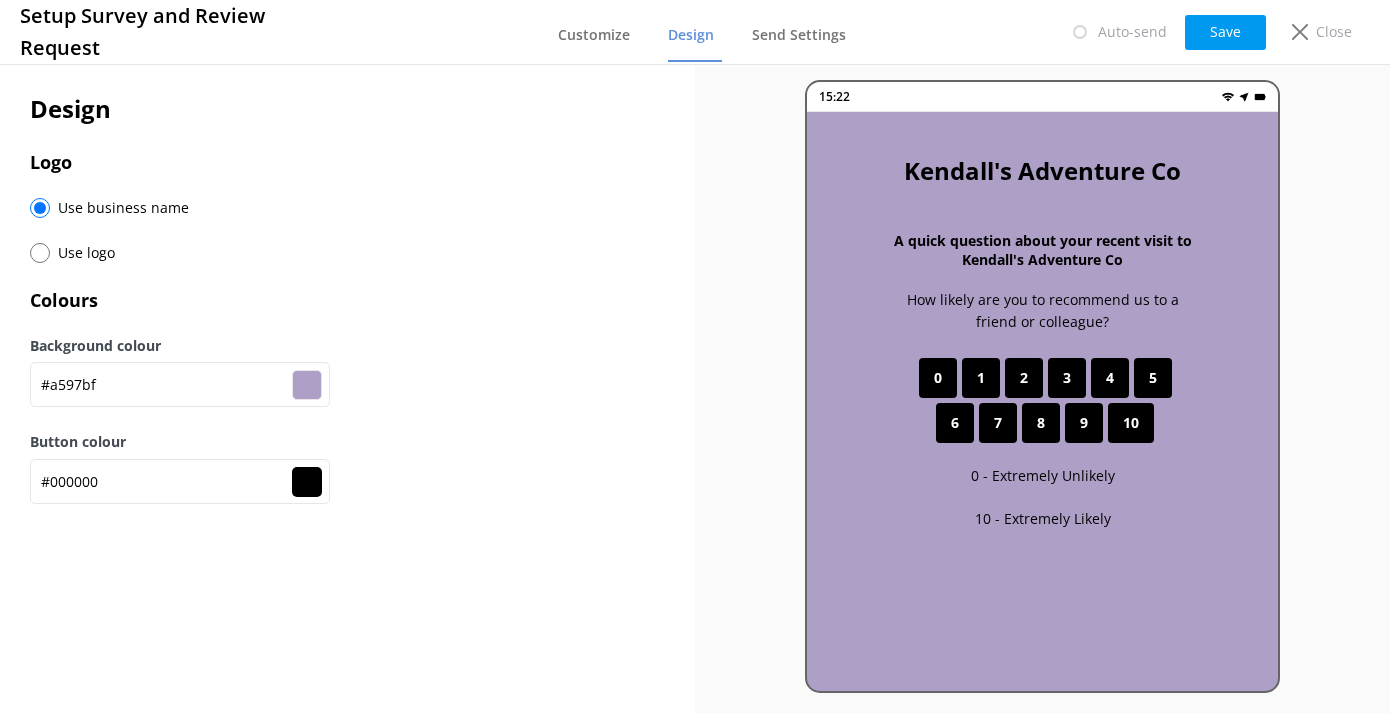 type on "#a091ba" 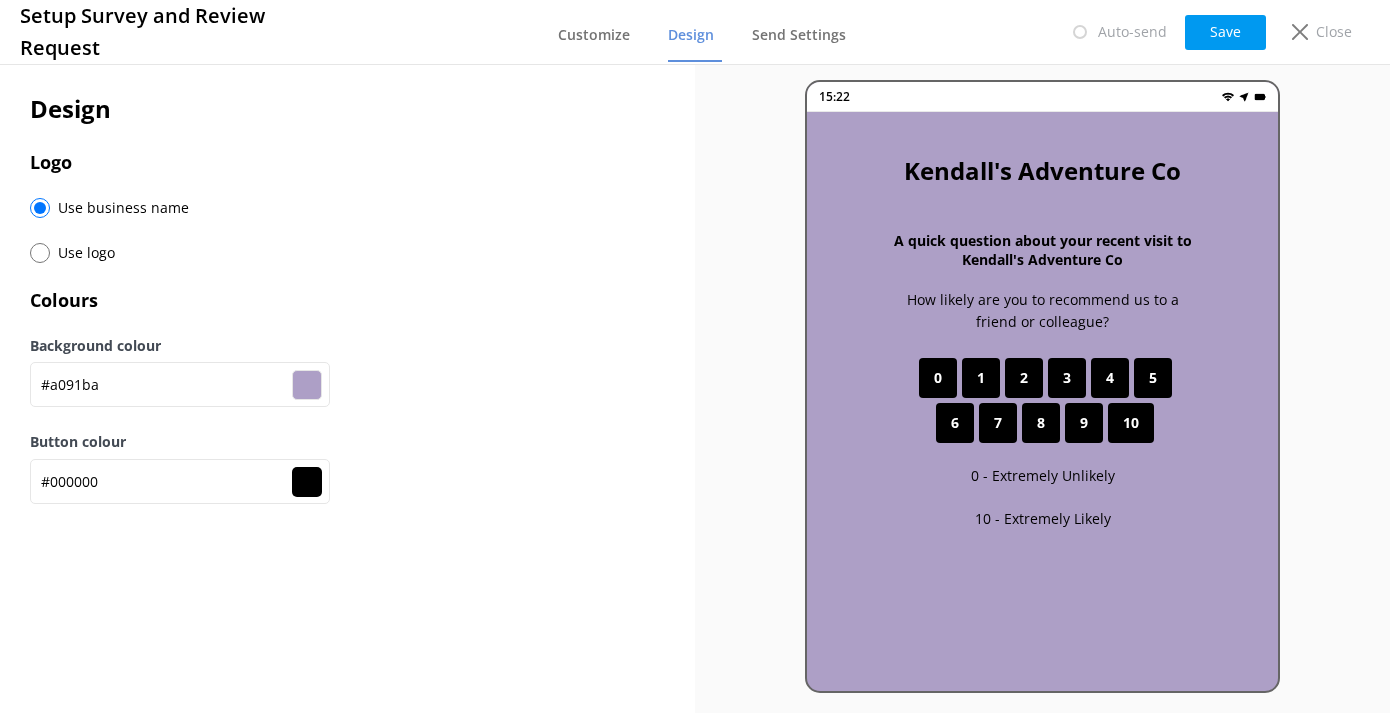 type on "#9a8cb5" 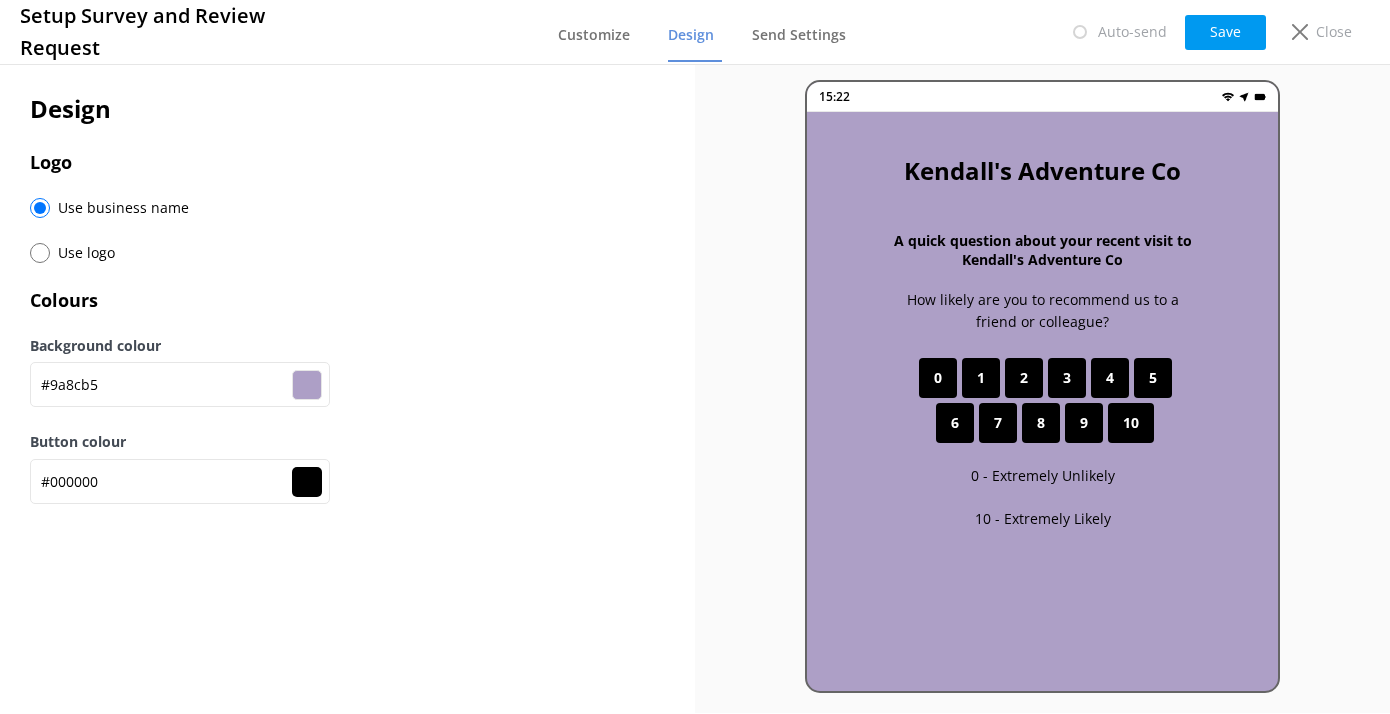 type on "#9587b0" 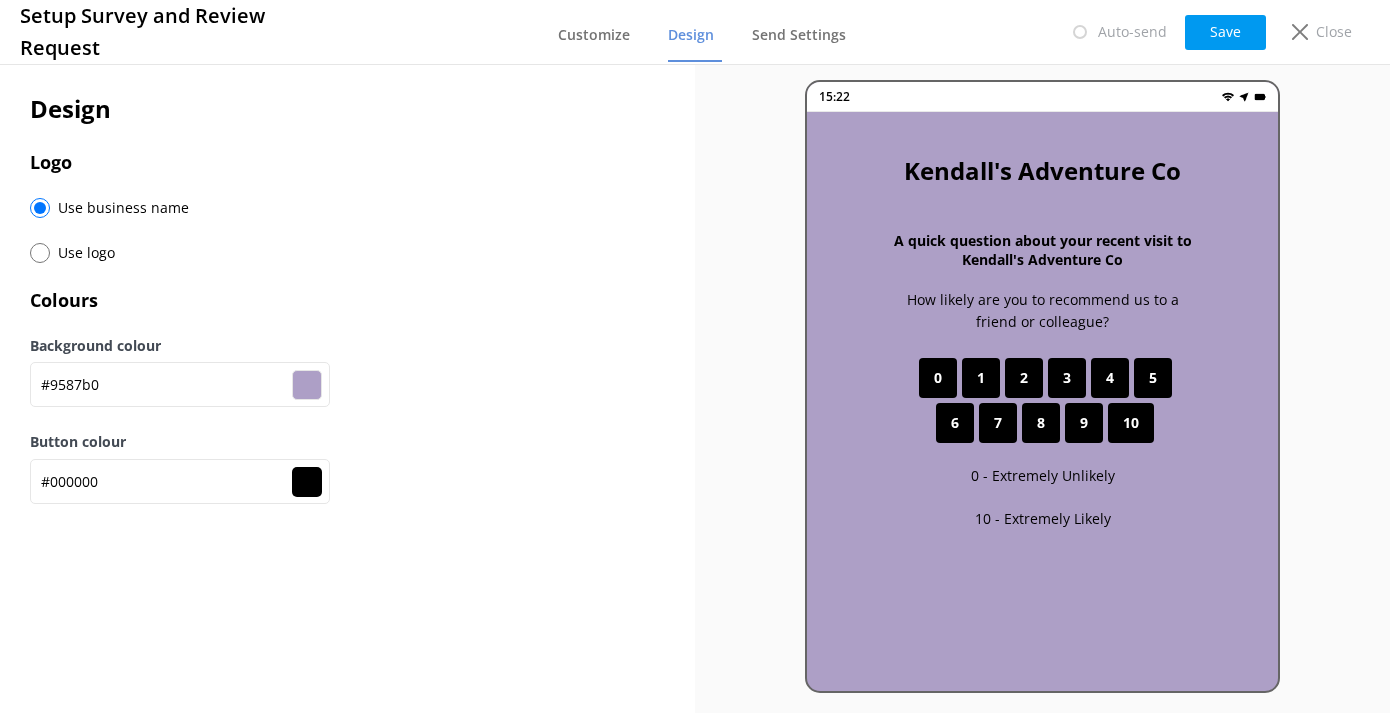 type on "#9384ae" 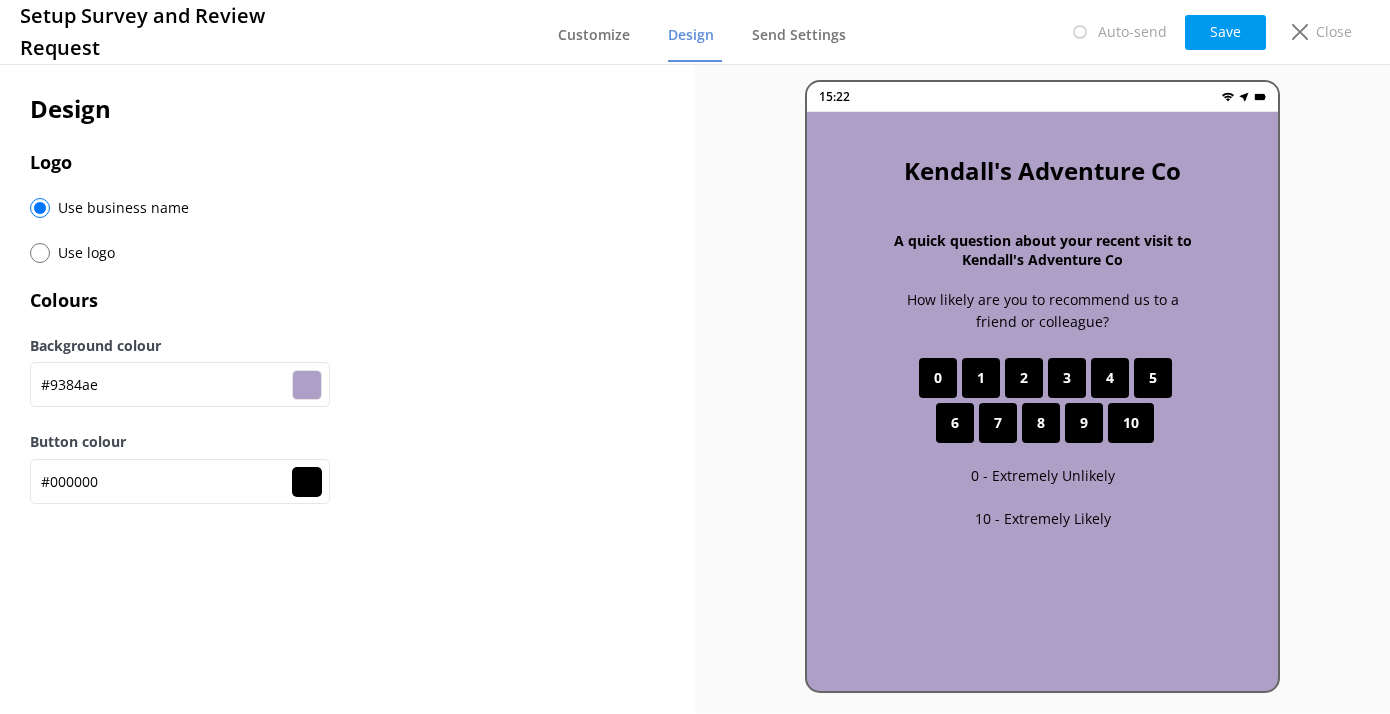 type on "#9080ac" 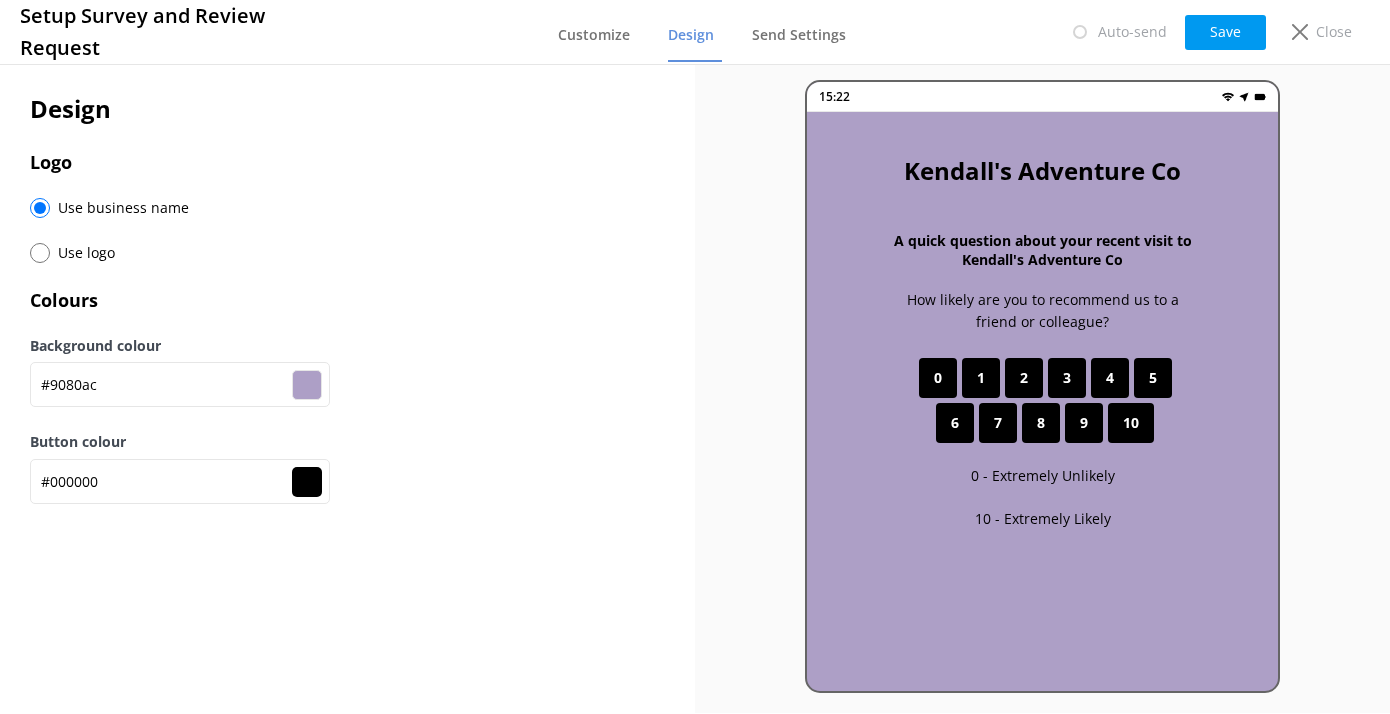 type on "#8d7daa" 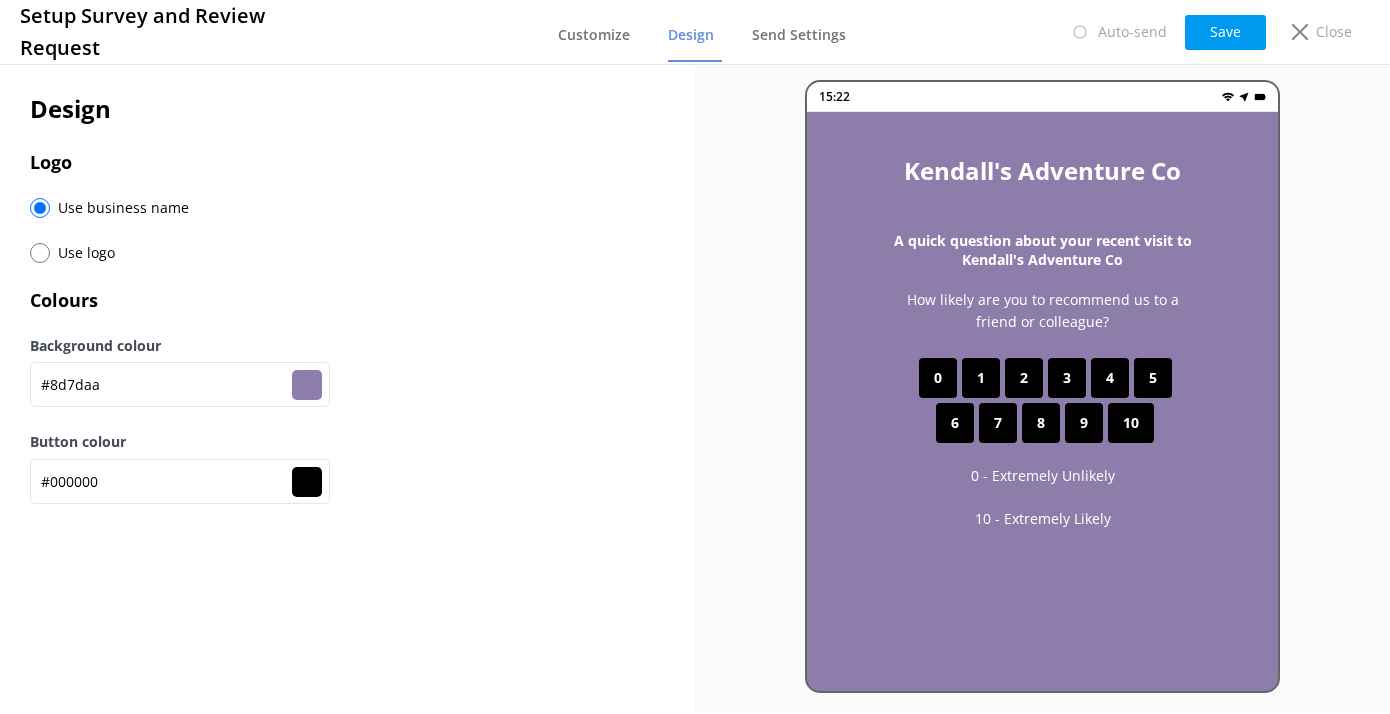type on "#9080ac" 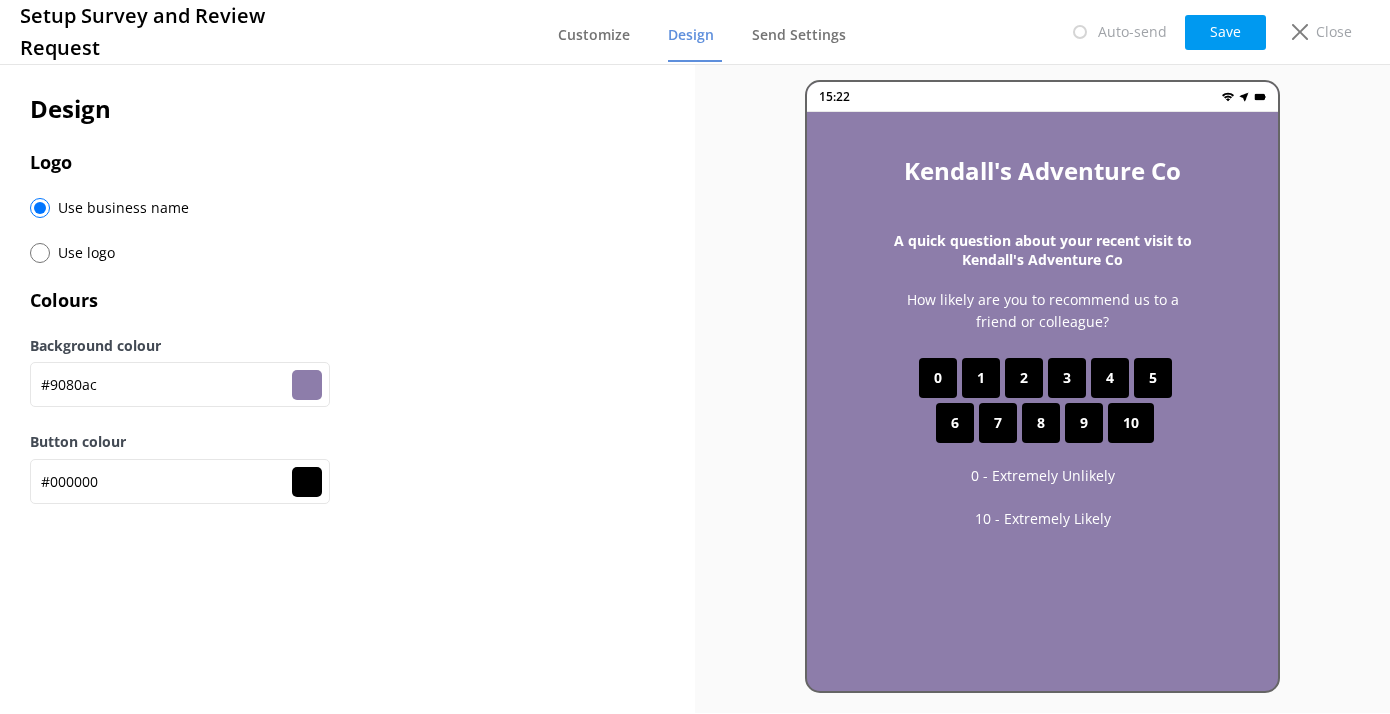 type on "#907fad" 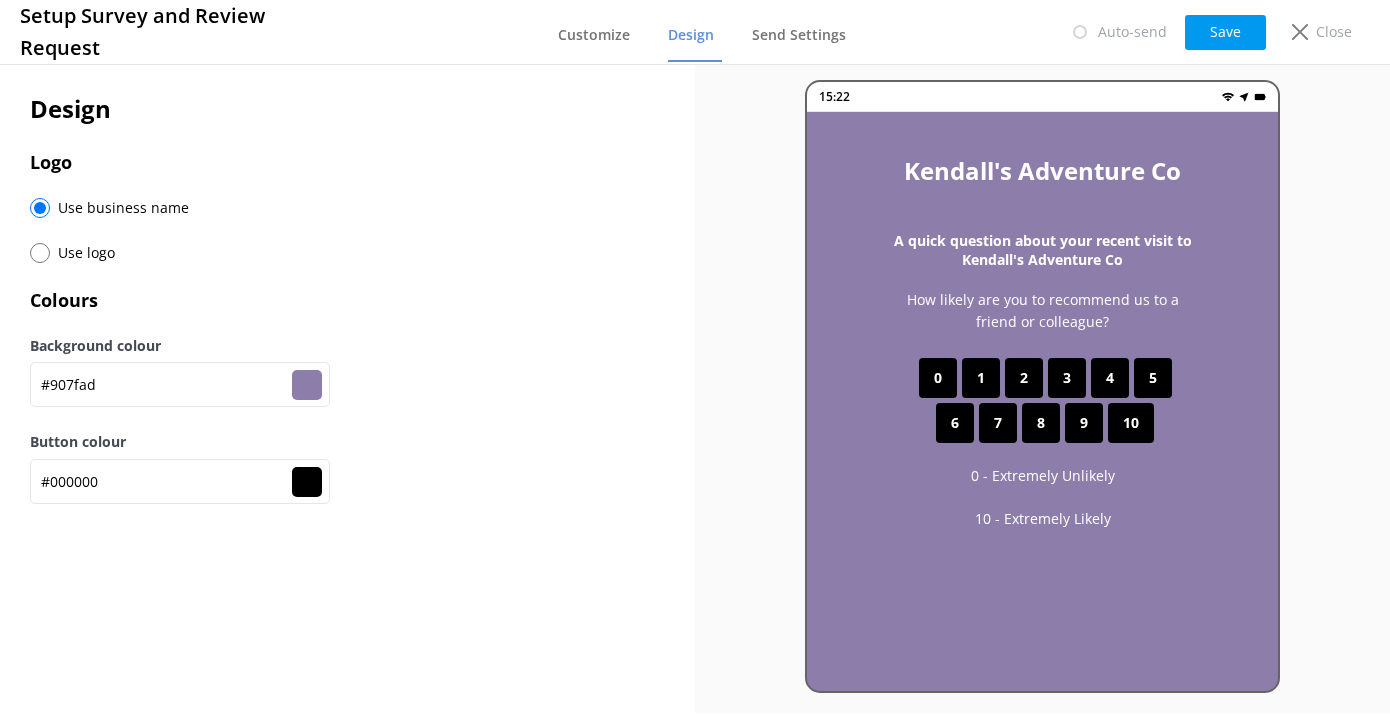 type on "#9283af" 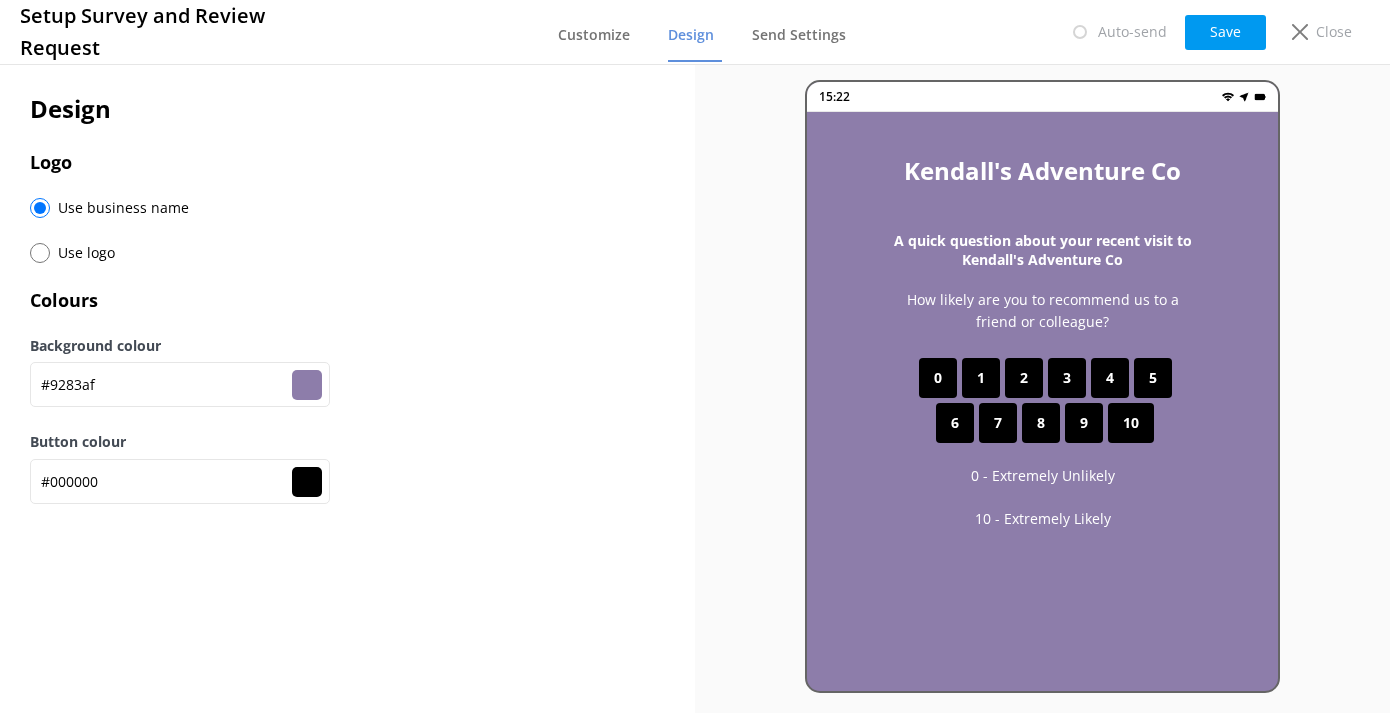 type on "#9586b1" 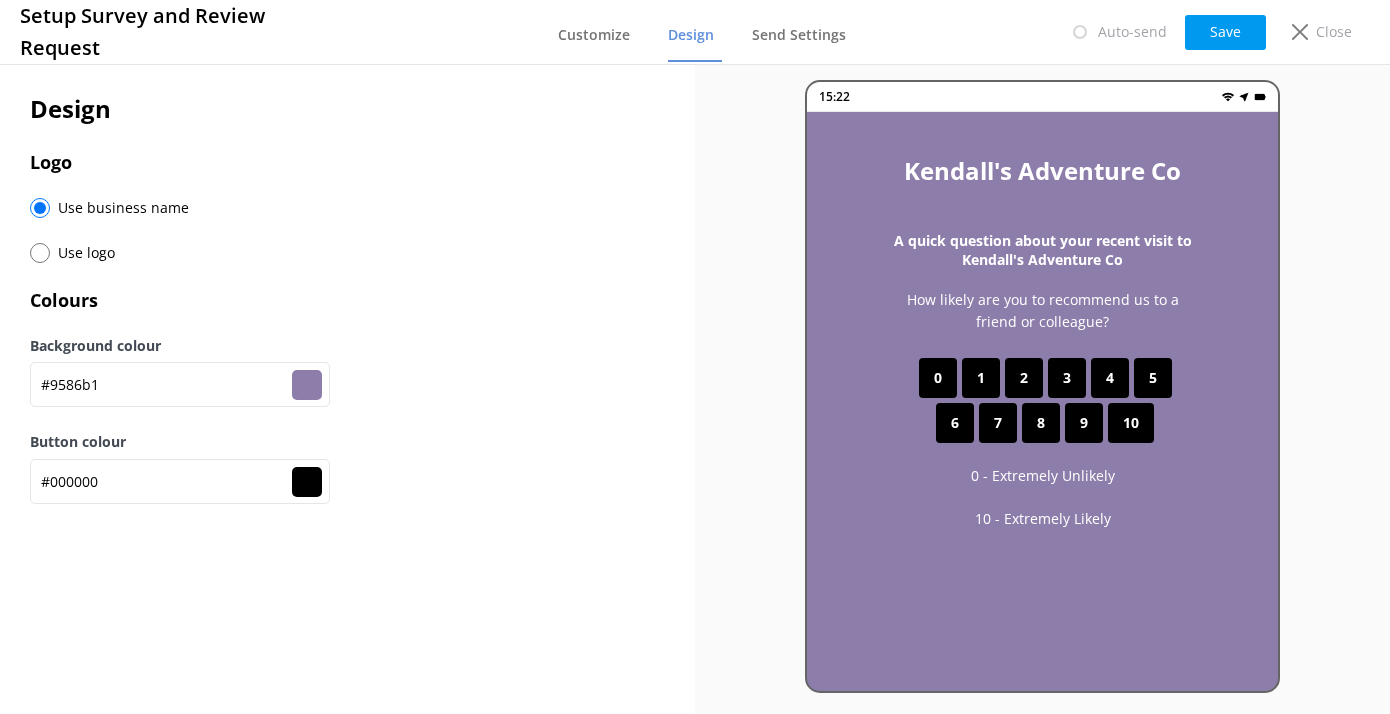 type on "#9787b5" 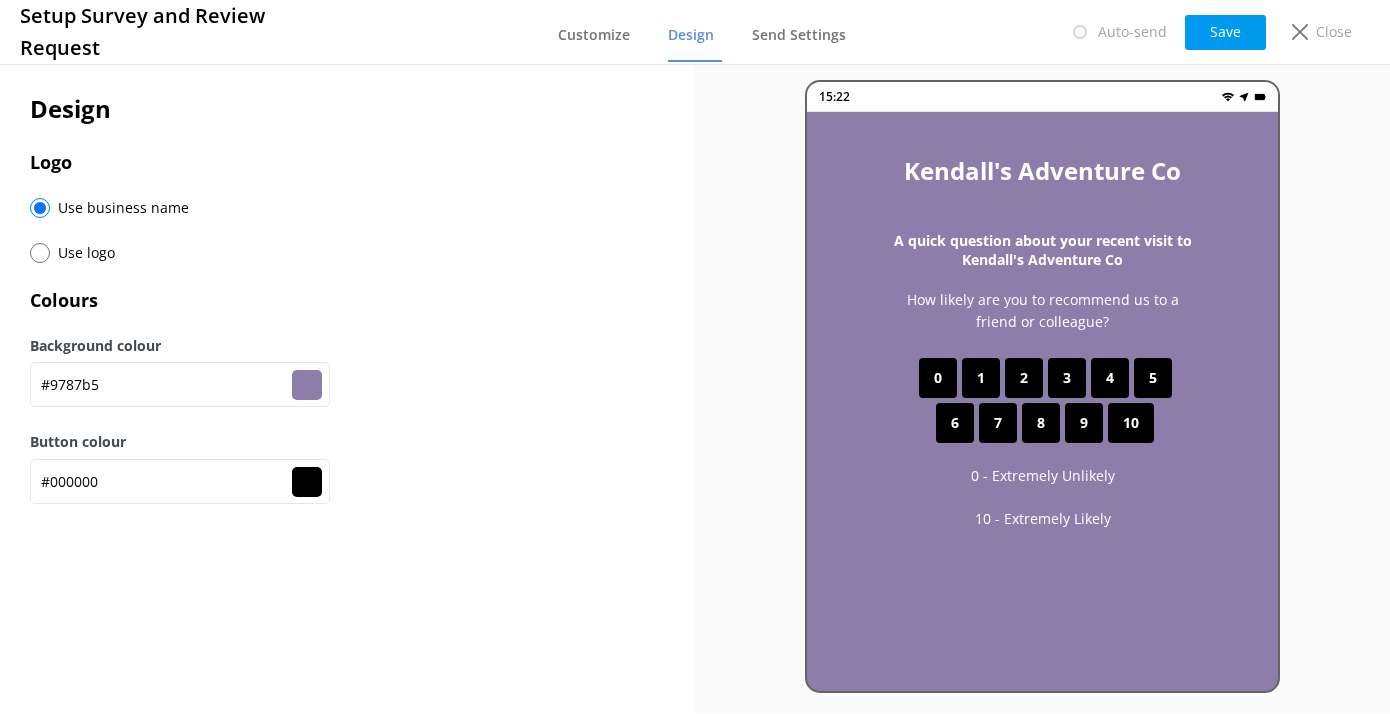 type on "#9988b9" 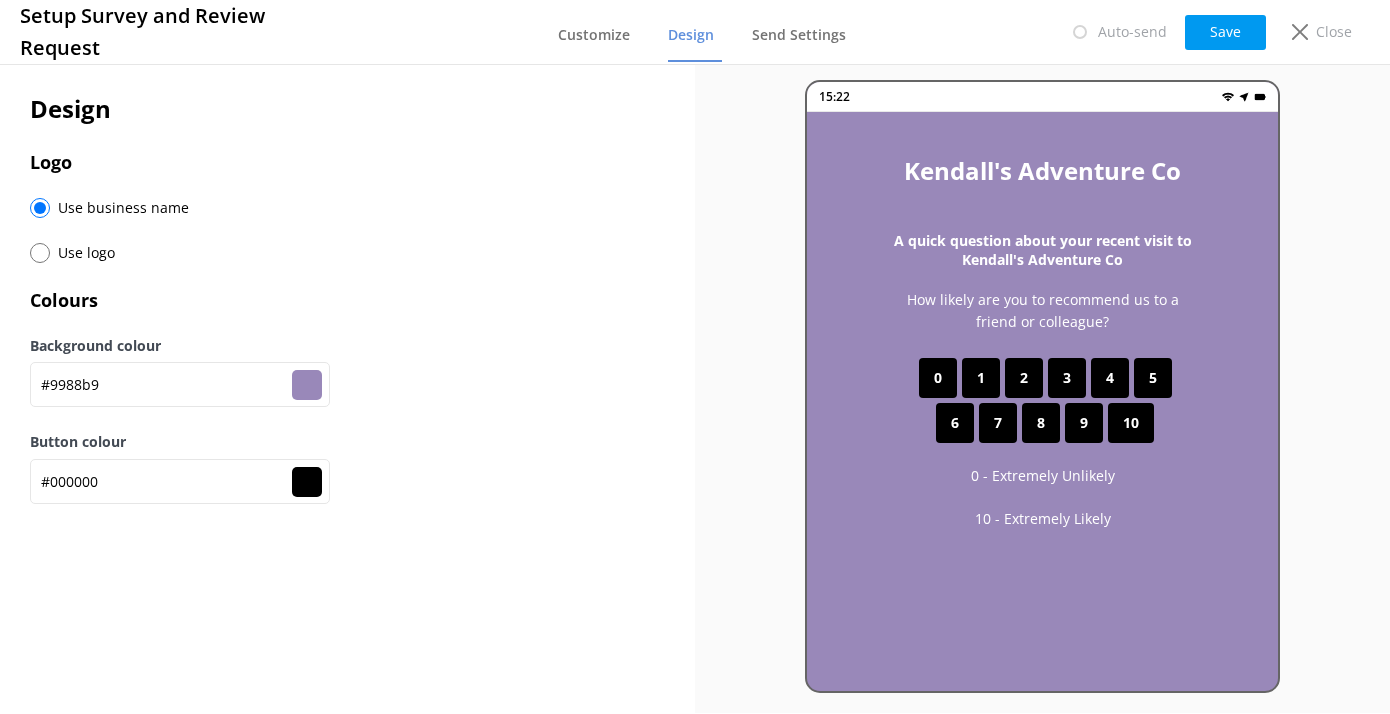 type on "#9e8cc0" 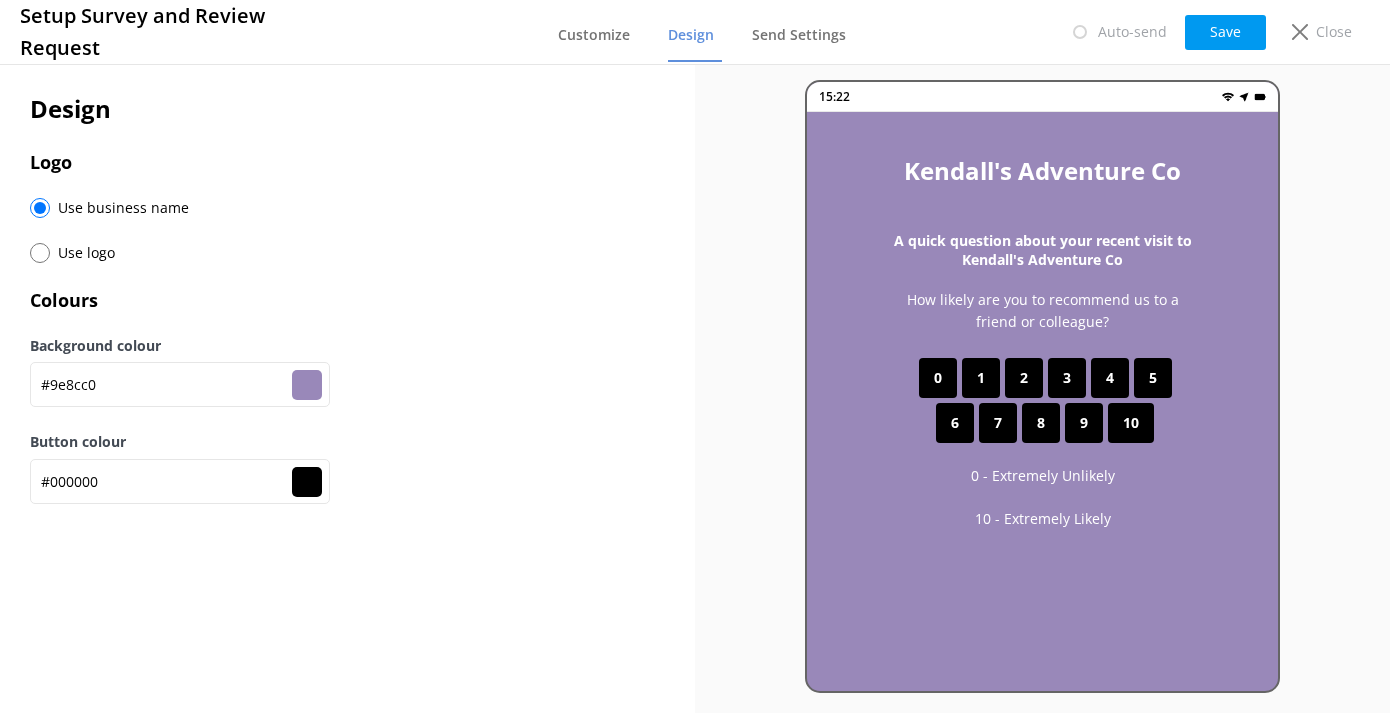 type on "#a08dc3" 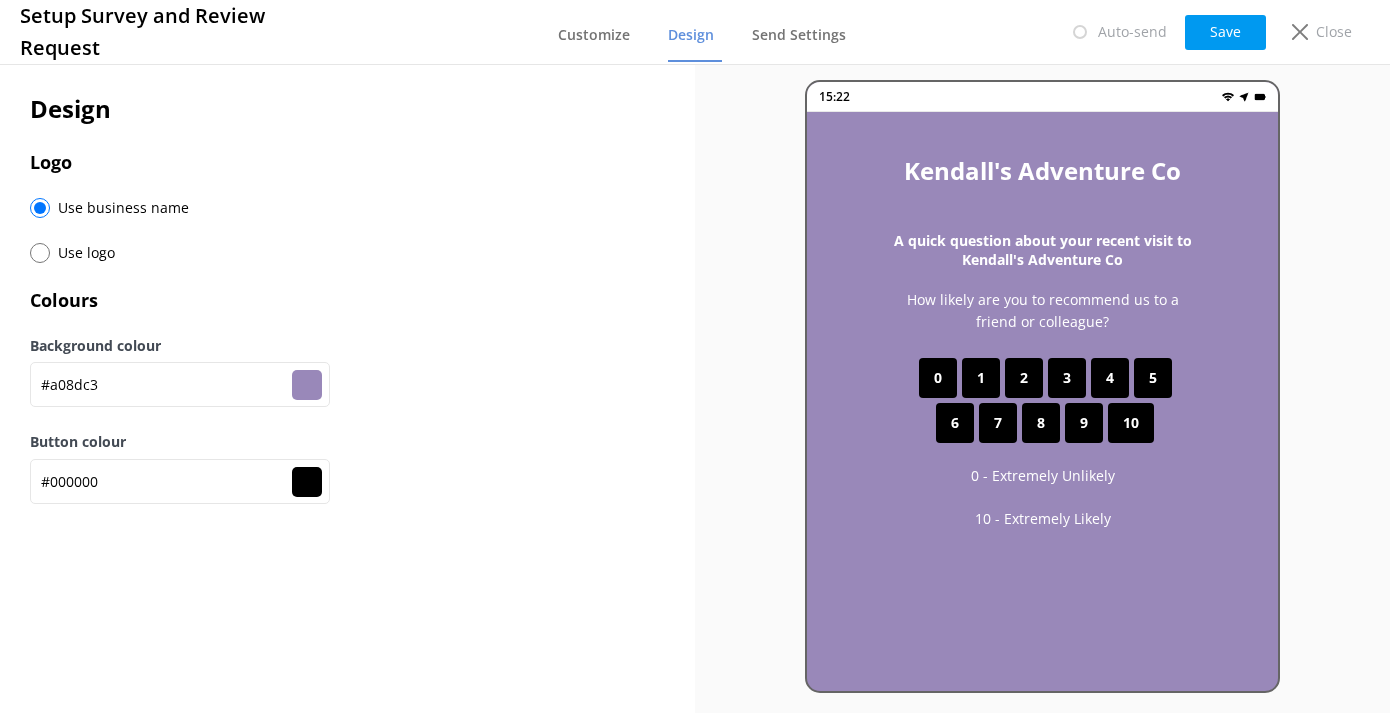 type on "#a08dc4" 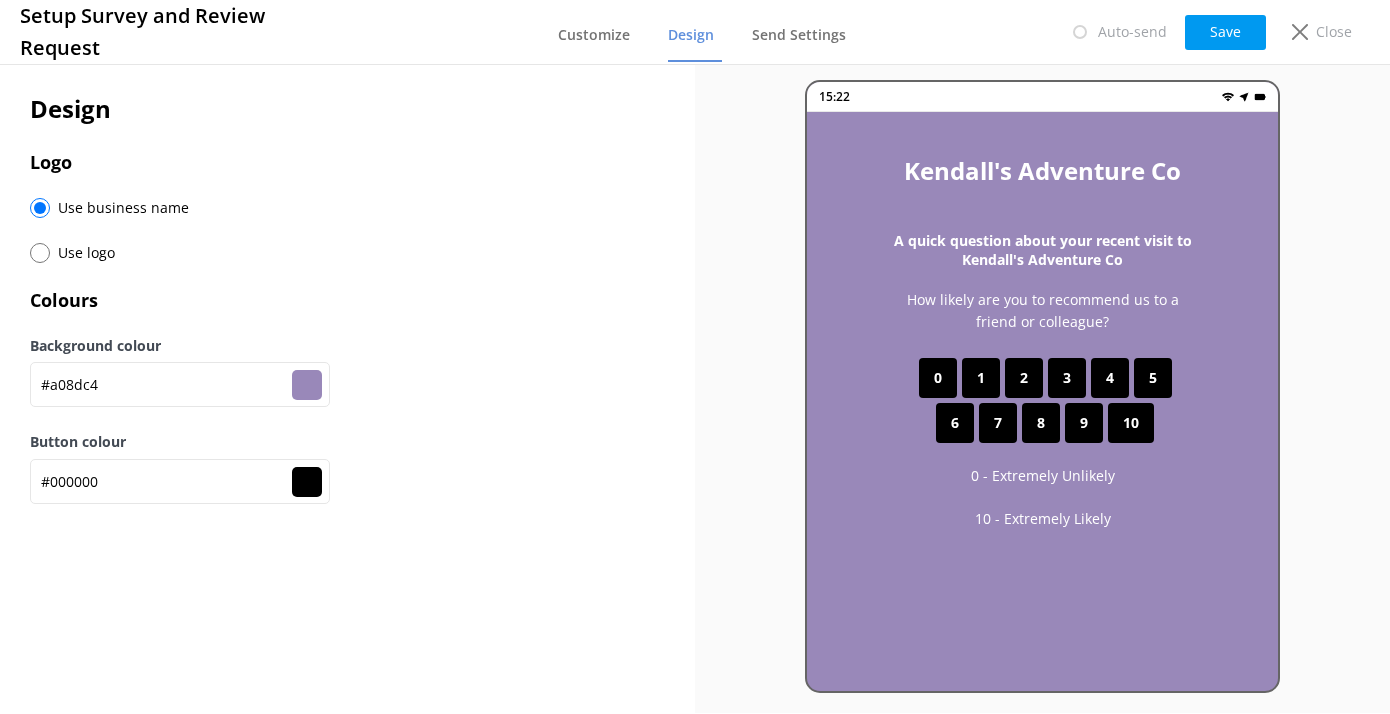 type on "#a08dc3" 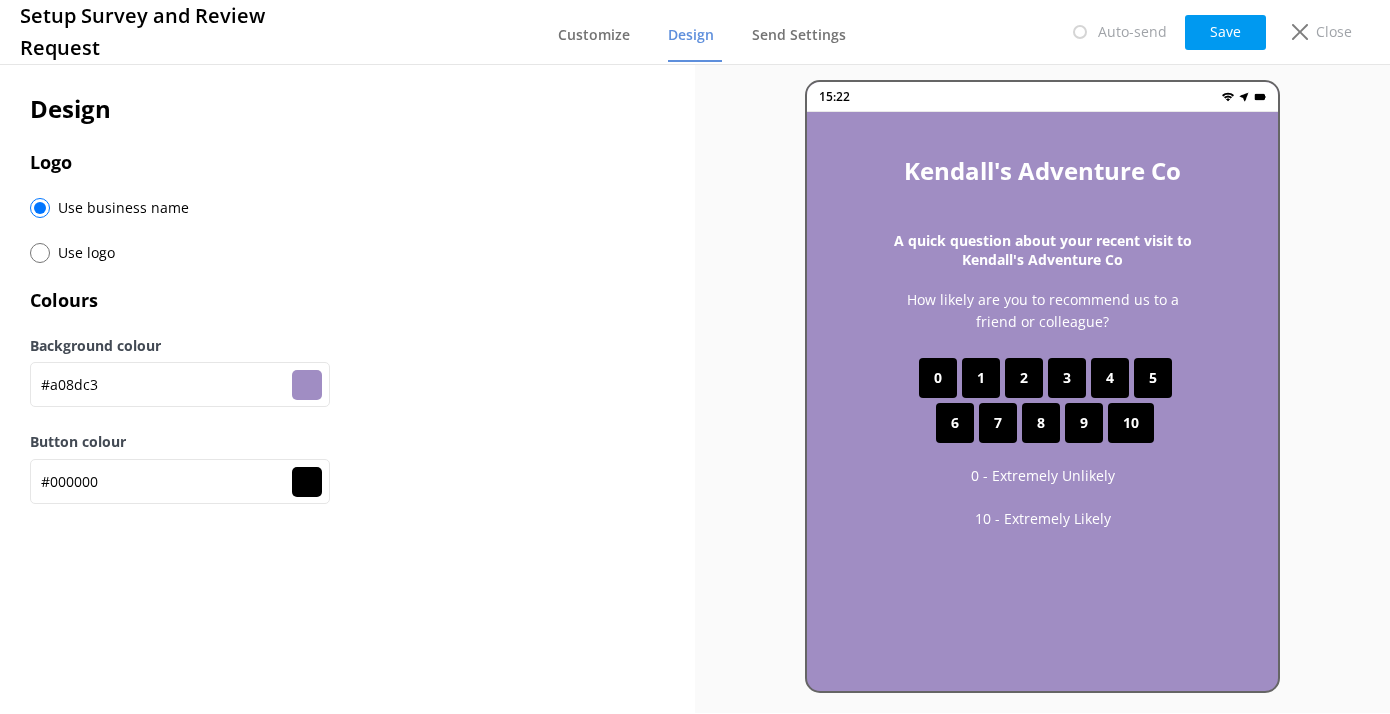 type on "#a390c6" 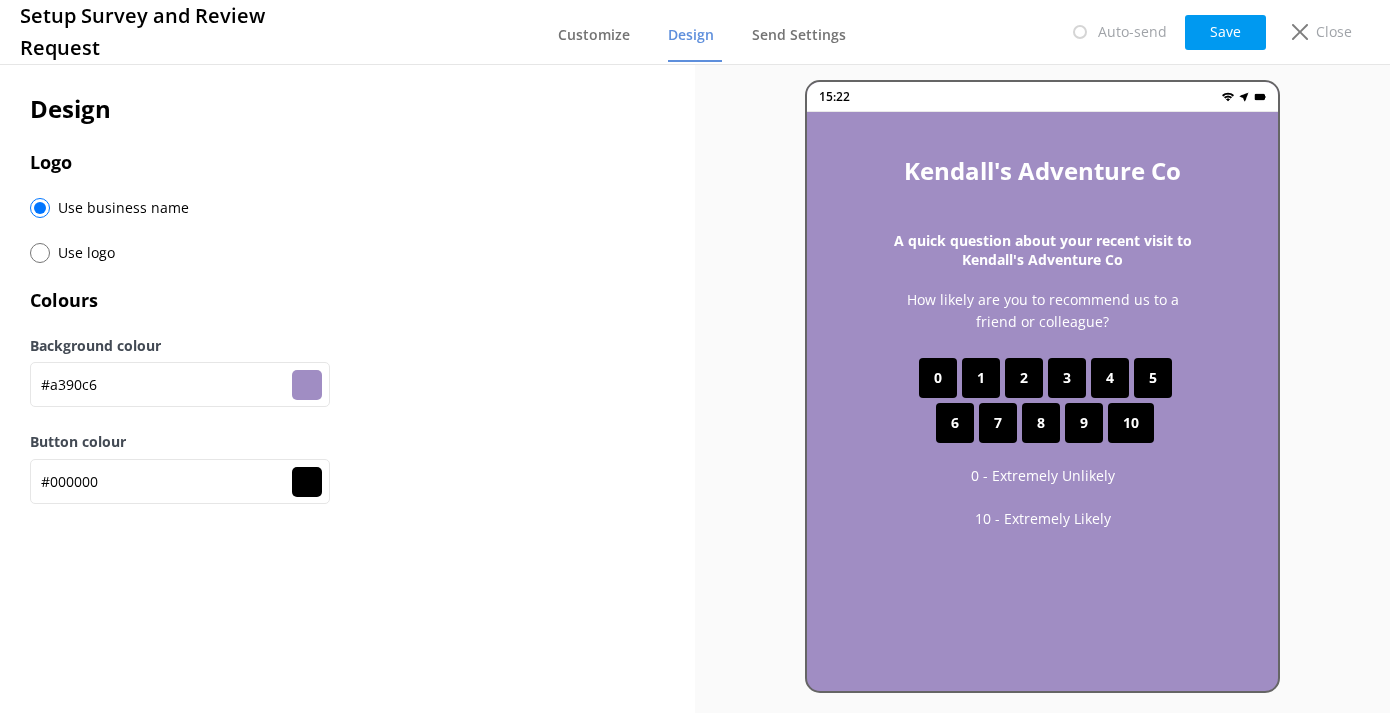 type on "#a390c6" 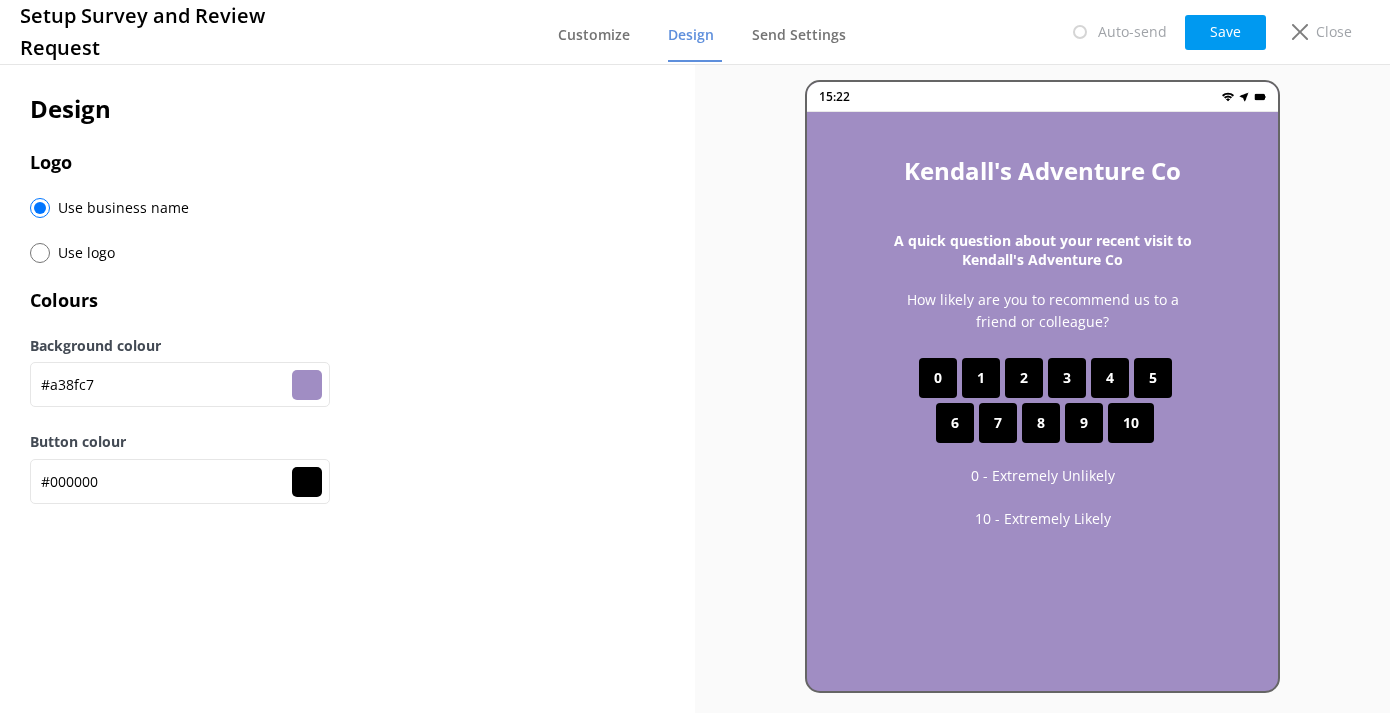 type on "#a592c8" 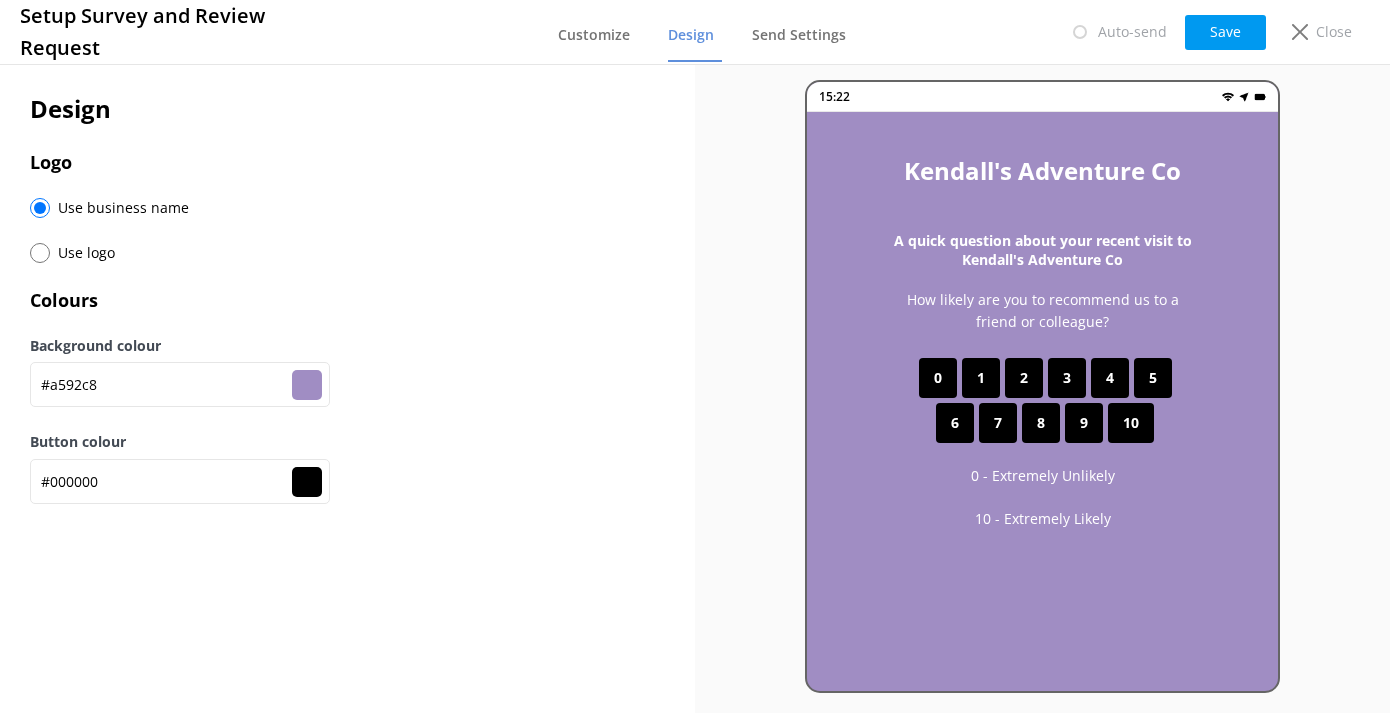 type on "#a895cb" 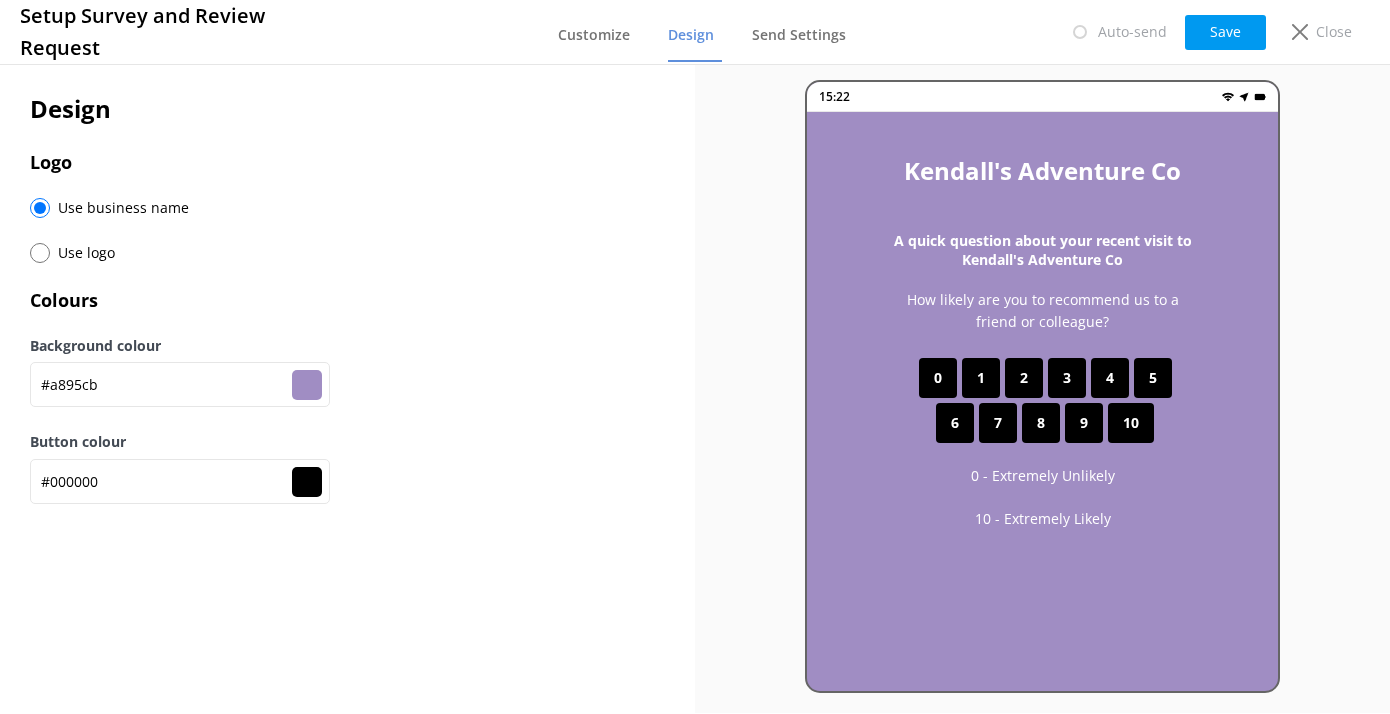 type on "#a894cc" 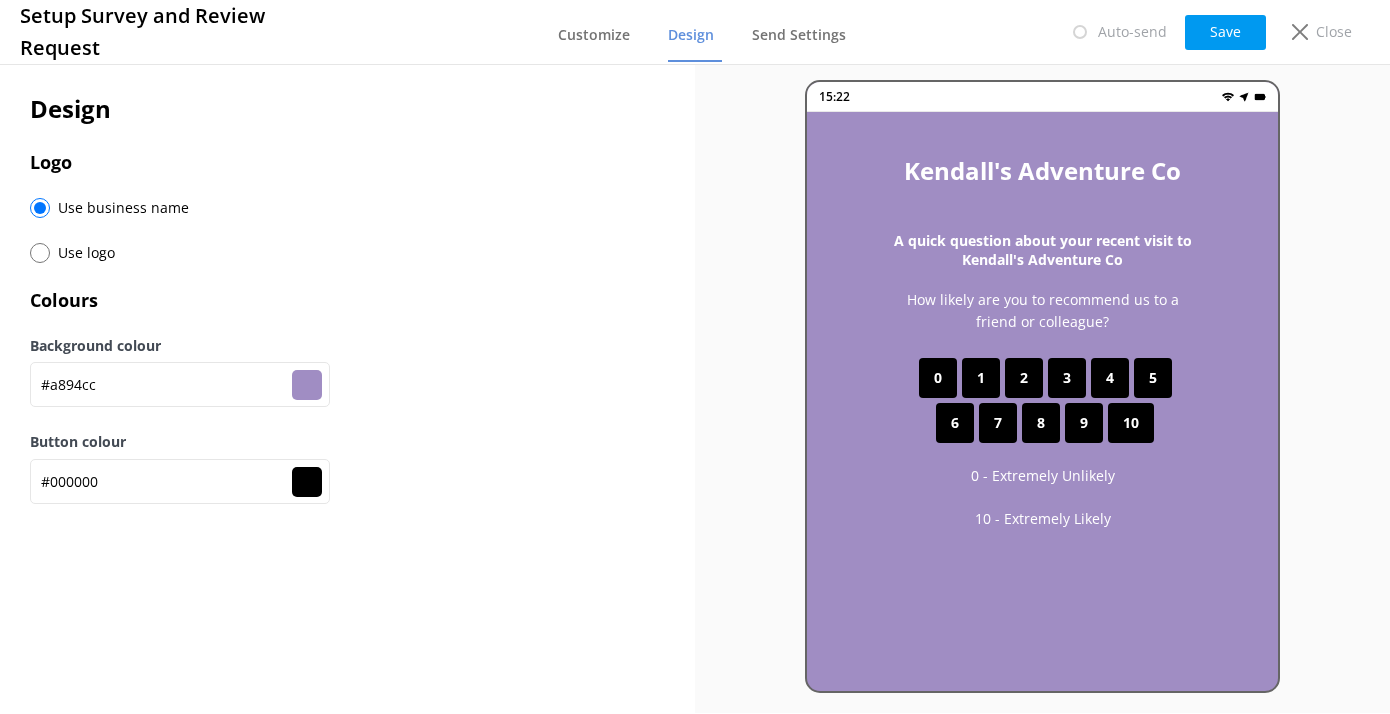 type on "#aa97ce" 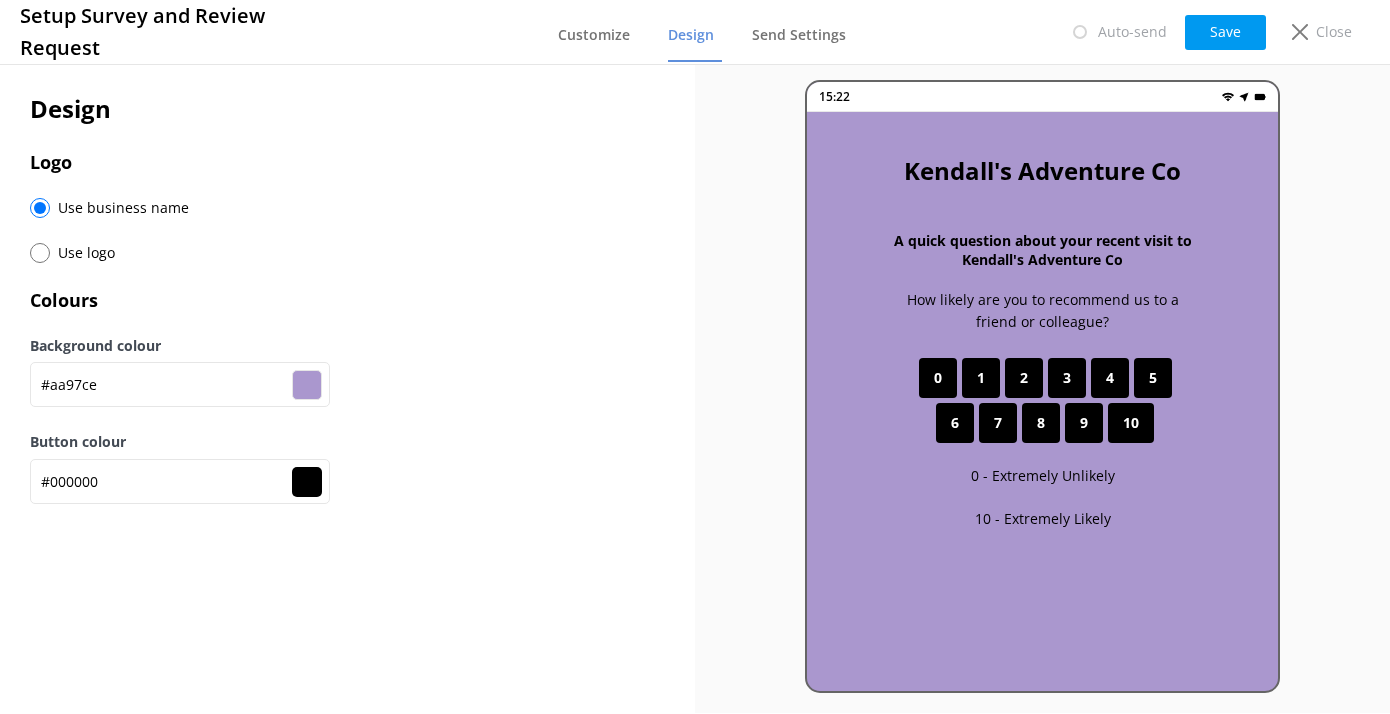 type on "#aa98cd" 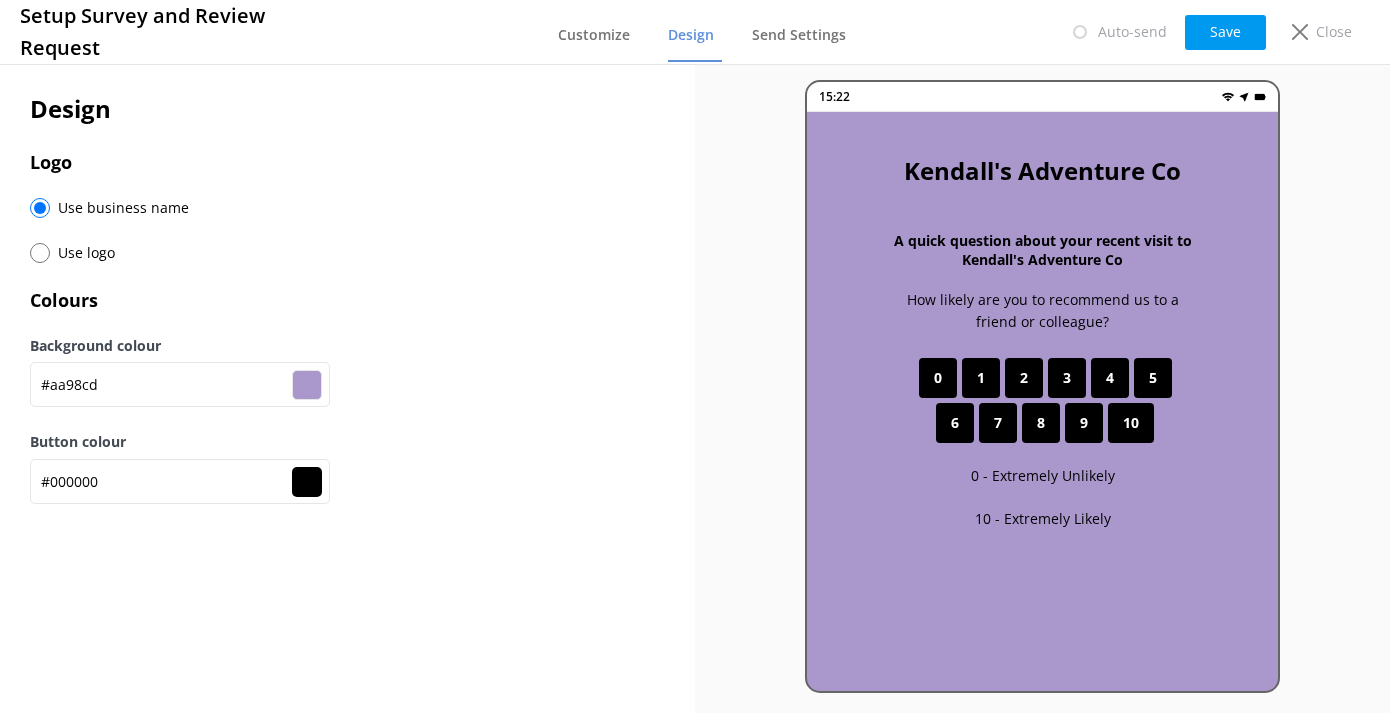 type on "#ae9cce" 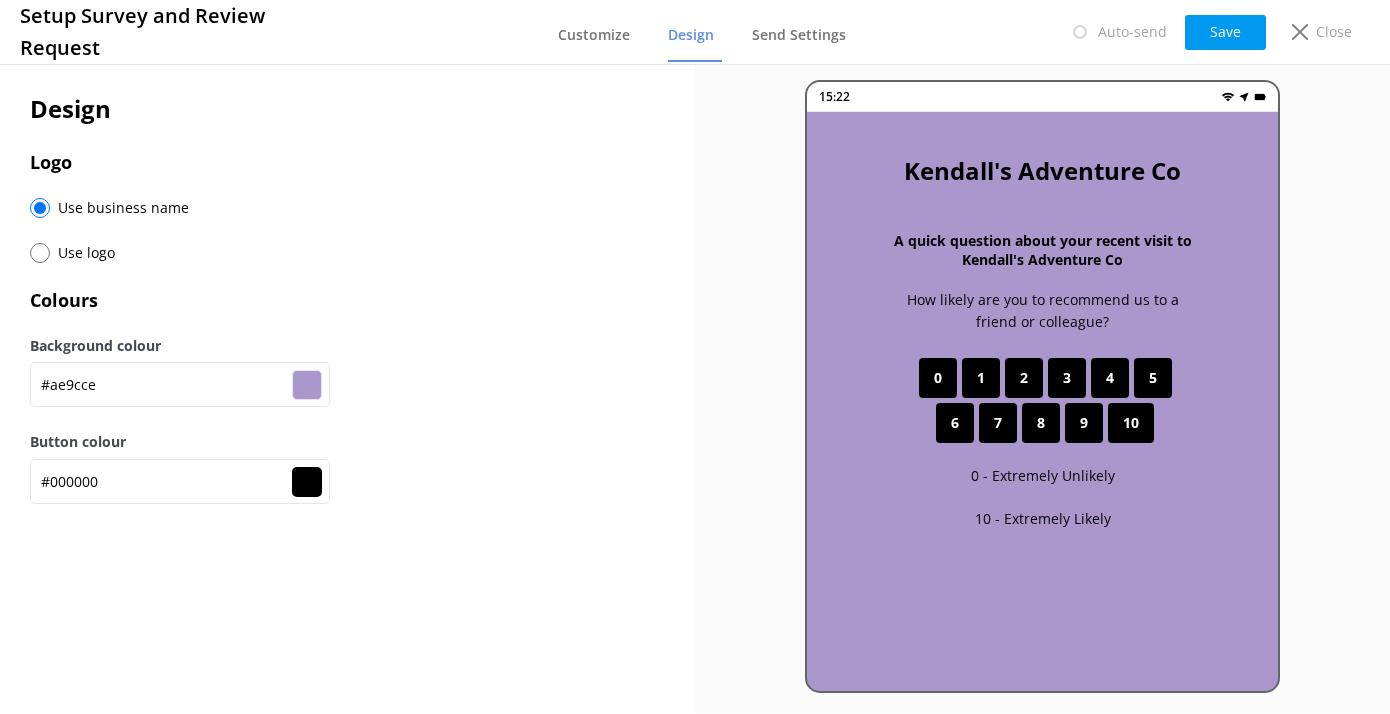 type on "#ae9dcd" 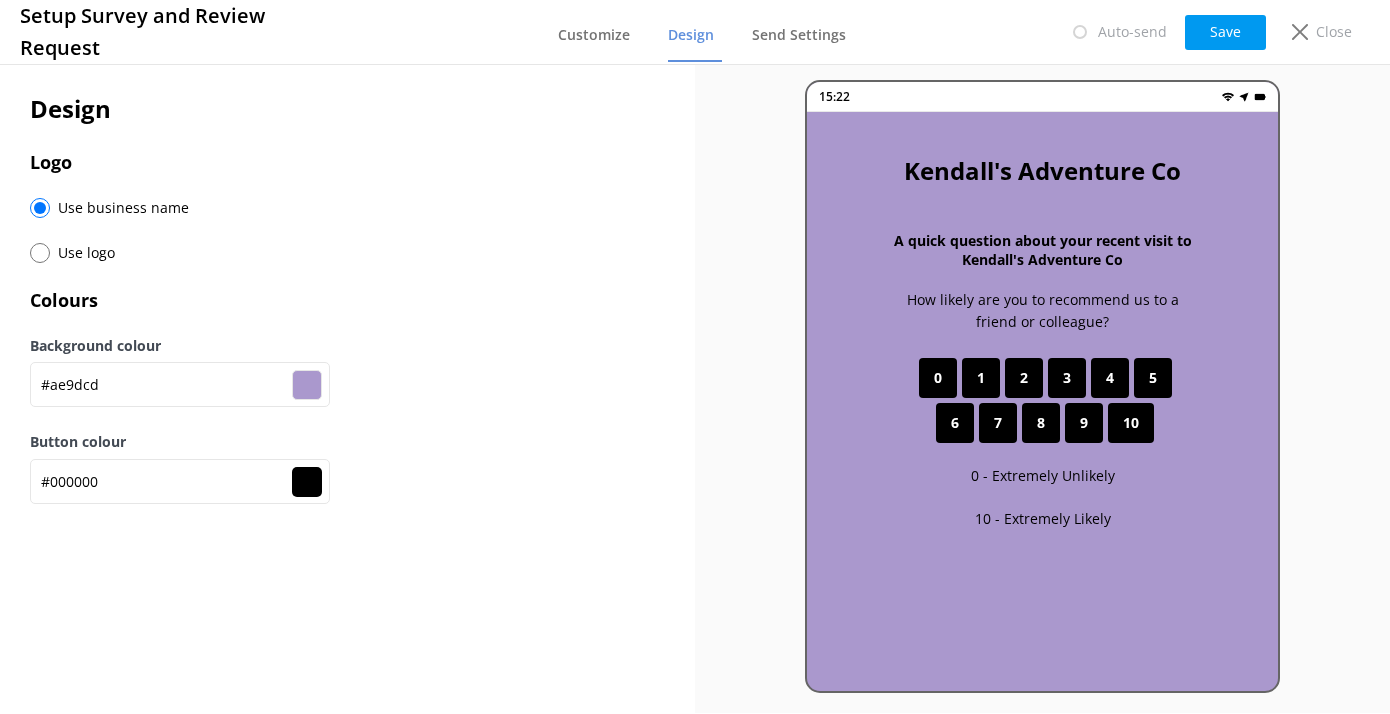 type on "#b09fd0" 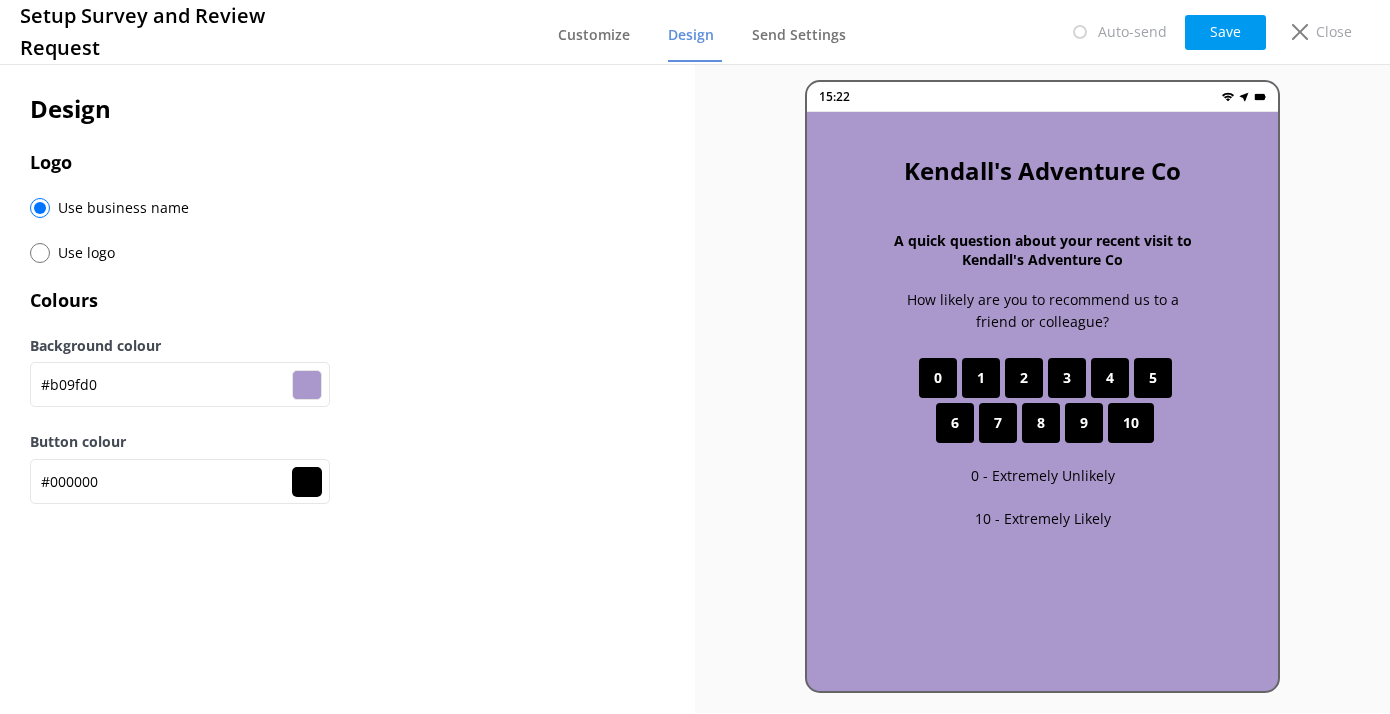 type on "#b3a3d2" 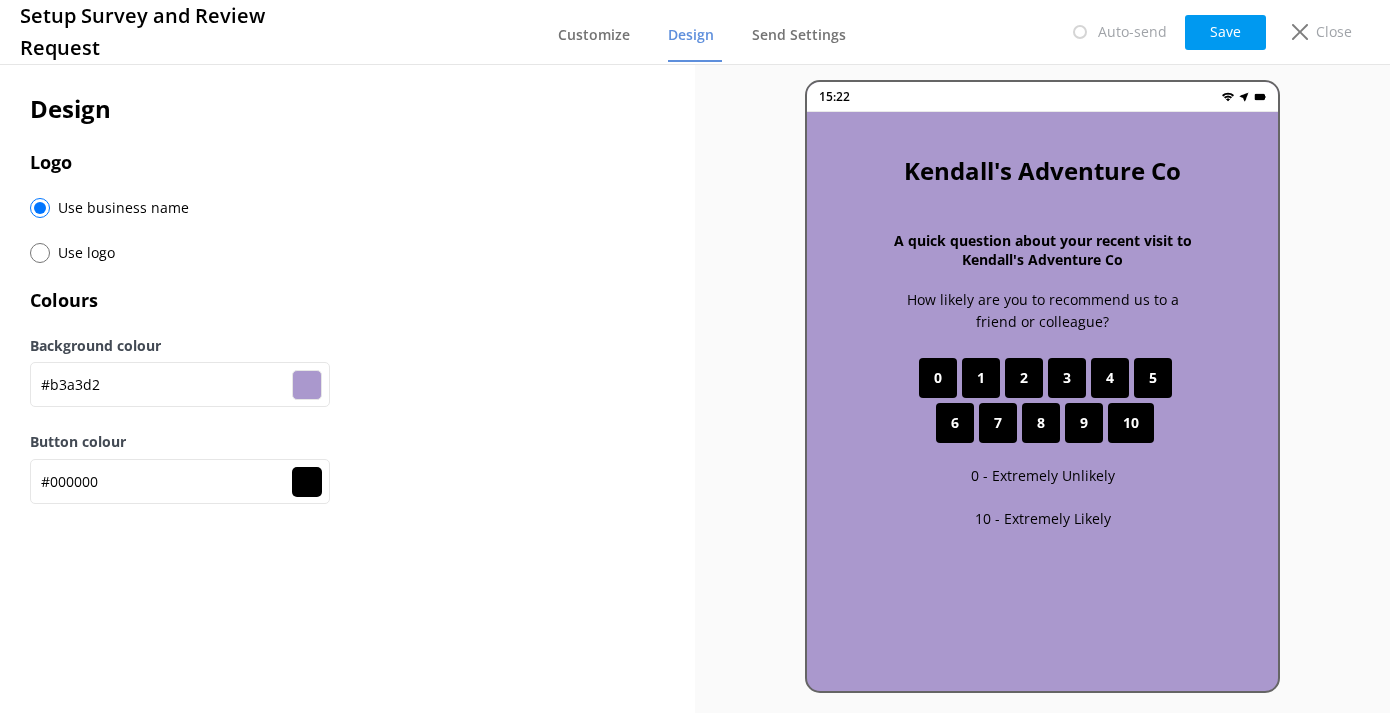 type on "#b6a7d3" 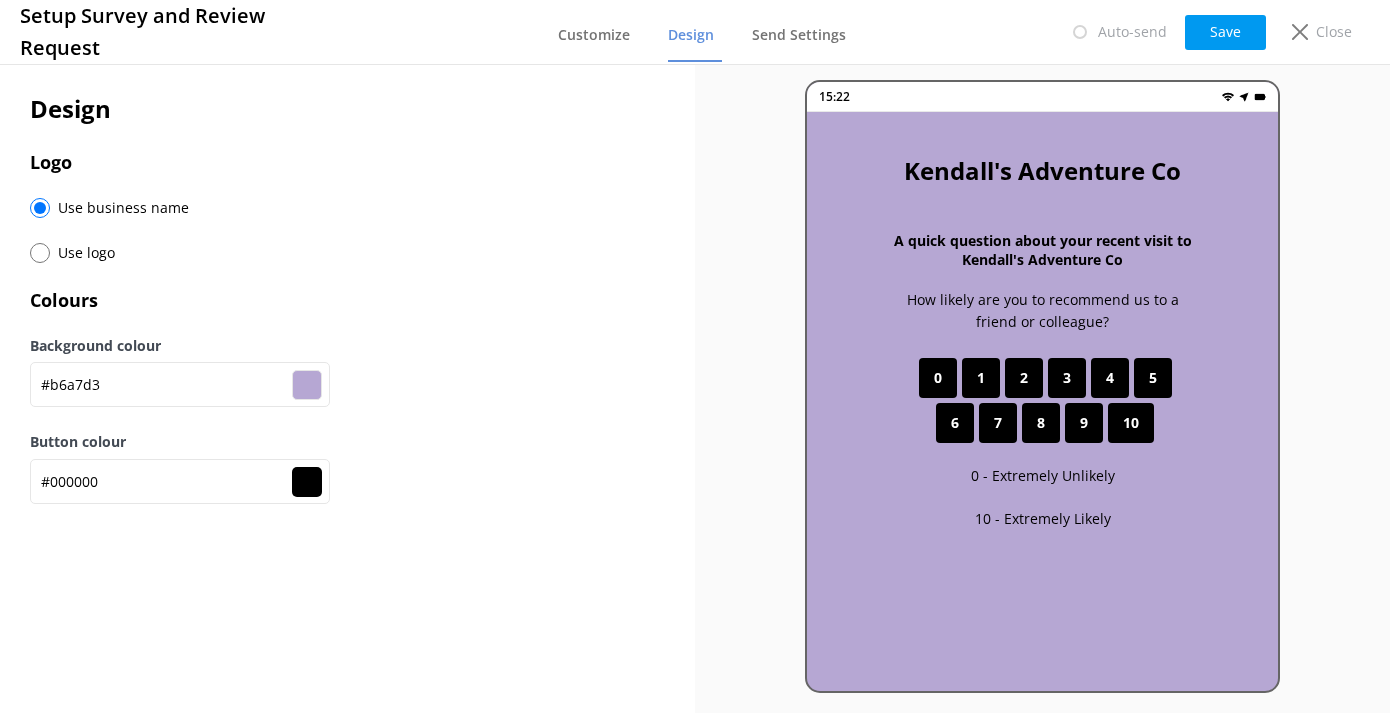 type on "#b9abd4" 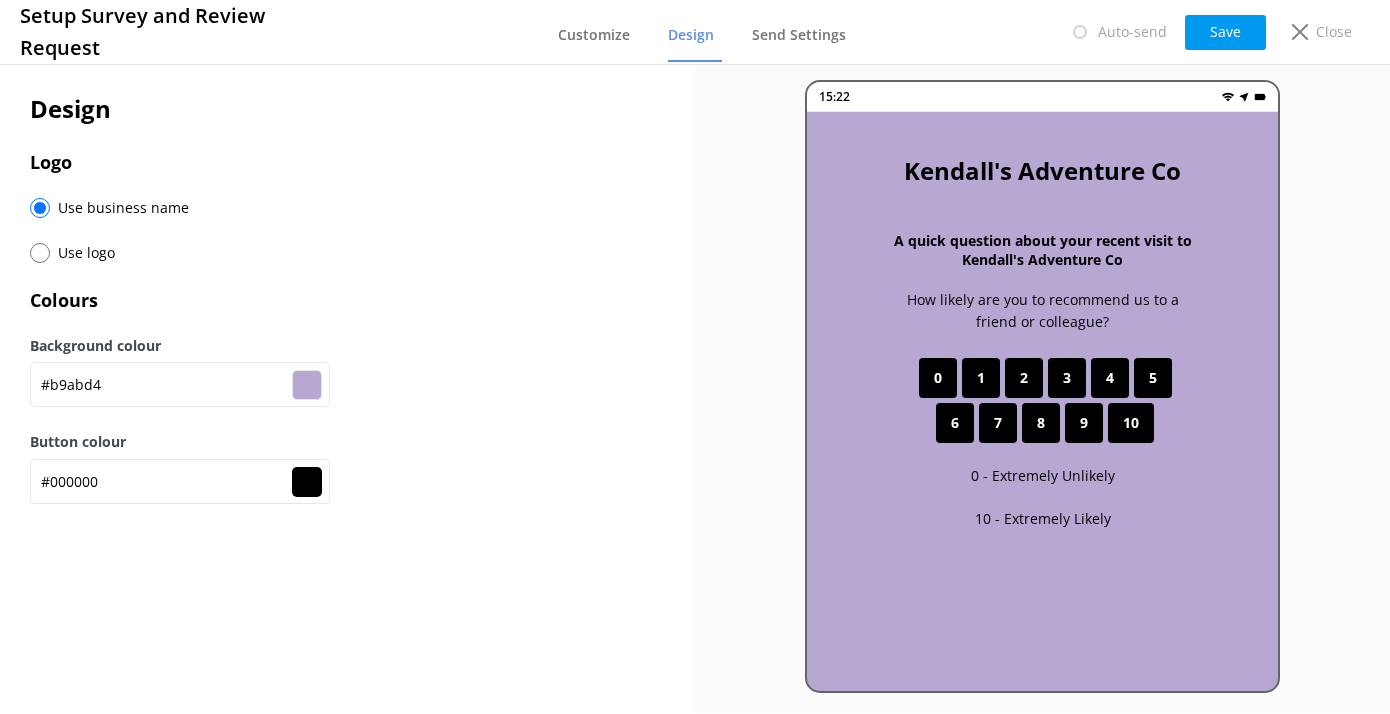 type on "#b9abd4" 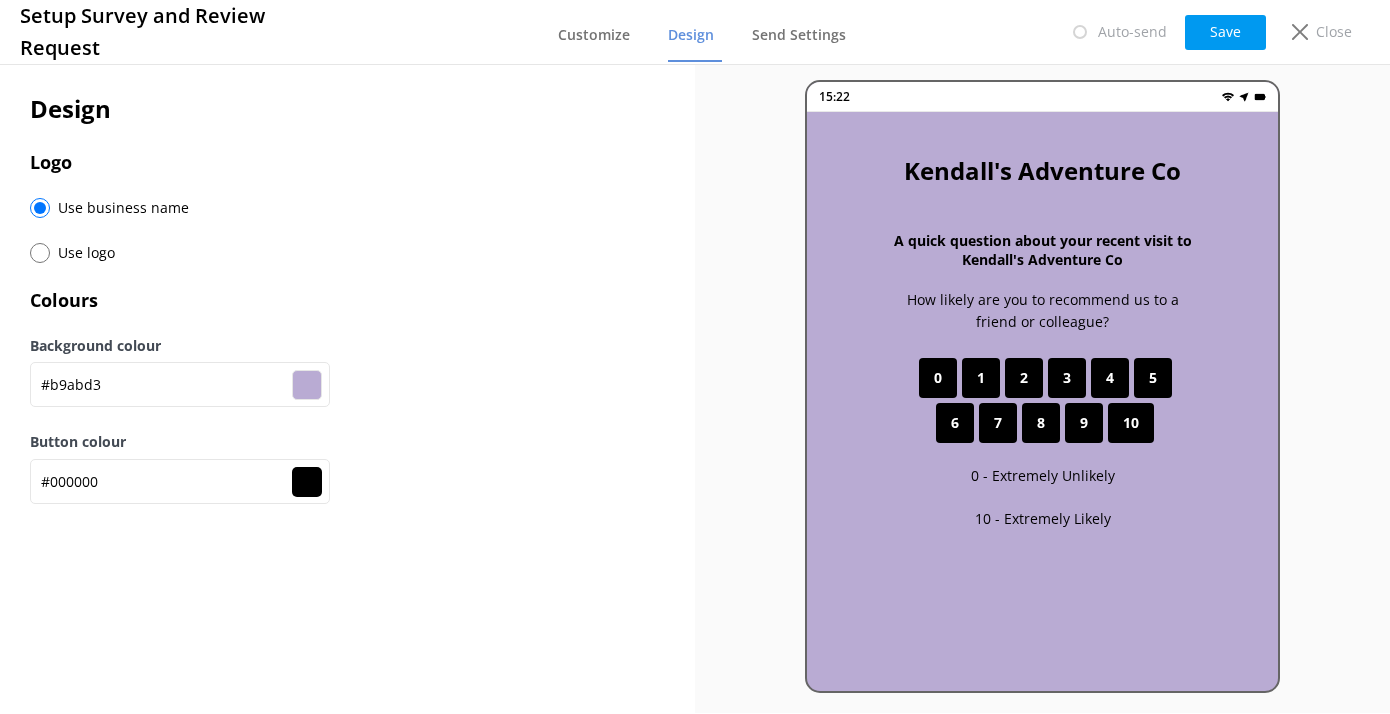 type on "#b9abd3" 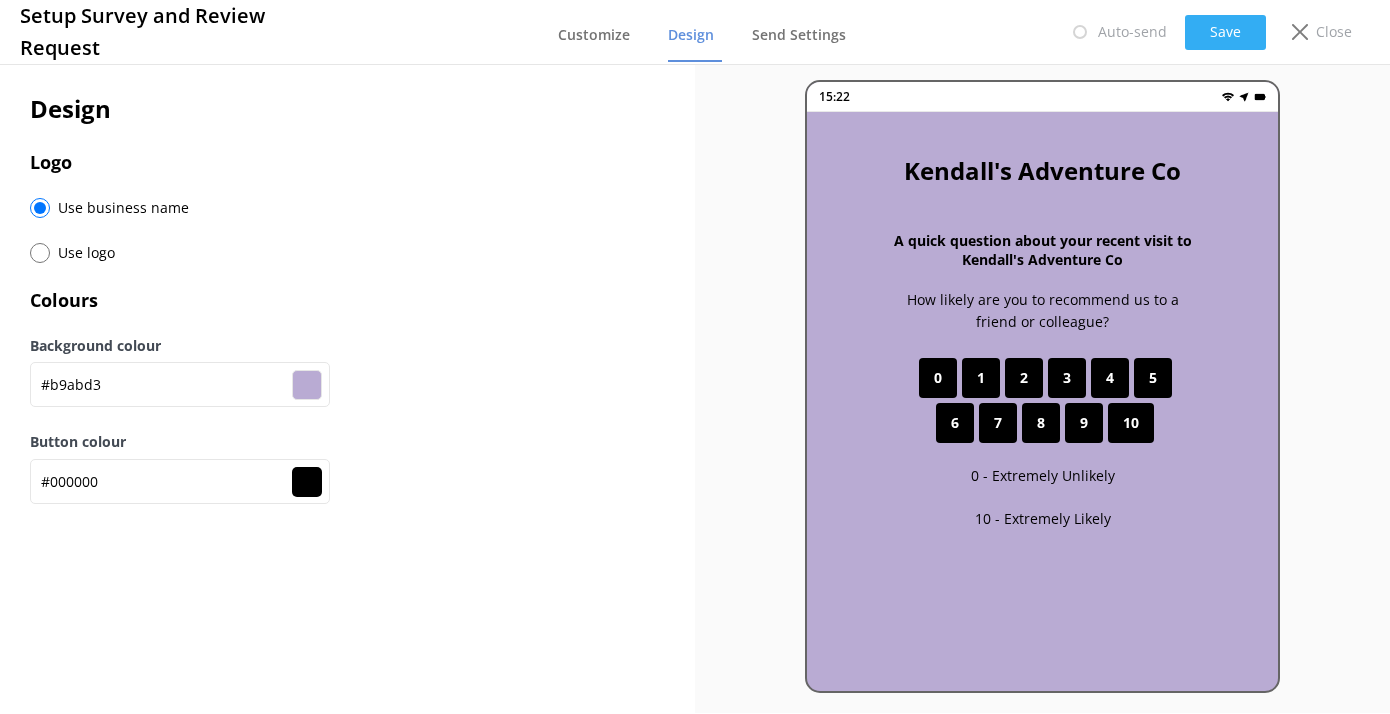 click on "Save" at bounding box center [1225, 32] 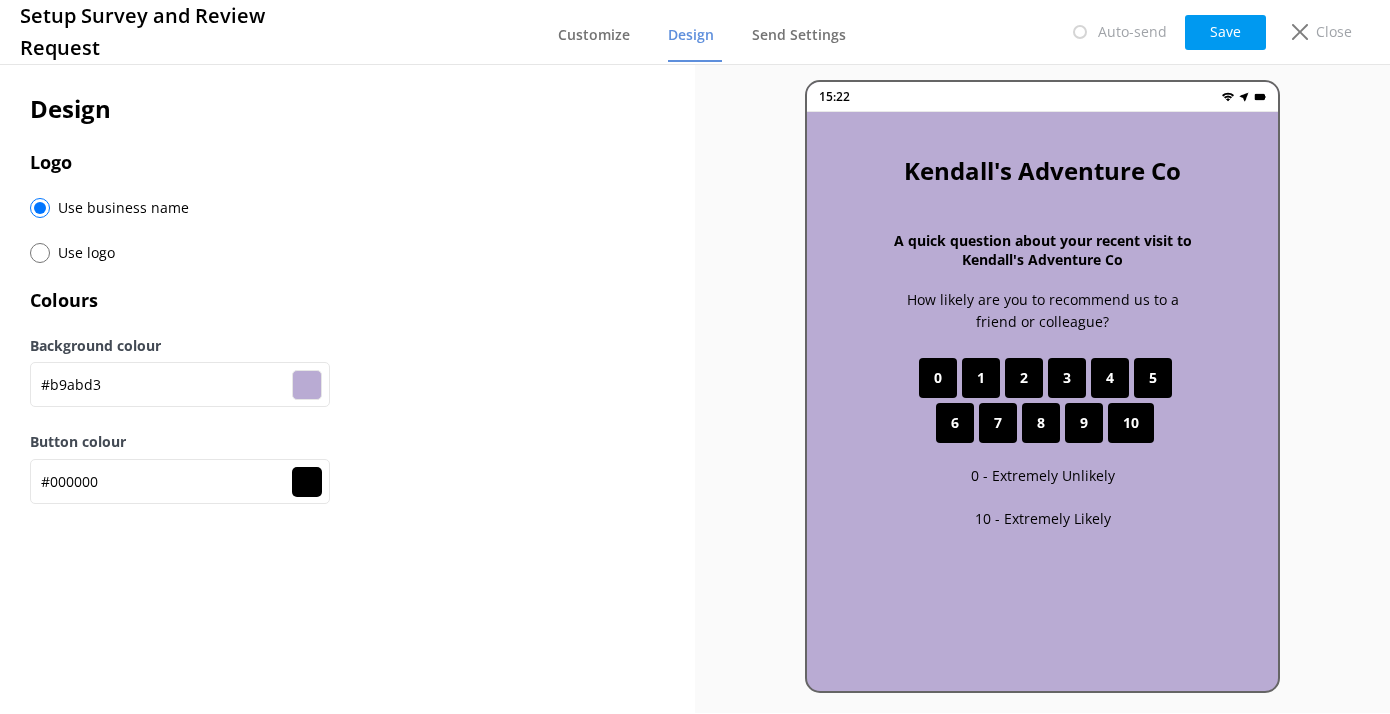 click on "#000000" at bounding box center (307, 482) 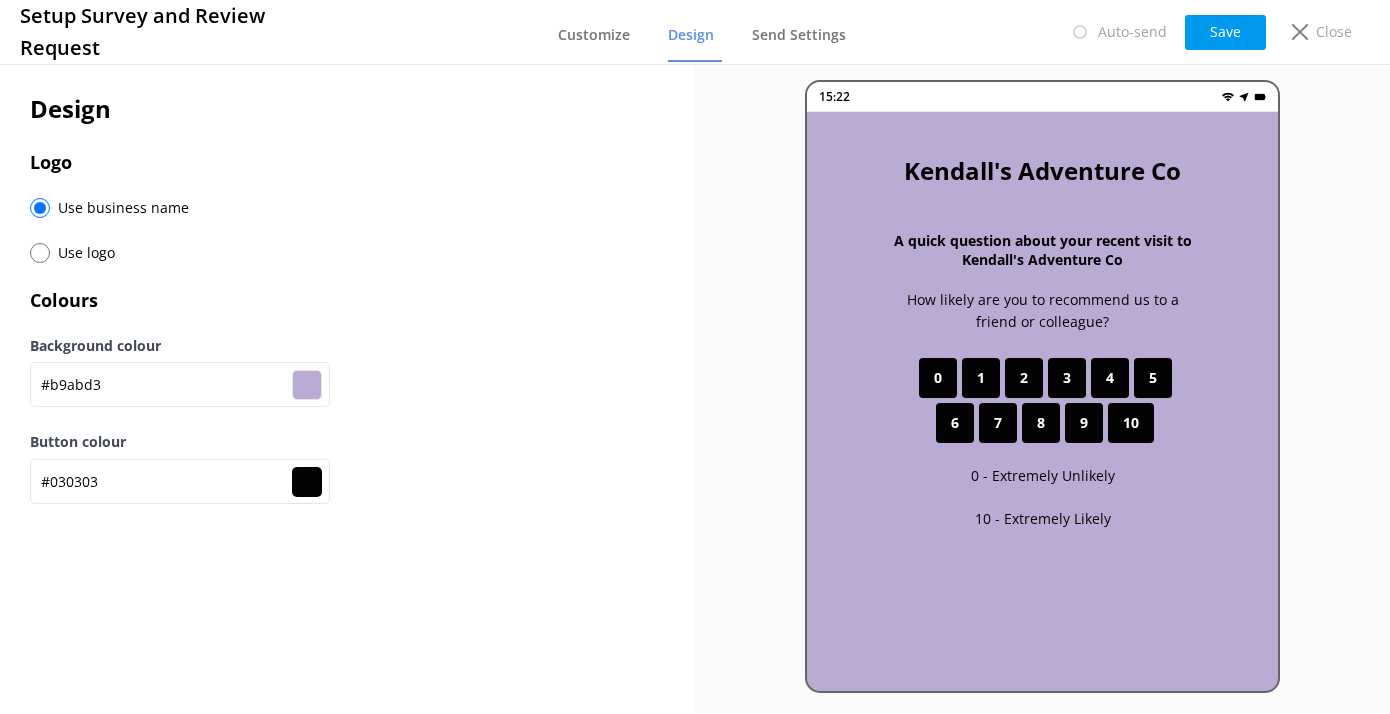type on "#050505" 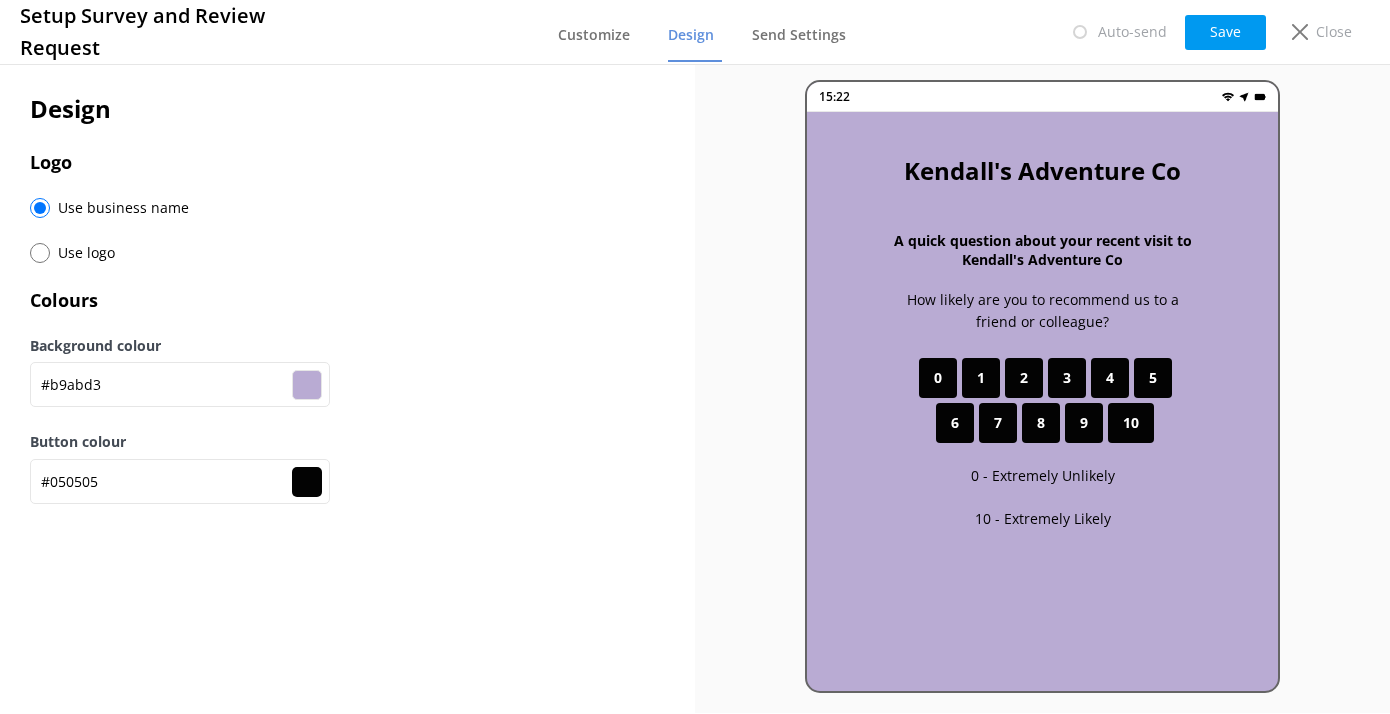 type on "#0d0d0d" 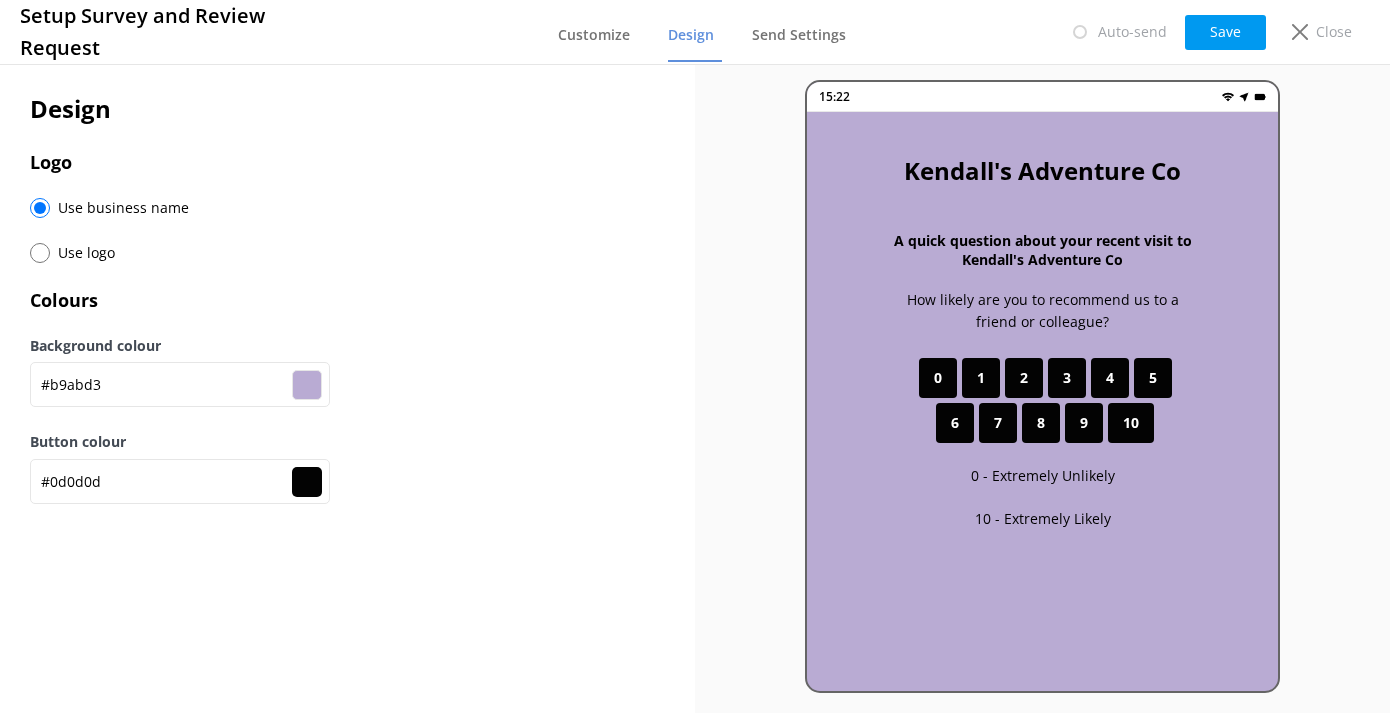 type on "#121212" 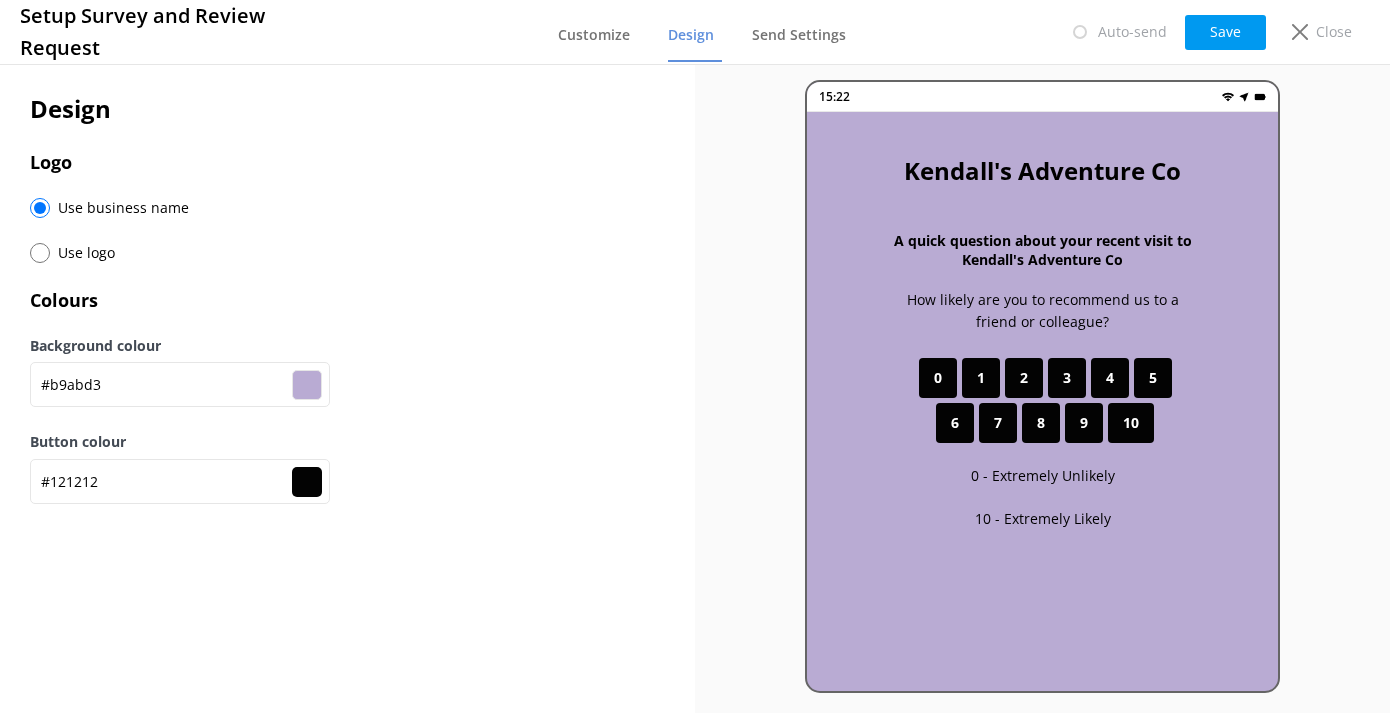 type on "#1a1a1a" 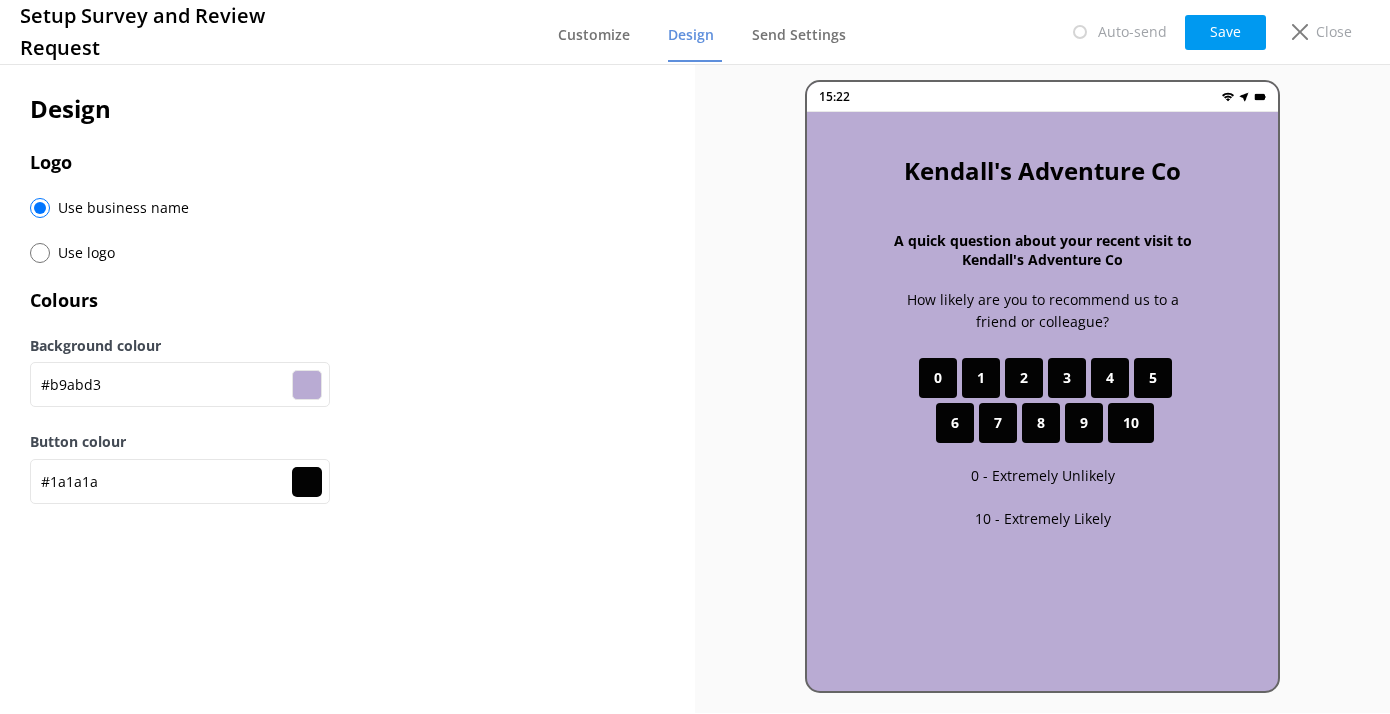 type on "#1f1f1f" 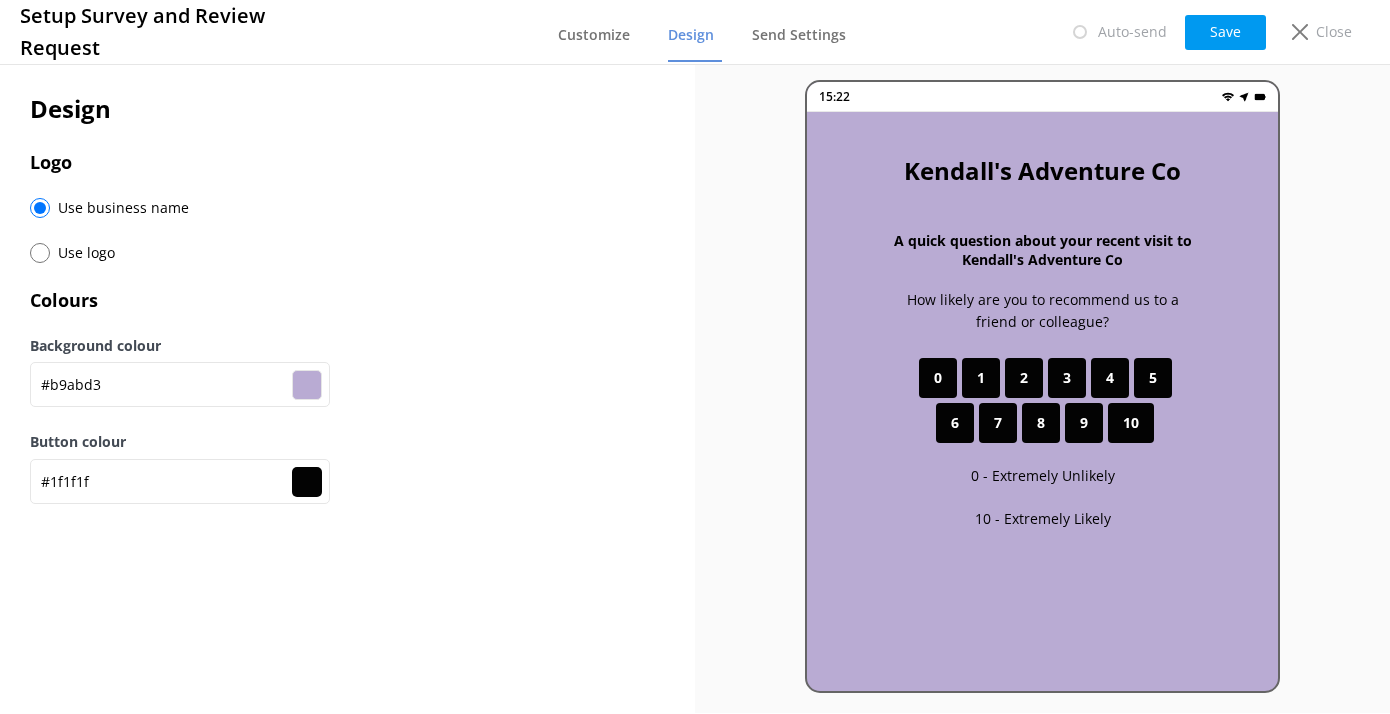type on "#212121" 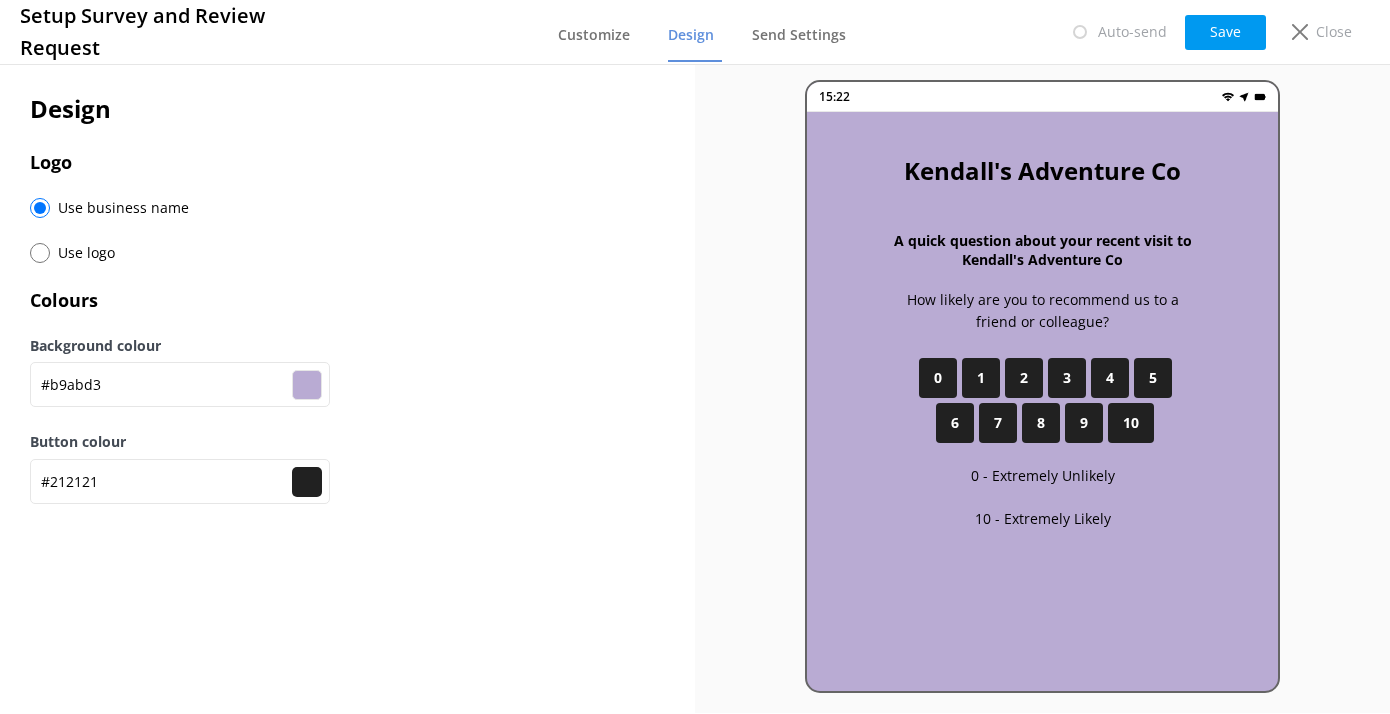 type on "#242424" 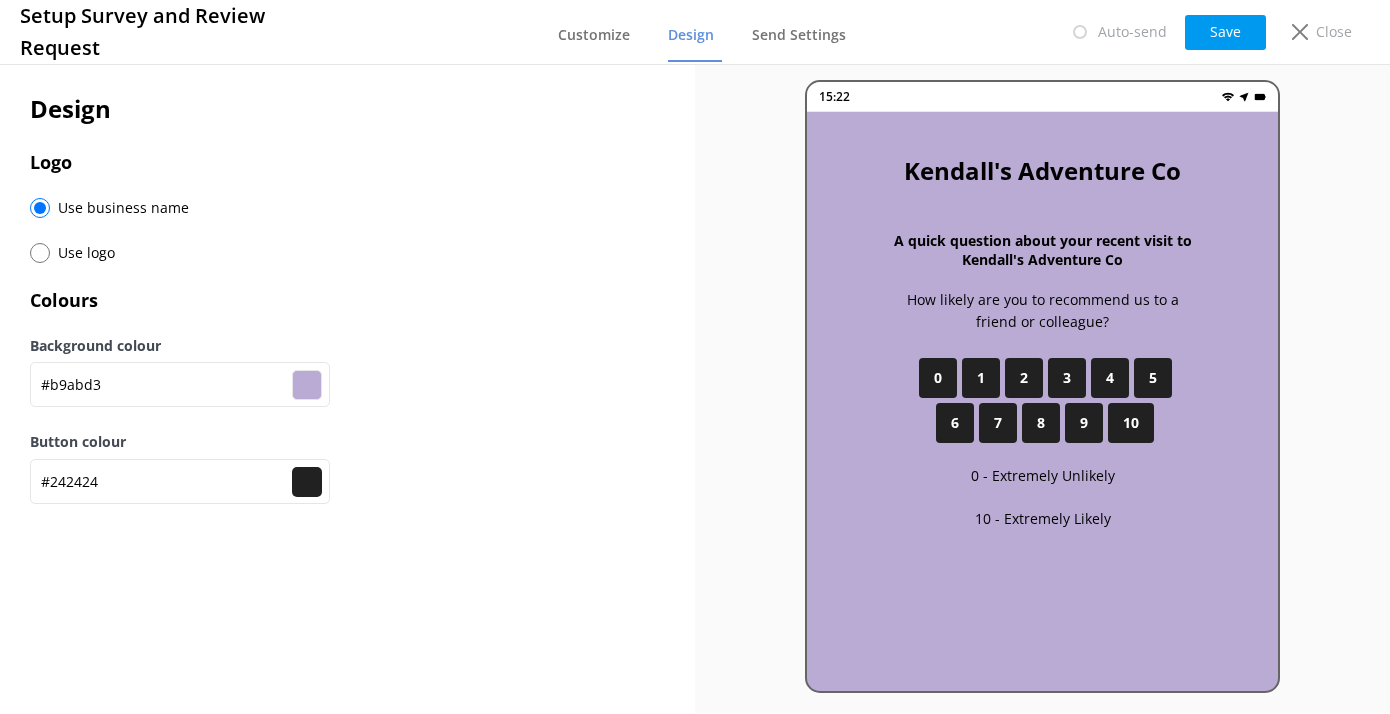 type on "#292929" 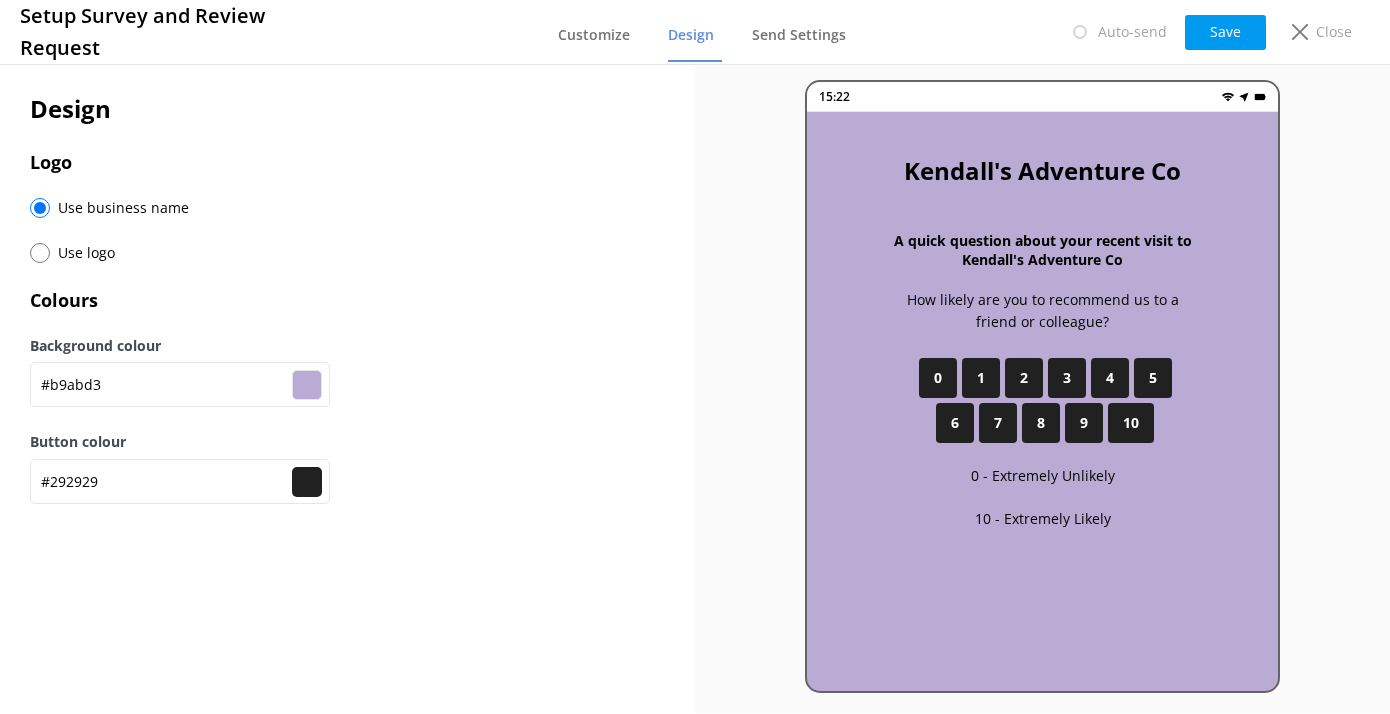 type on "#2e2e2e" 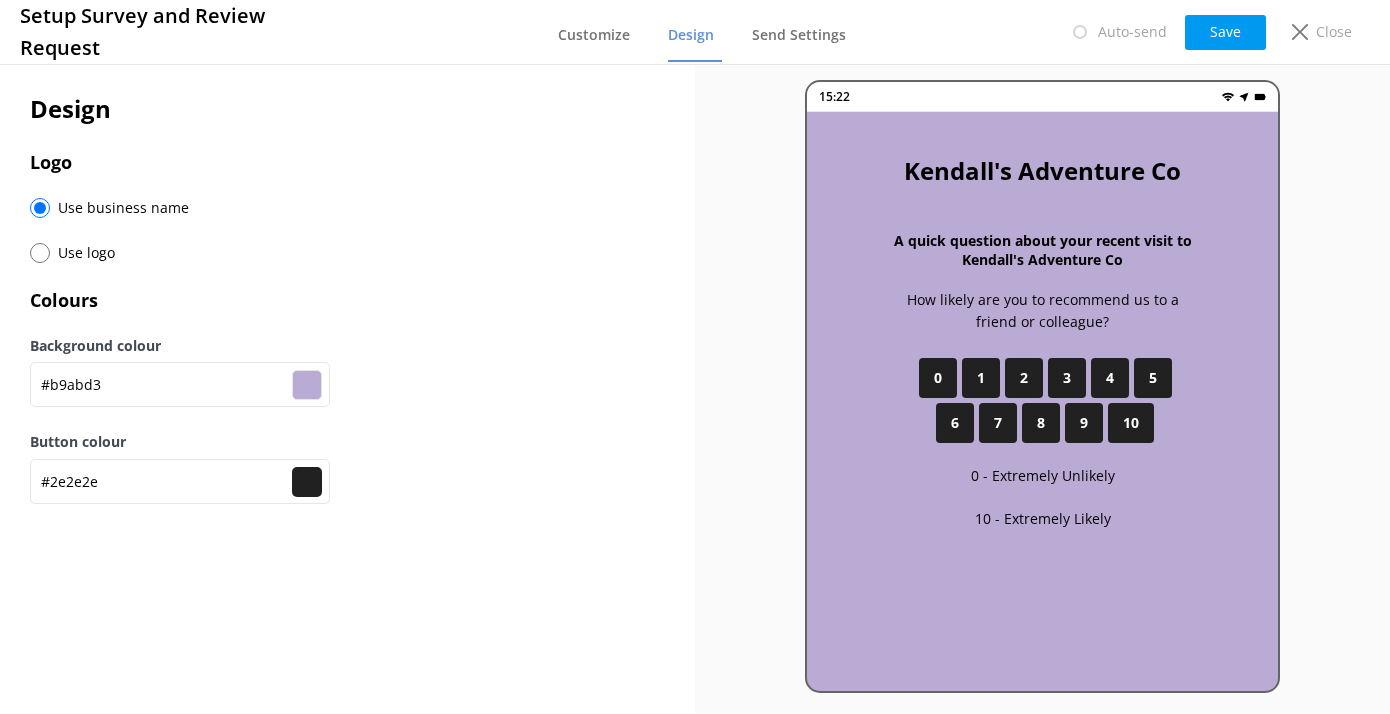type on "#303030" 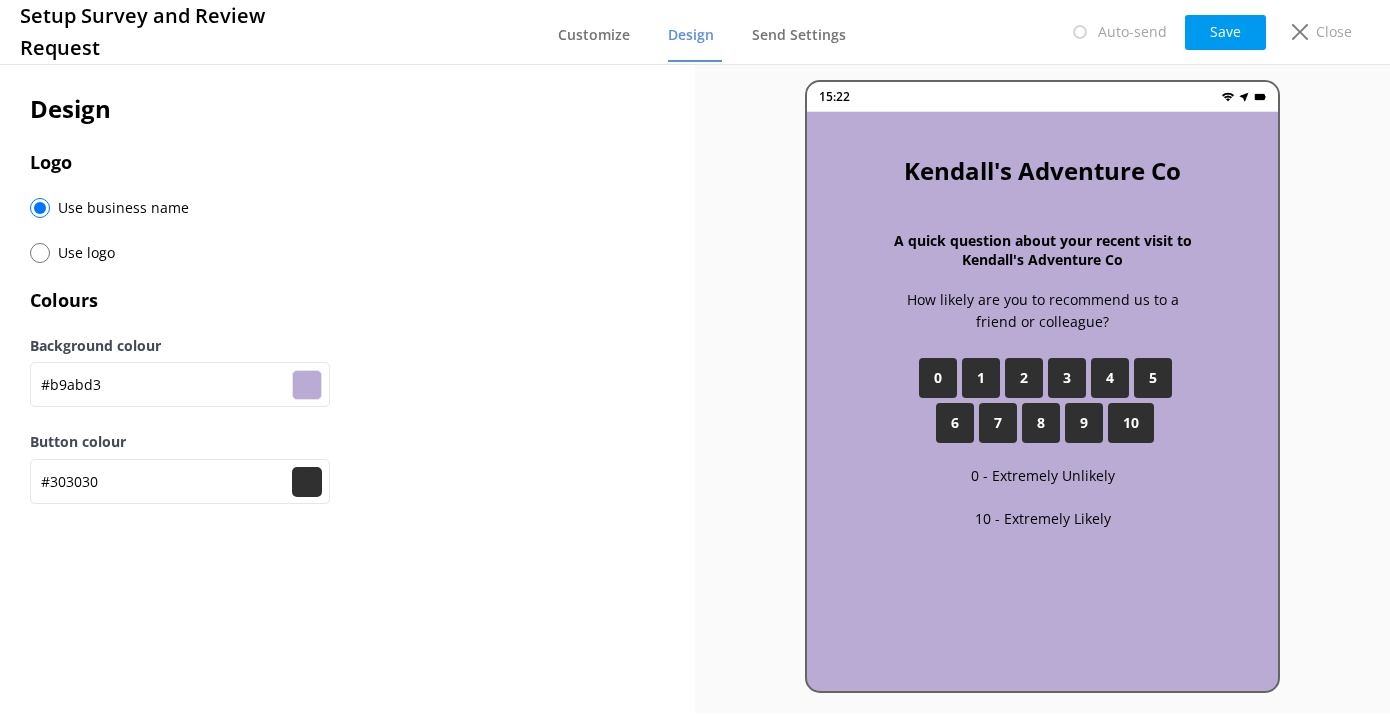 type on "#333333" 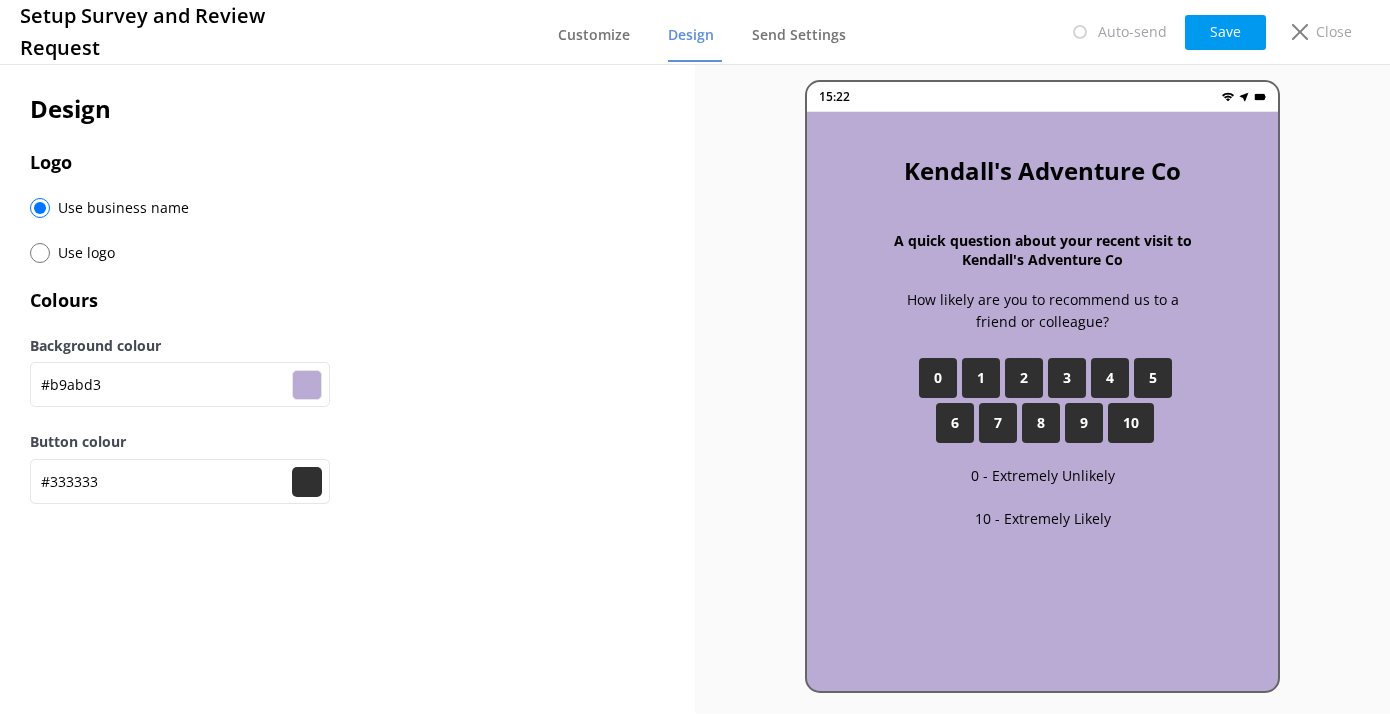 type on "#363636" 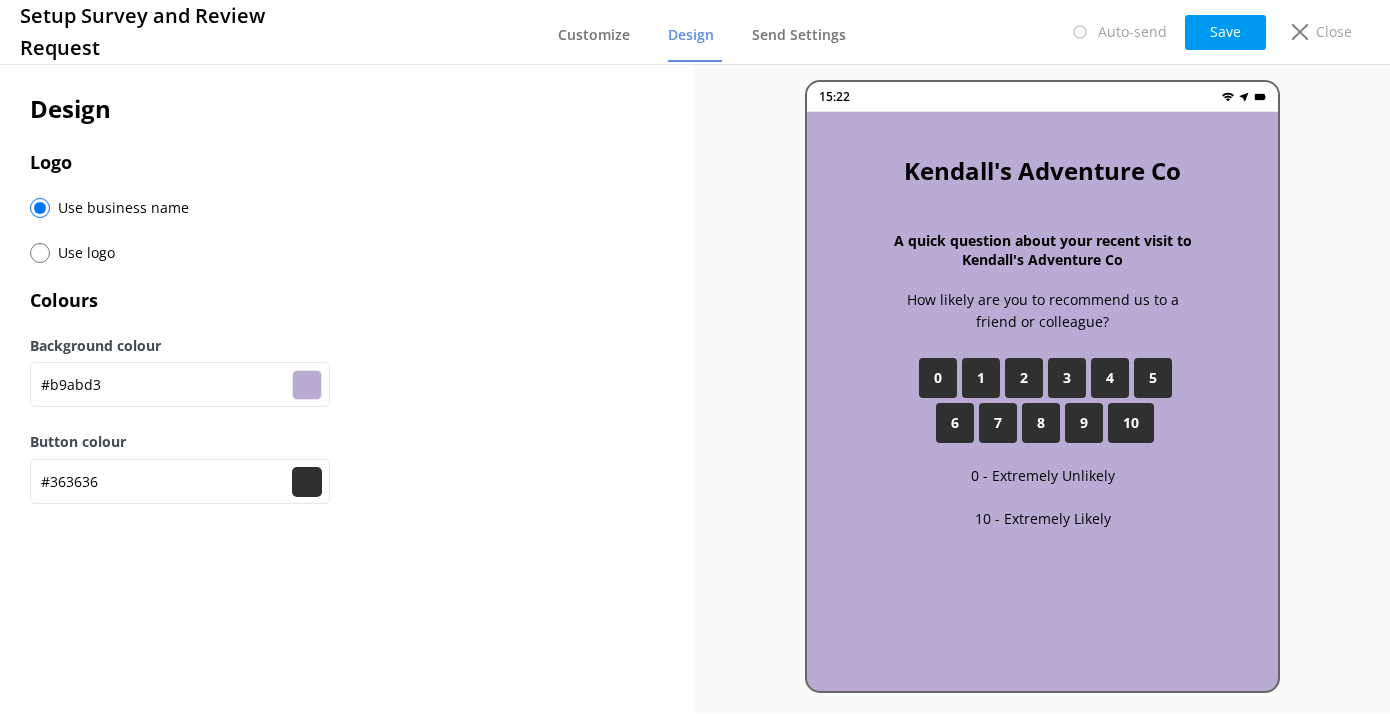 type on "#383838" 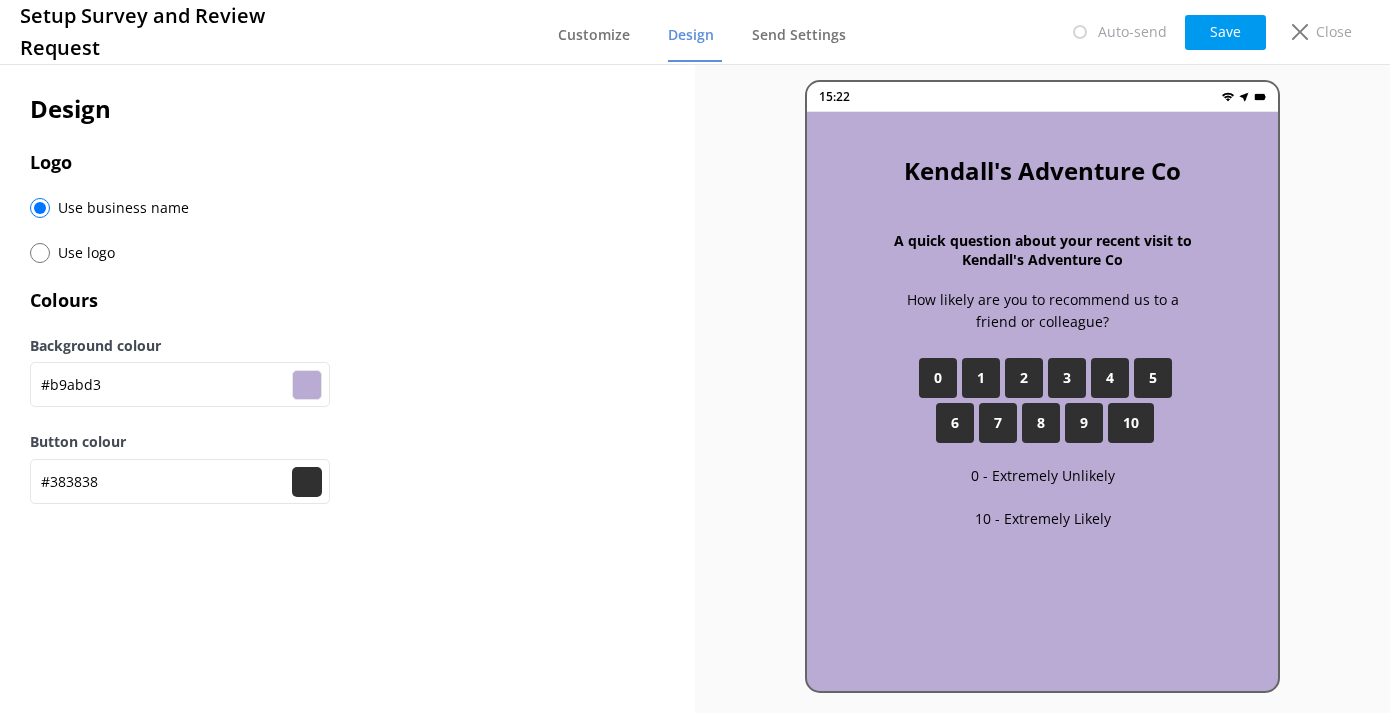 type on "#3b3b3b" 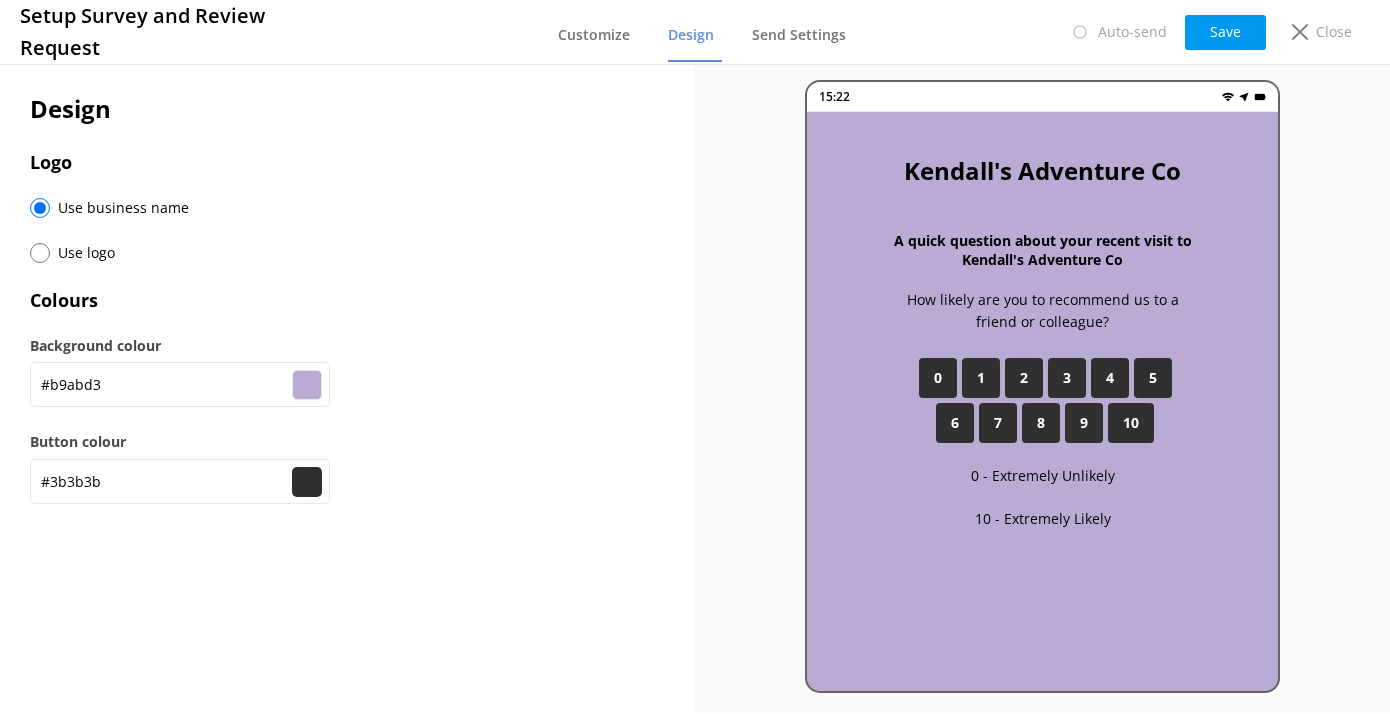 type on "#3d3d3d" 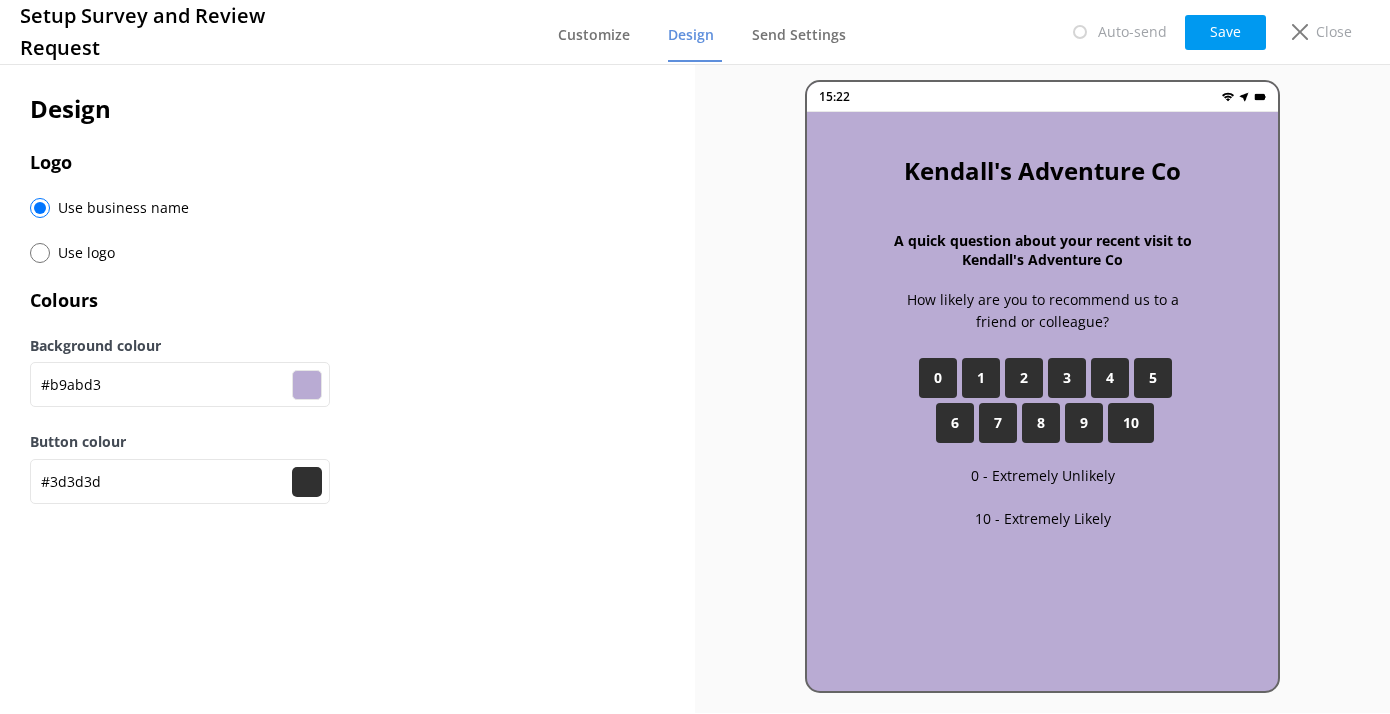 type on "#404040" 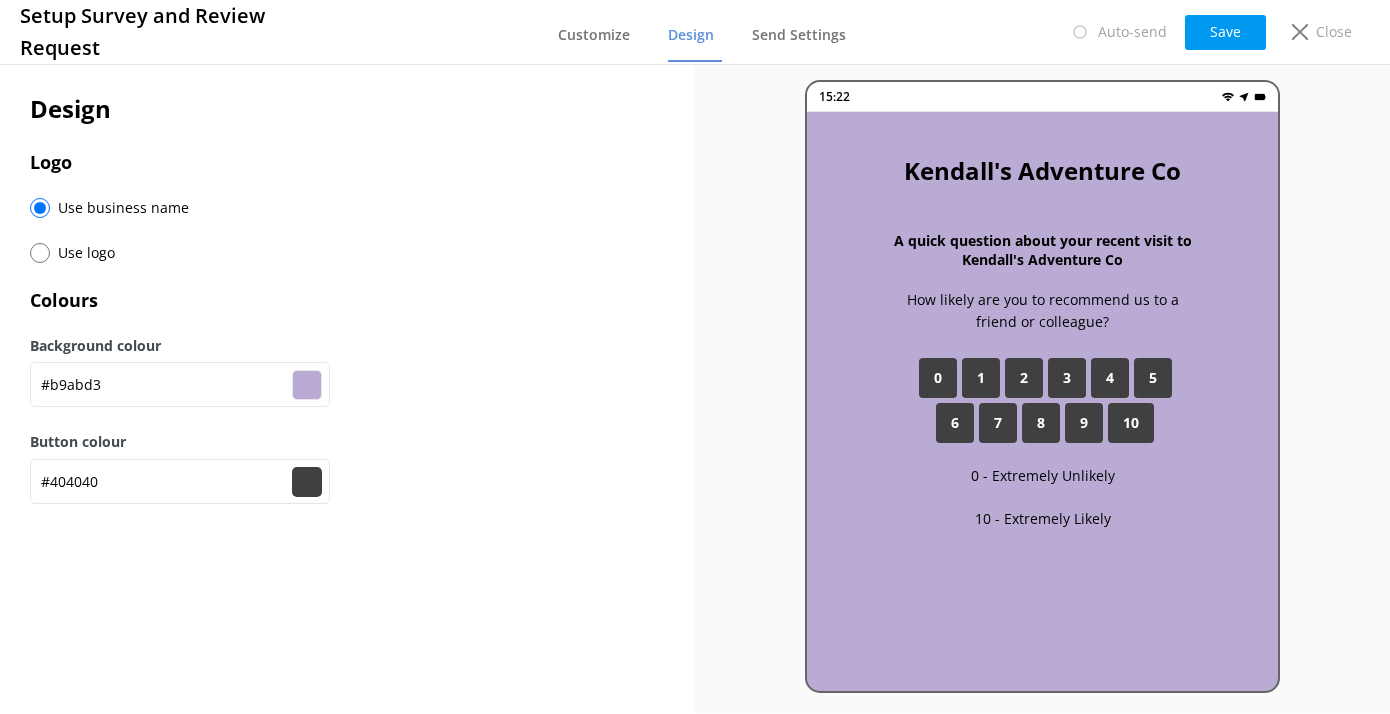 type on "#424242" 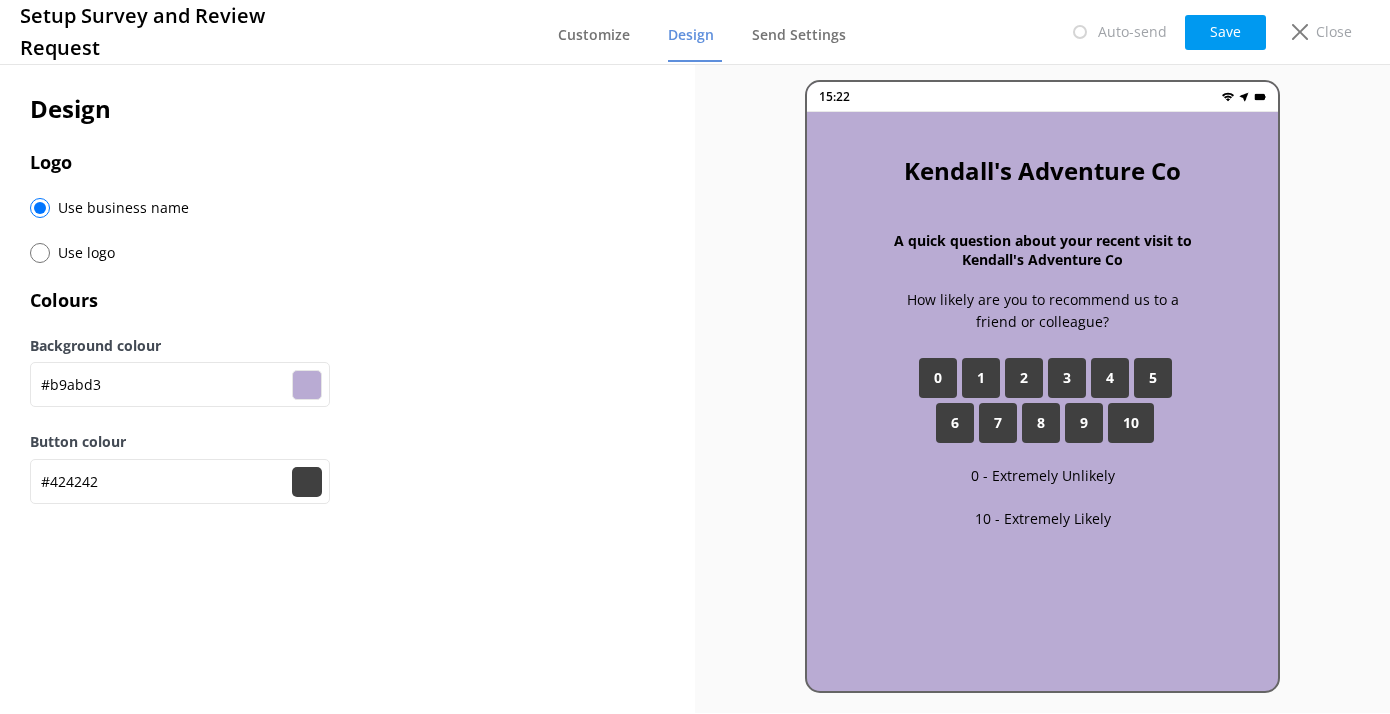 type on "#454545" 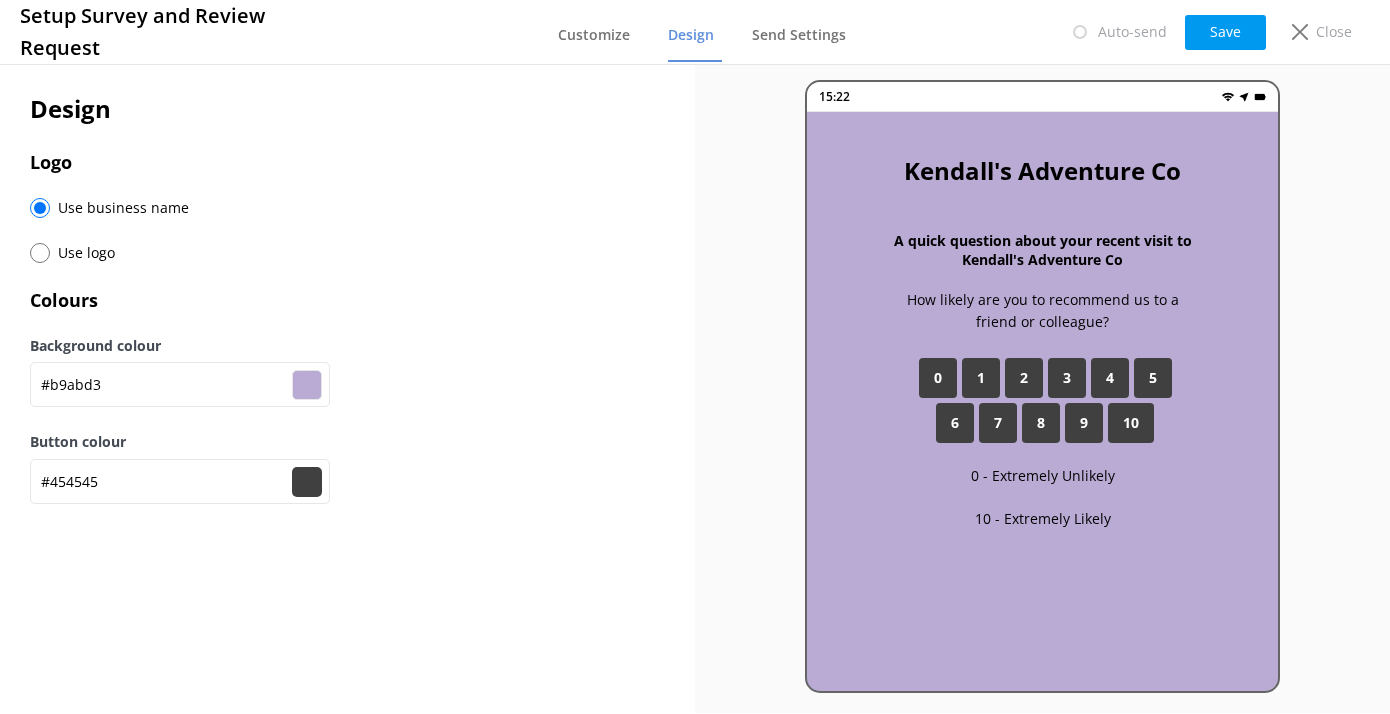 type on "#474747" 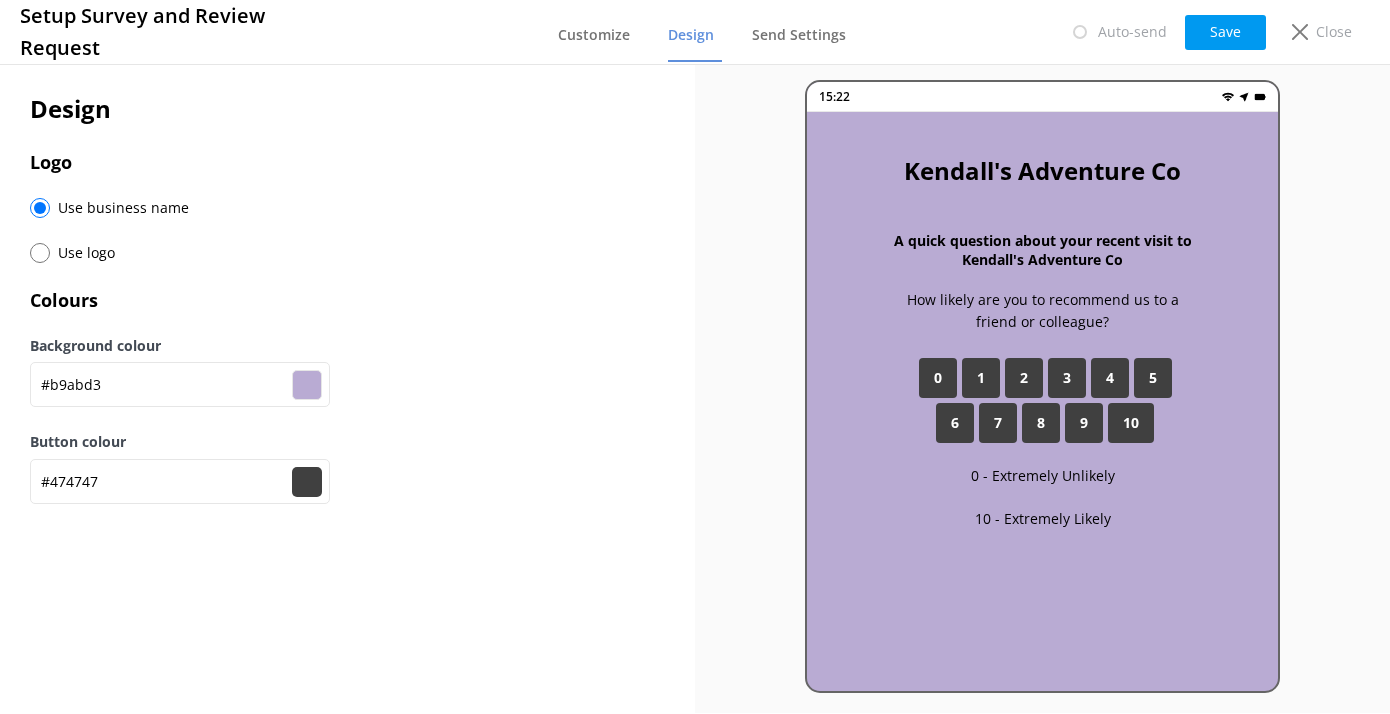 type on "#4a4a4a" 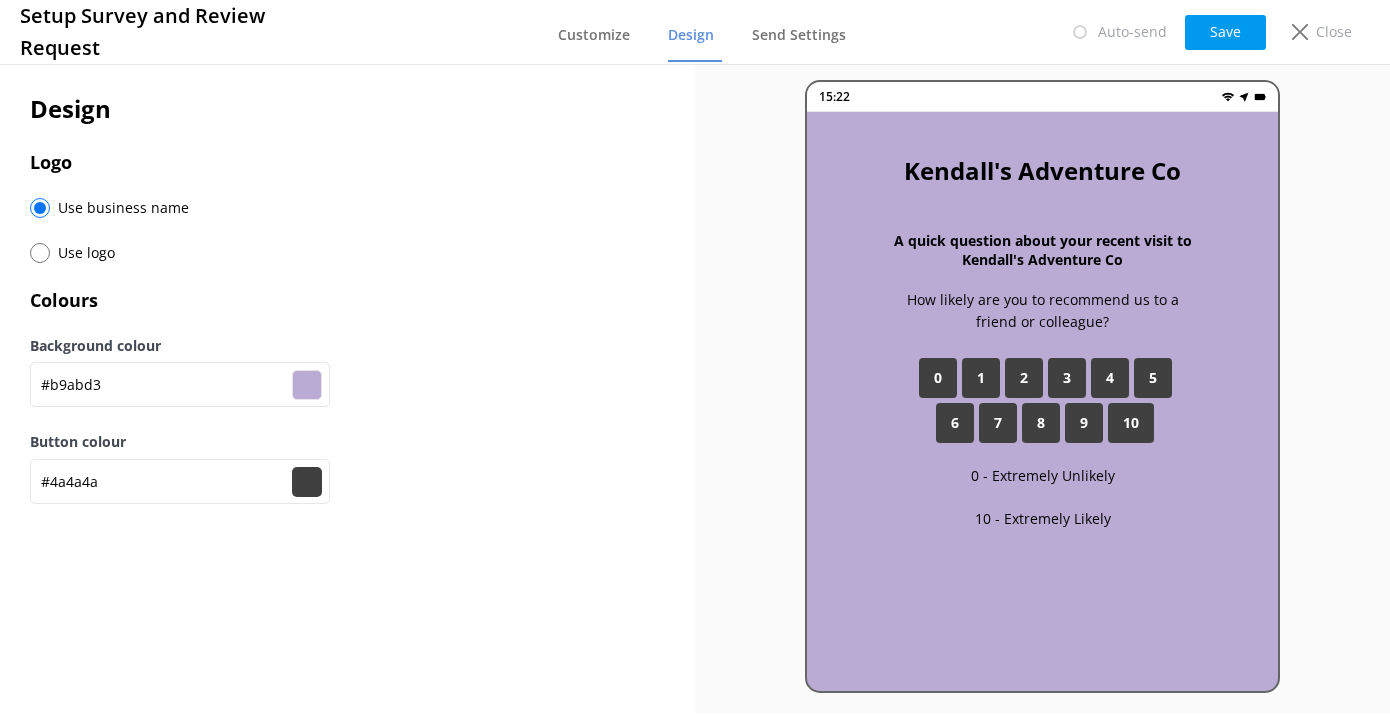 type on "#4d4d4d" 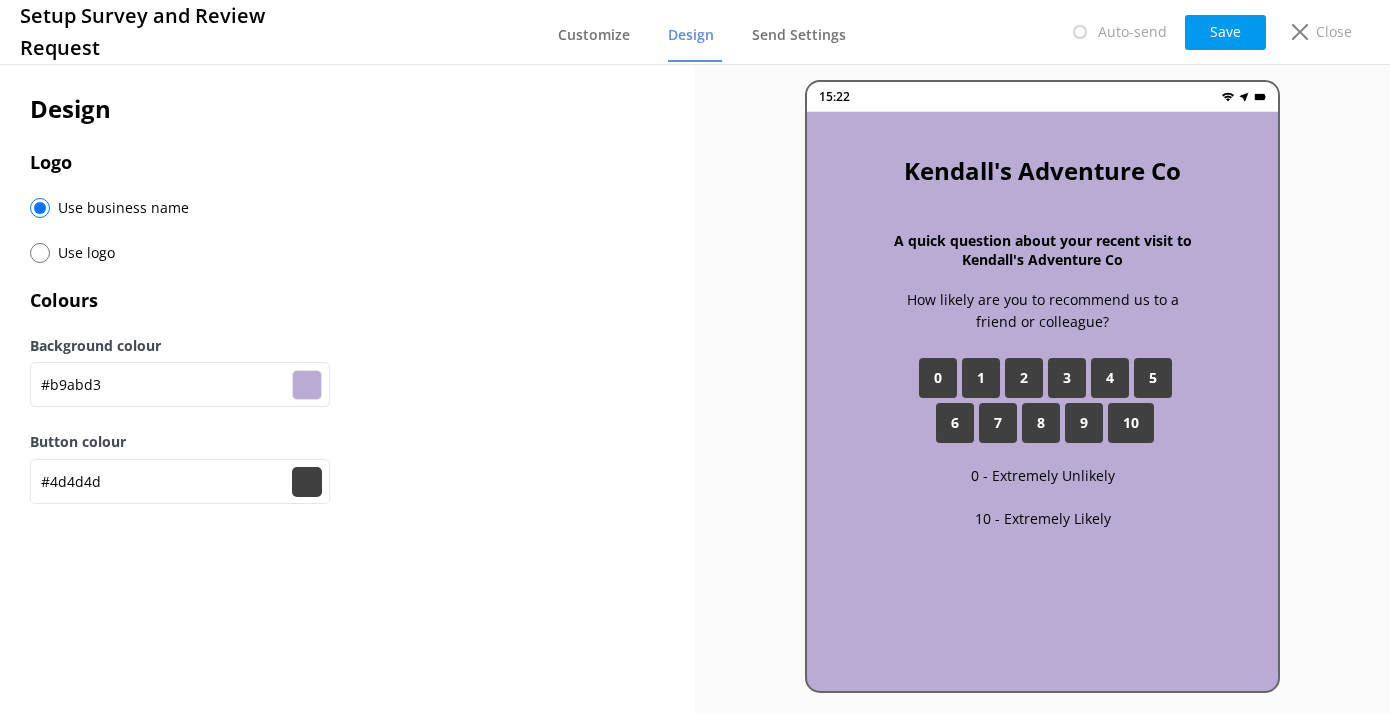 type on "#4f4f4f" 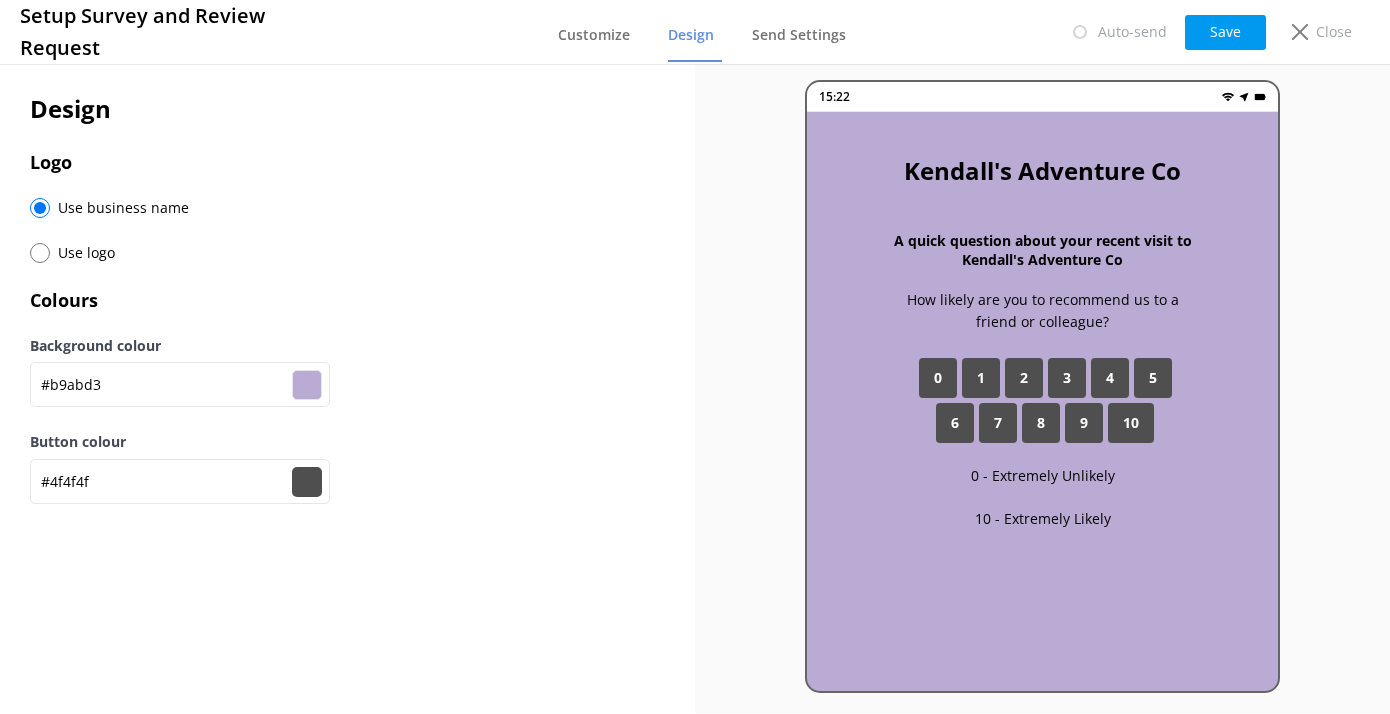 type on "#525252" 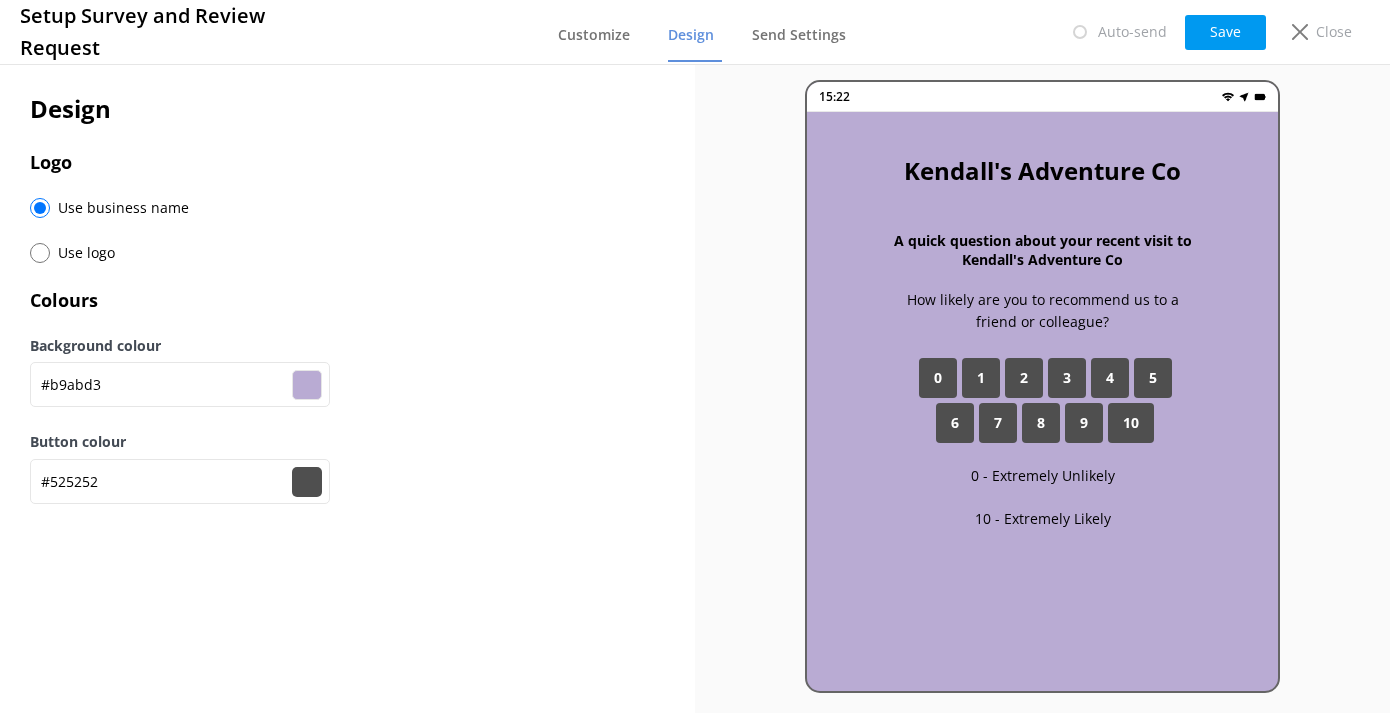 type on "#545454" 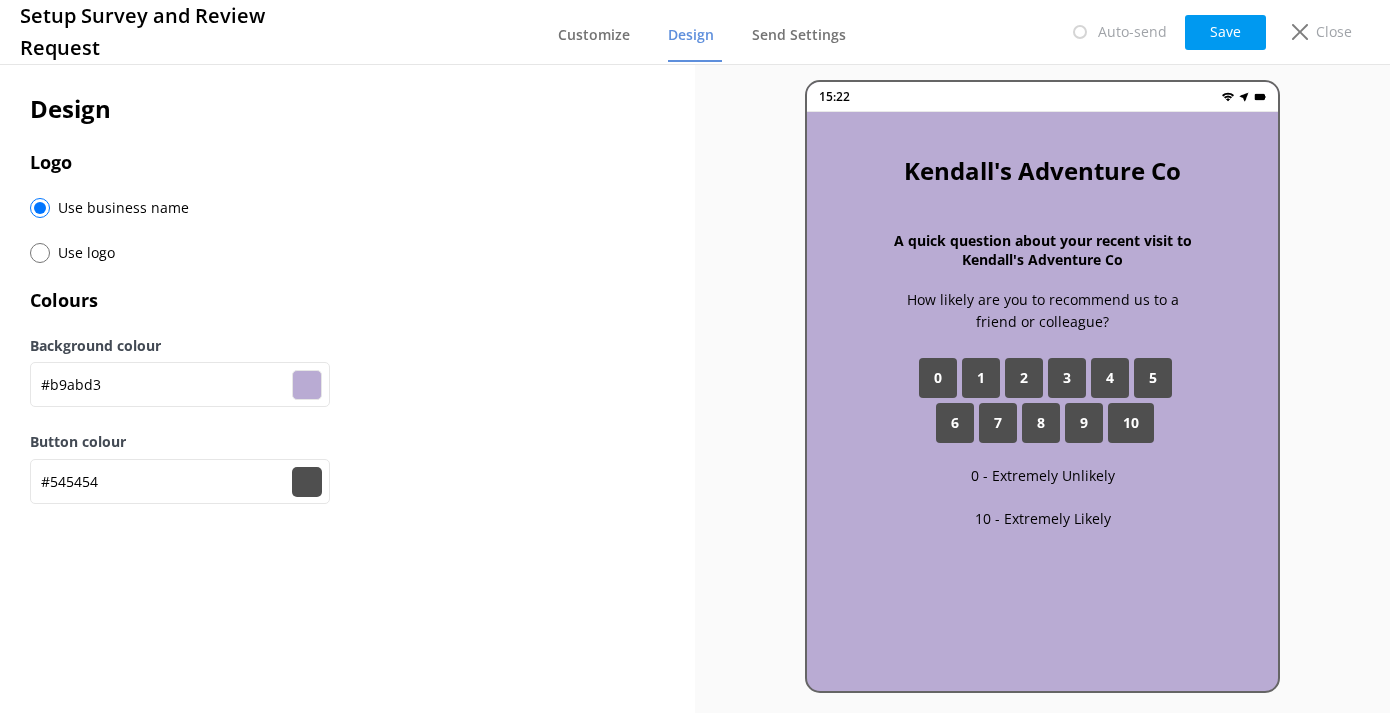 type on "#575757" 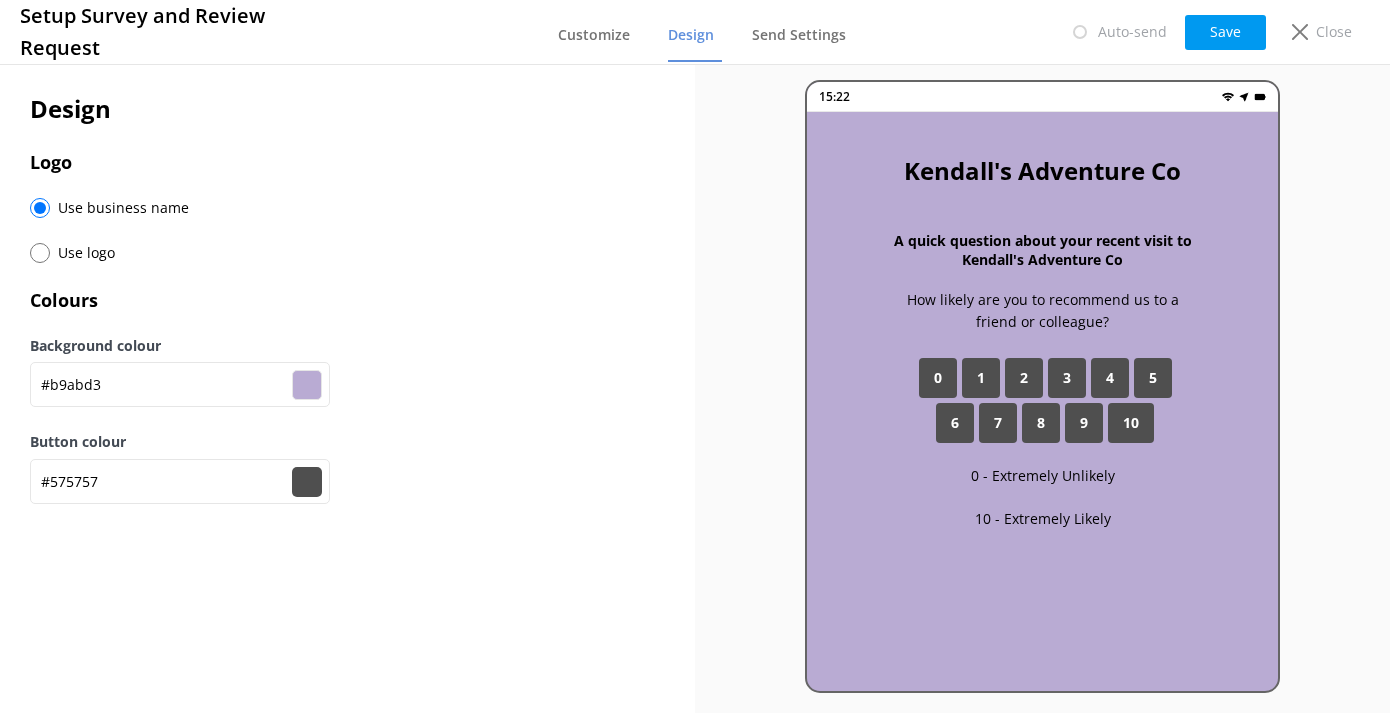 type on "#595959" 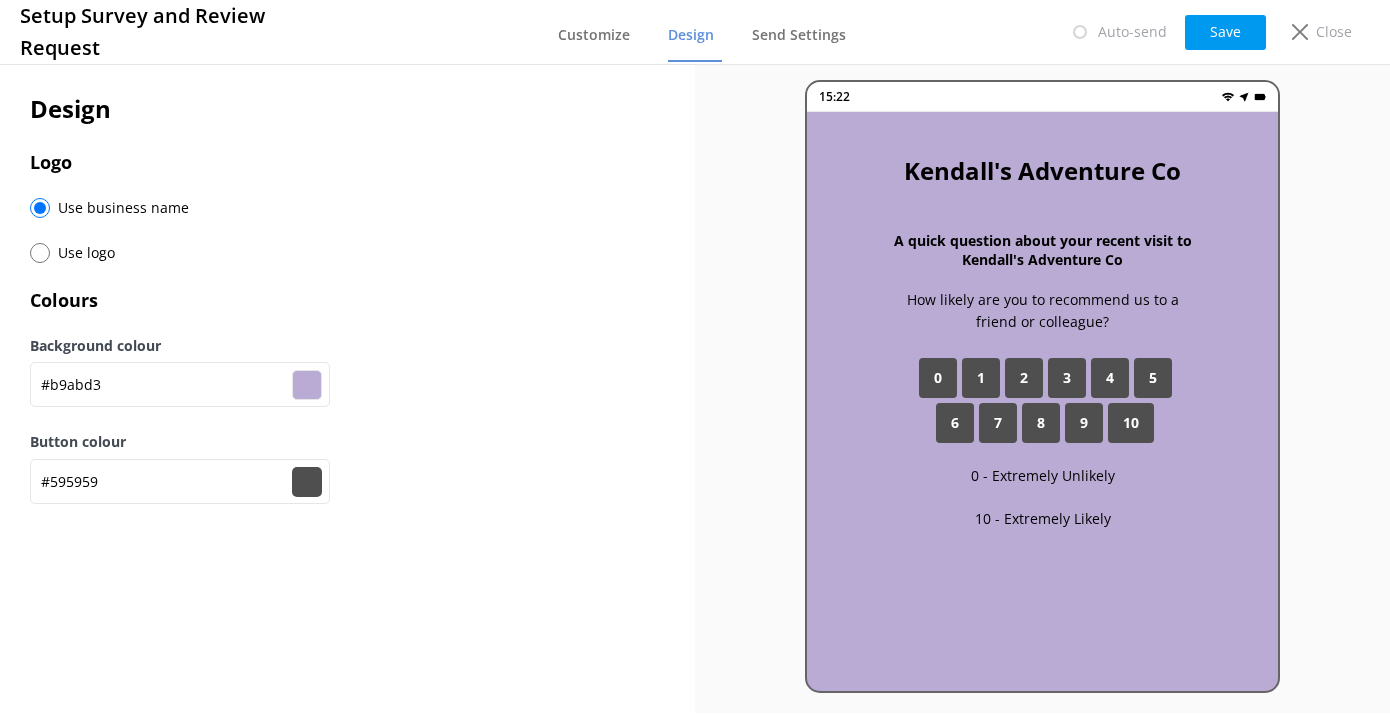 type on "#5c5c5c" 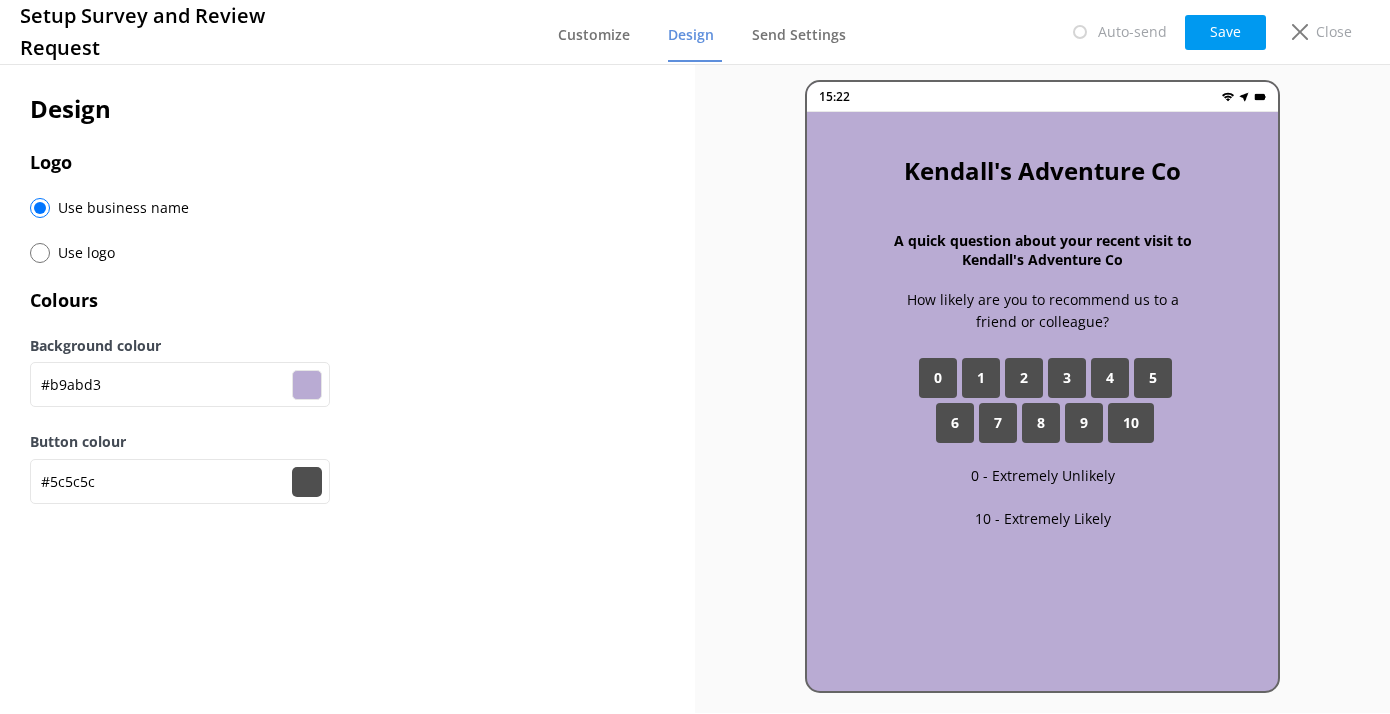 type on "#5e5e5e" 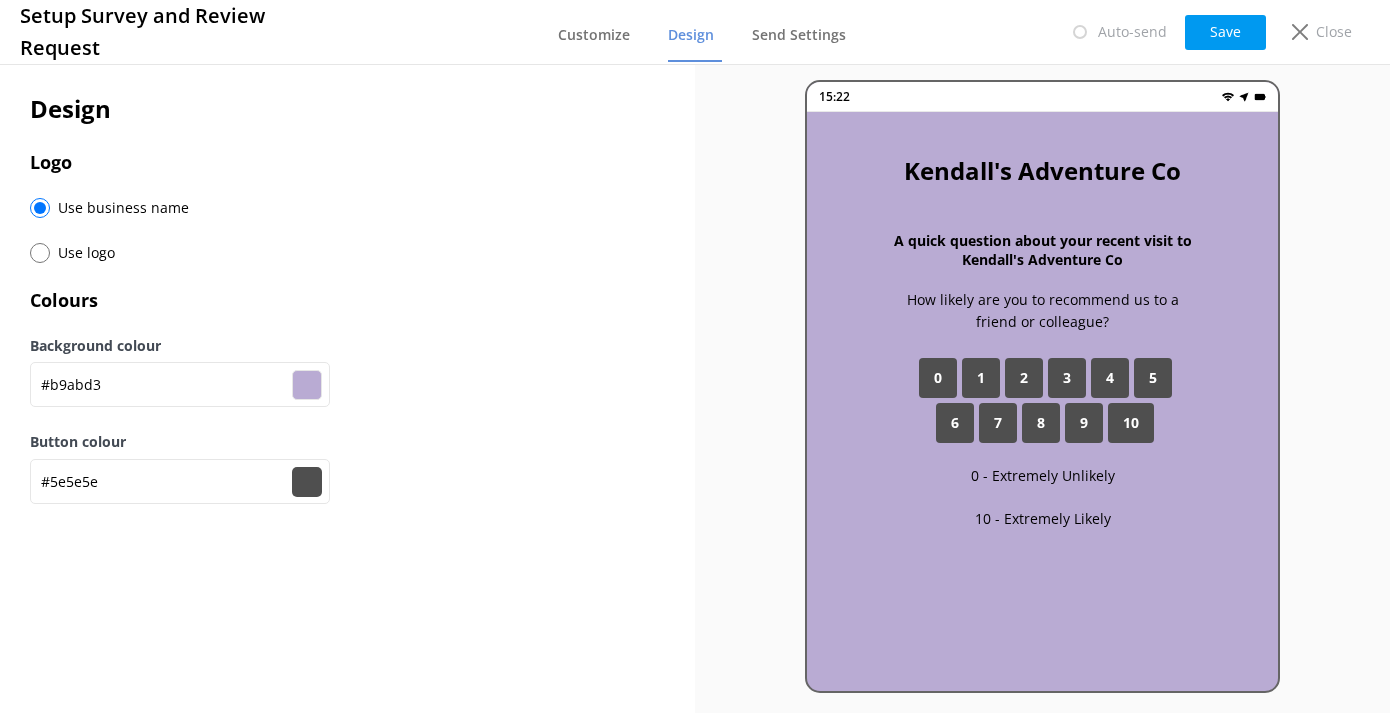 type on "#616161" 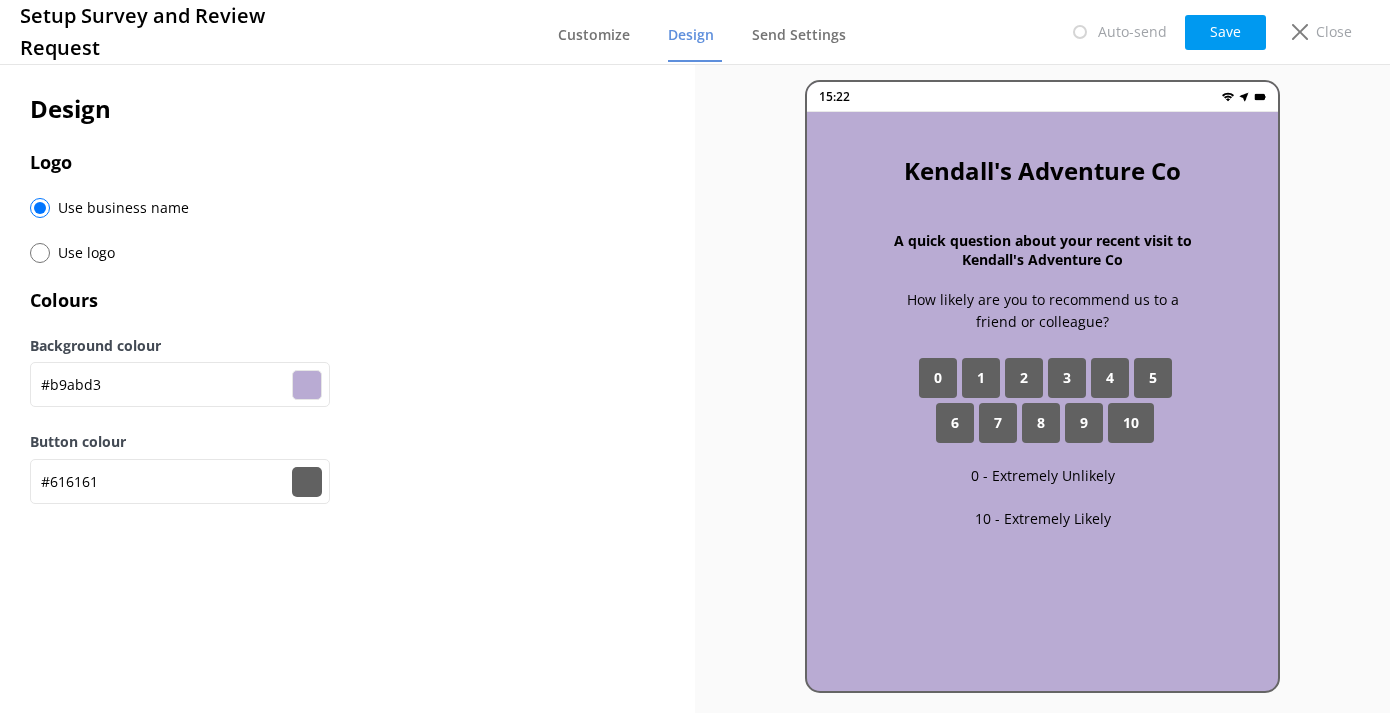 type on "#636363" 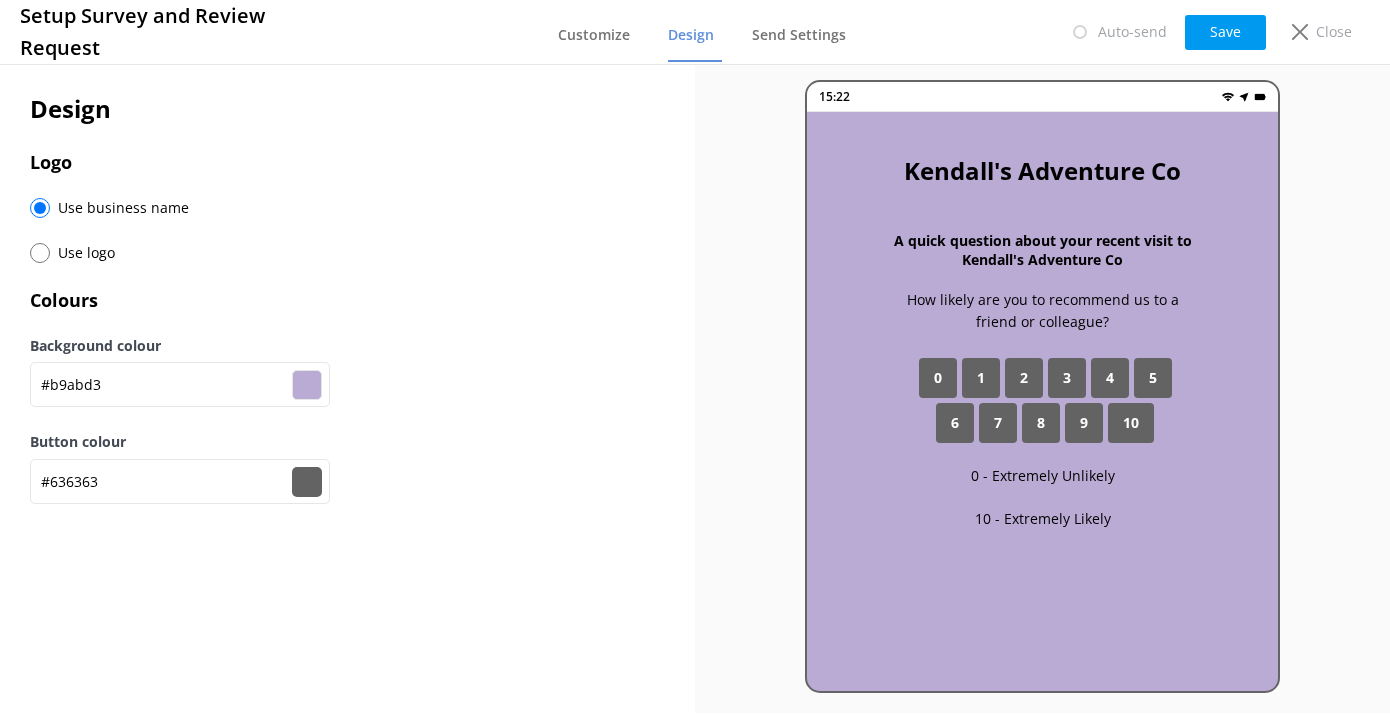 type on "#666666" 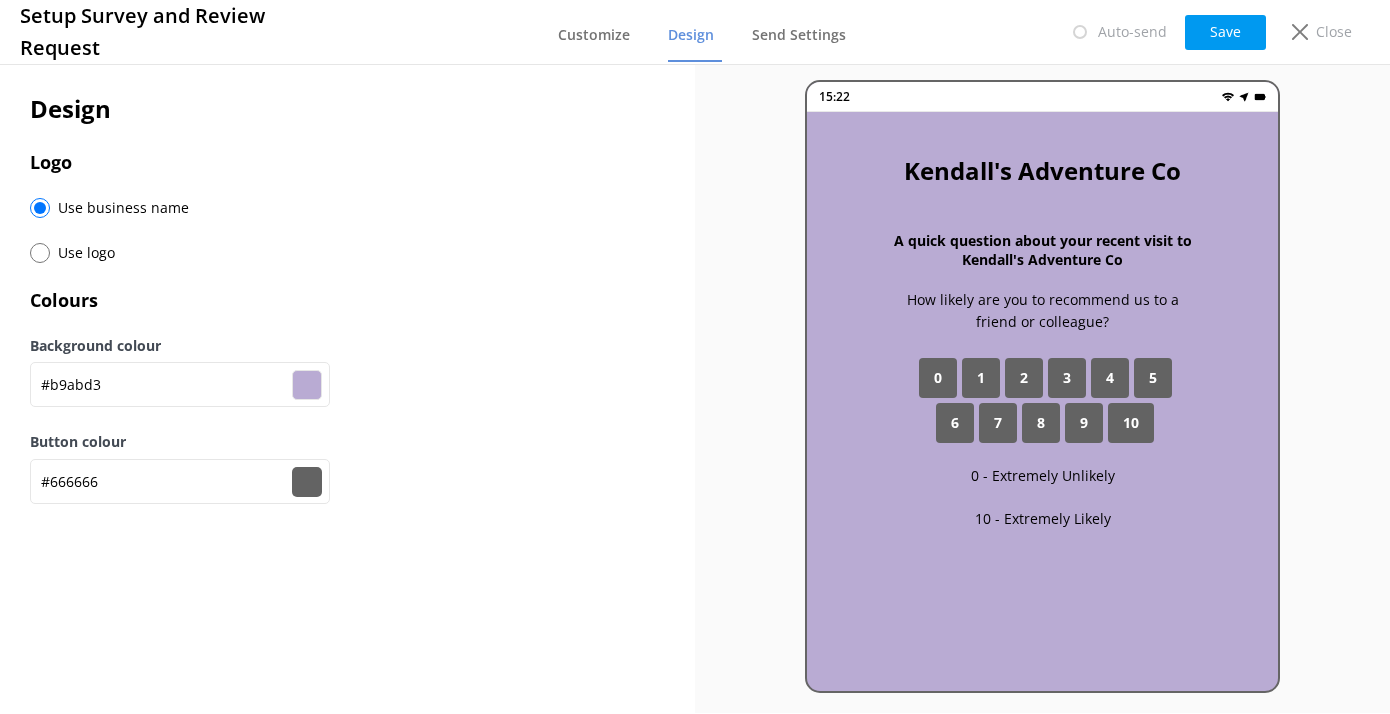 type on "#696969" 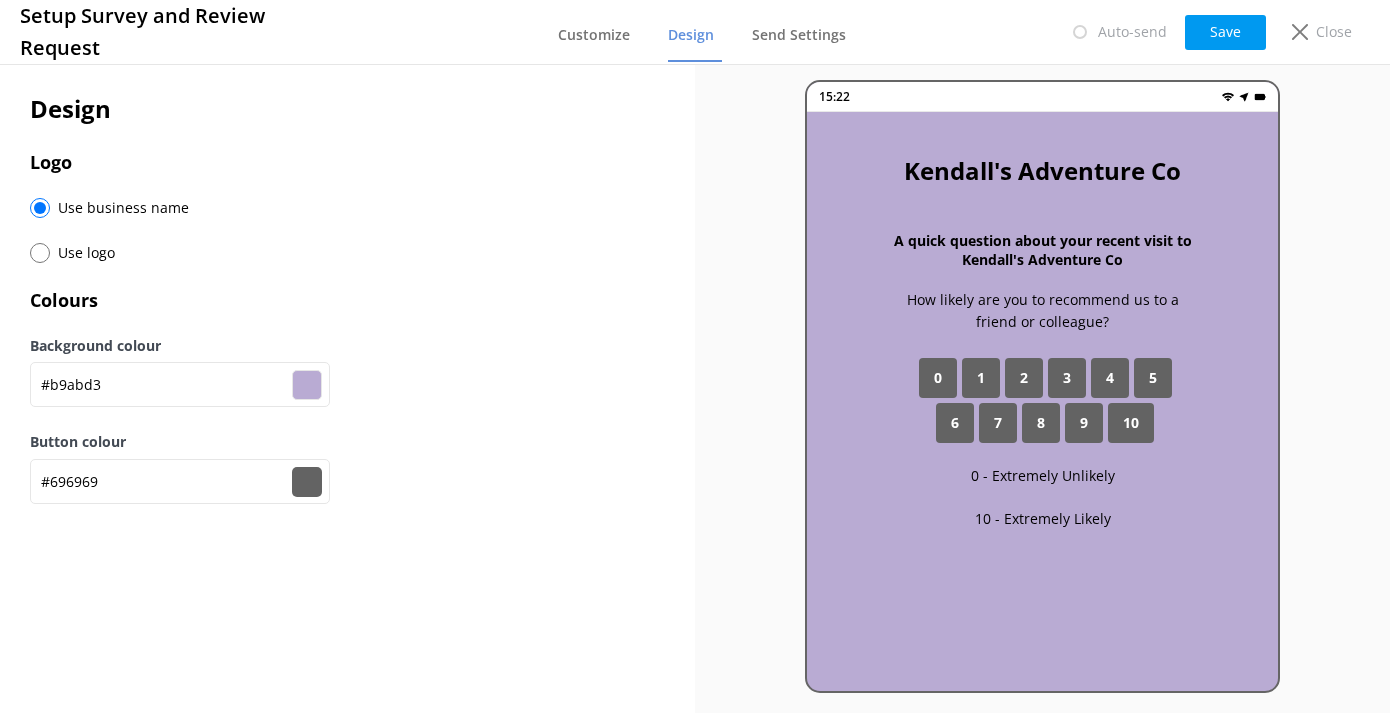 type on "#6b6b6b" 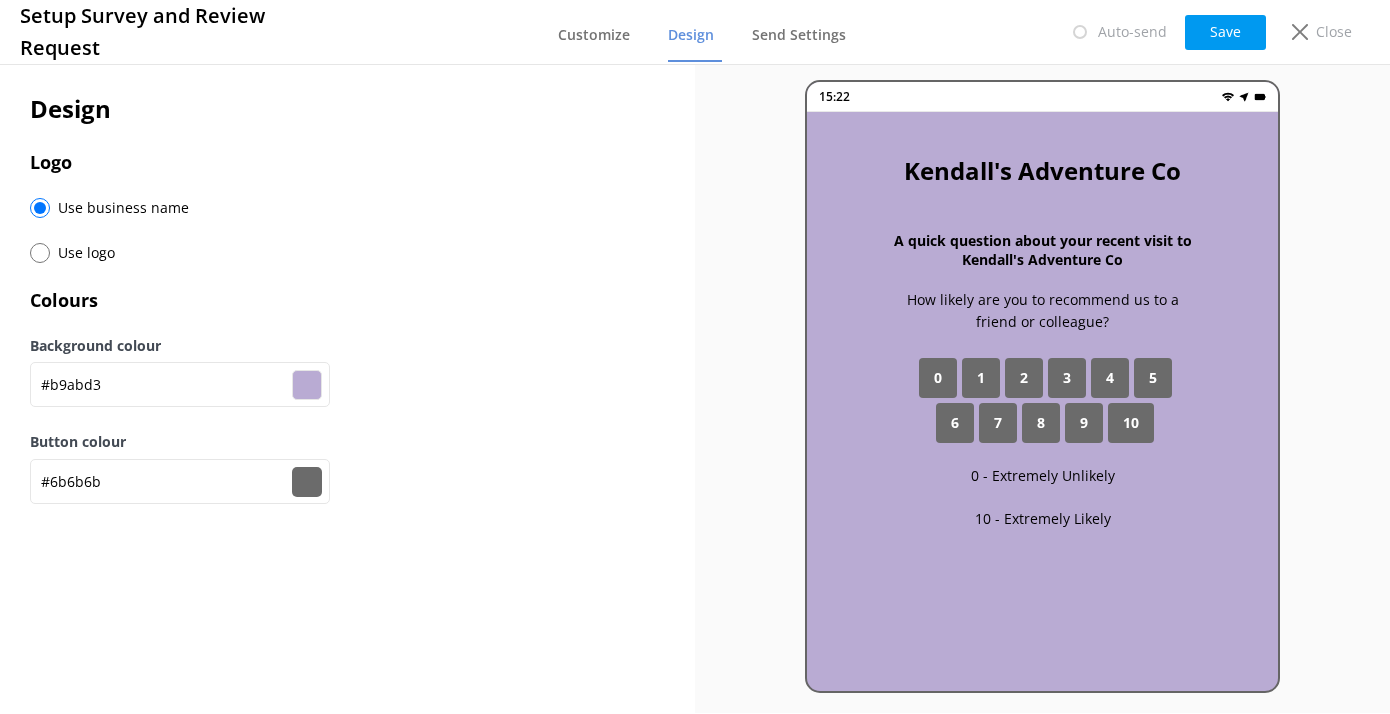 type on "#6e6e6e" 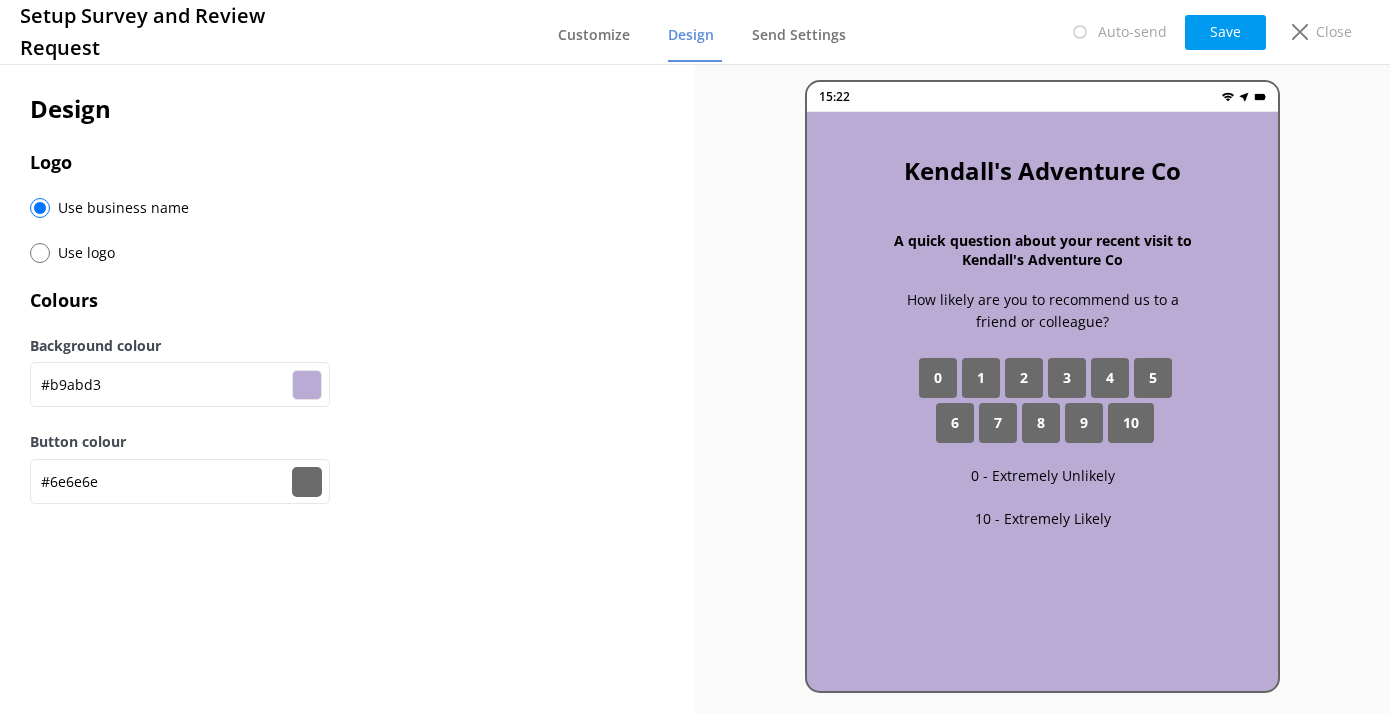type on "#707070" 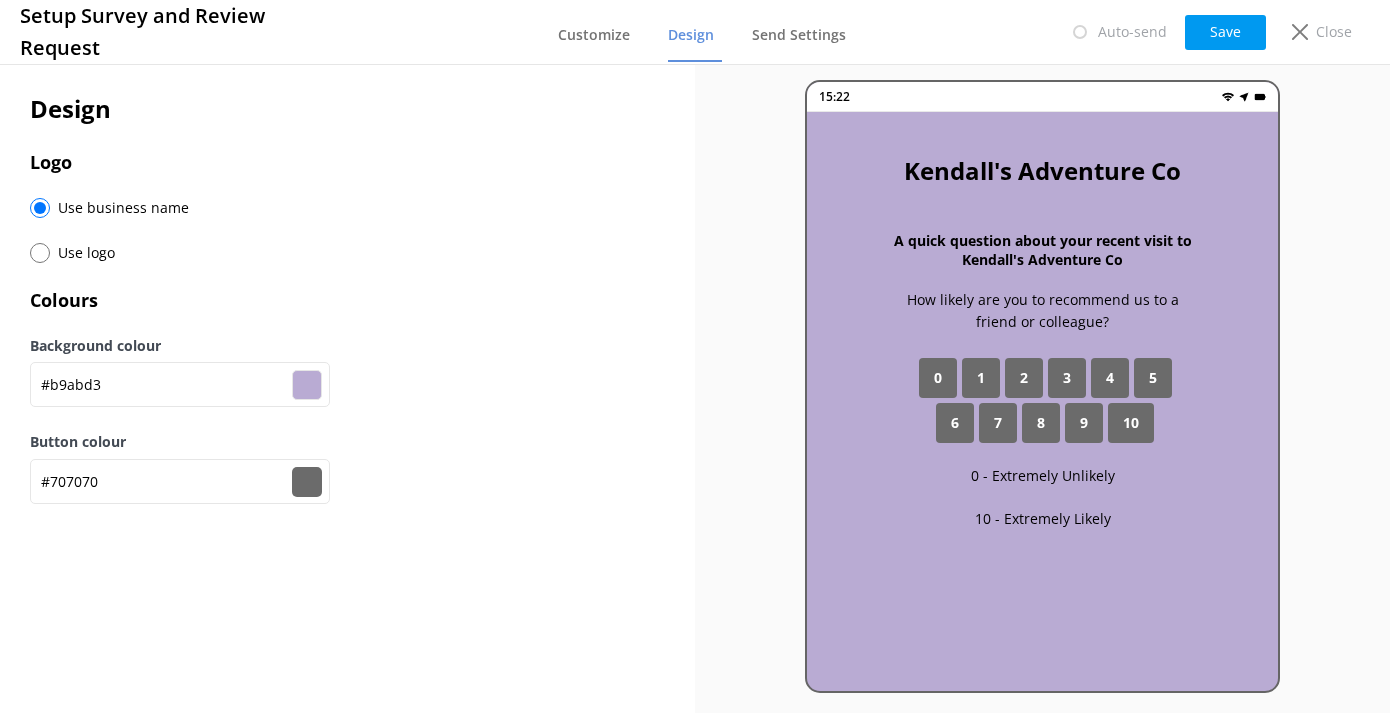 type on "#737373" 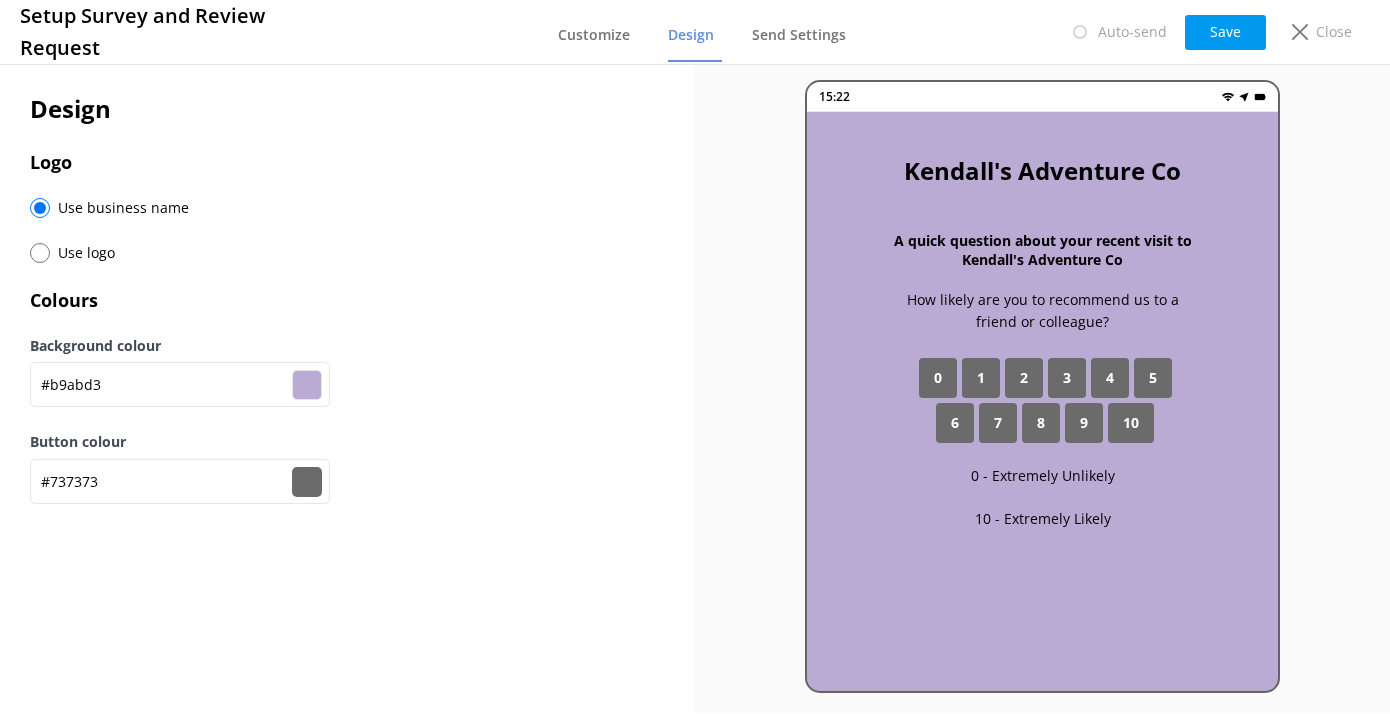 type on "#757575" 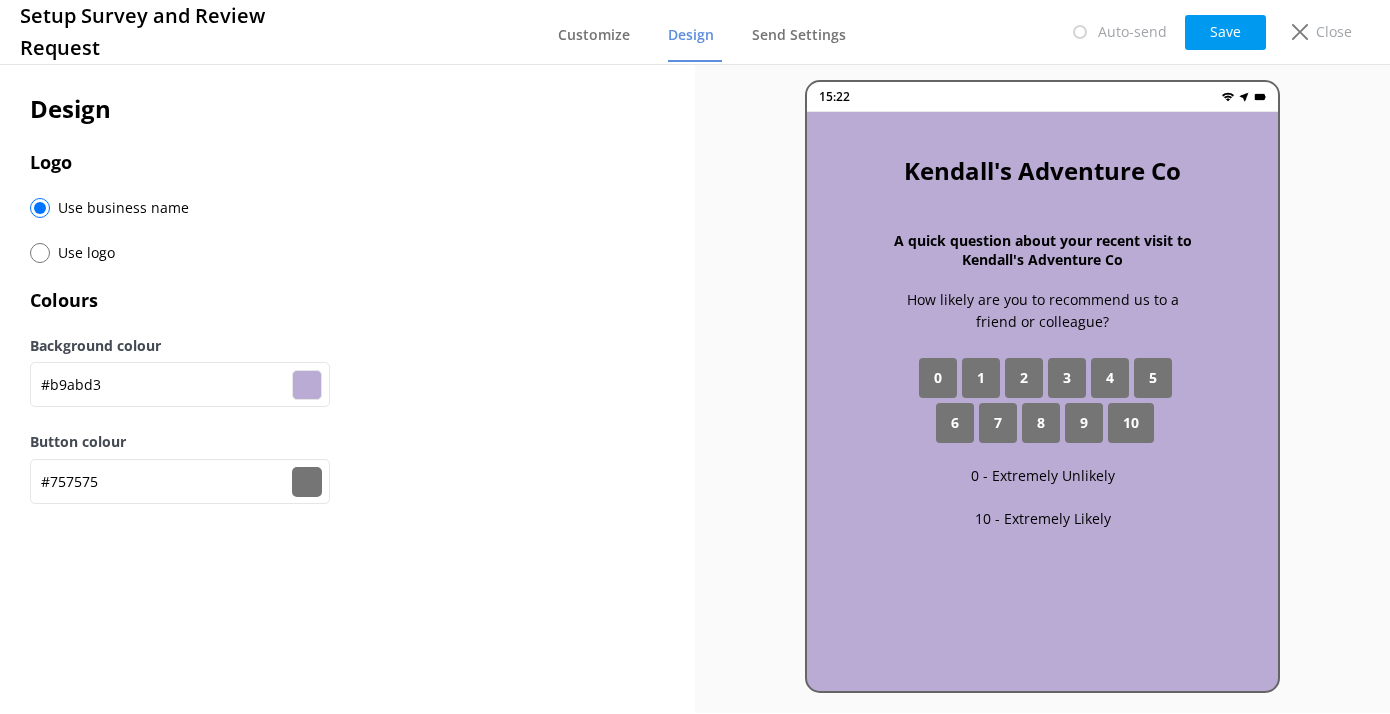 type on "#787878" 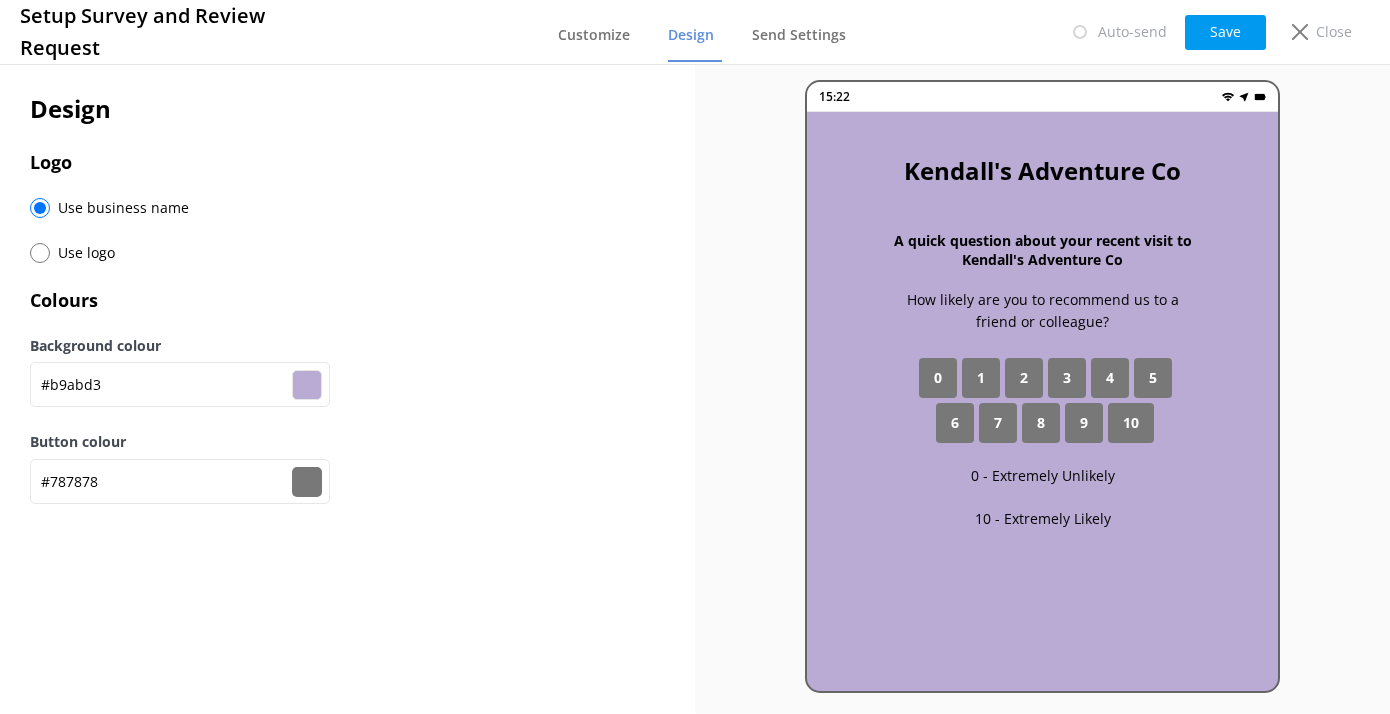 type on "#7a7a7a" 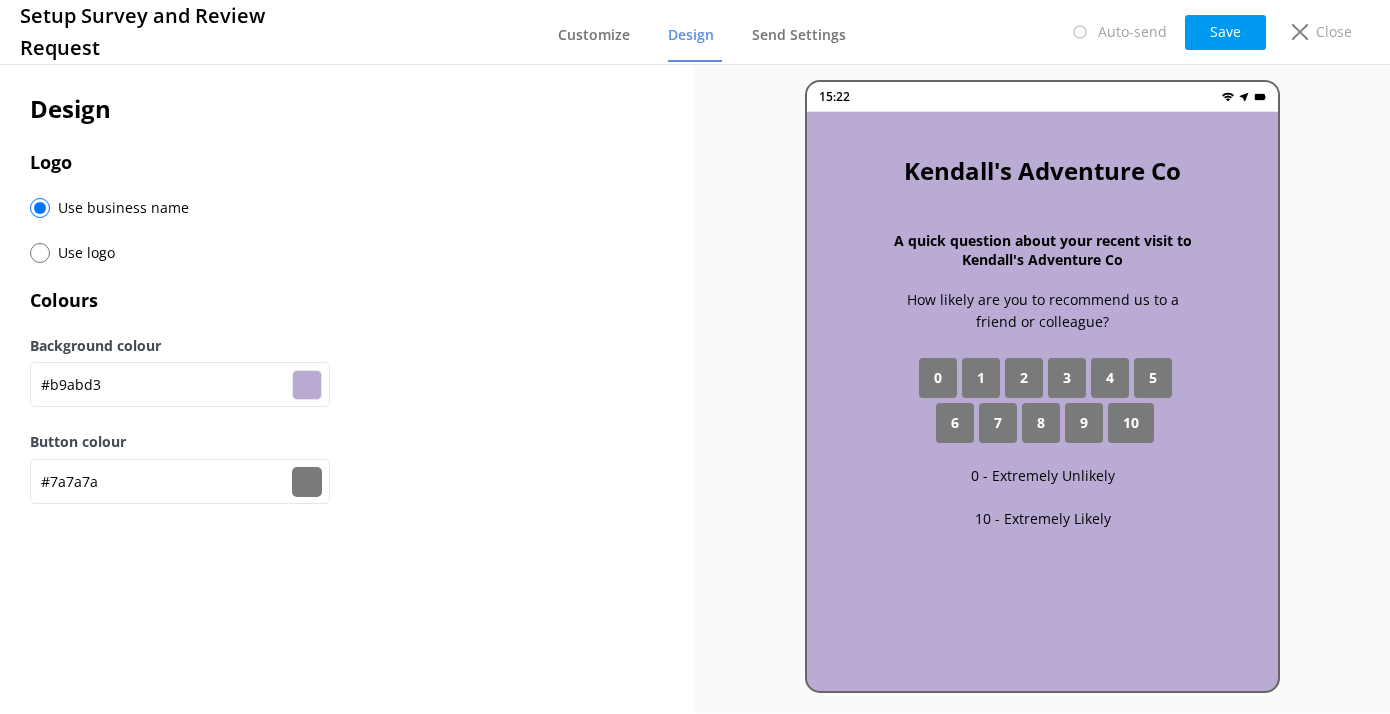 type on "#7a7a7a" 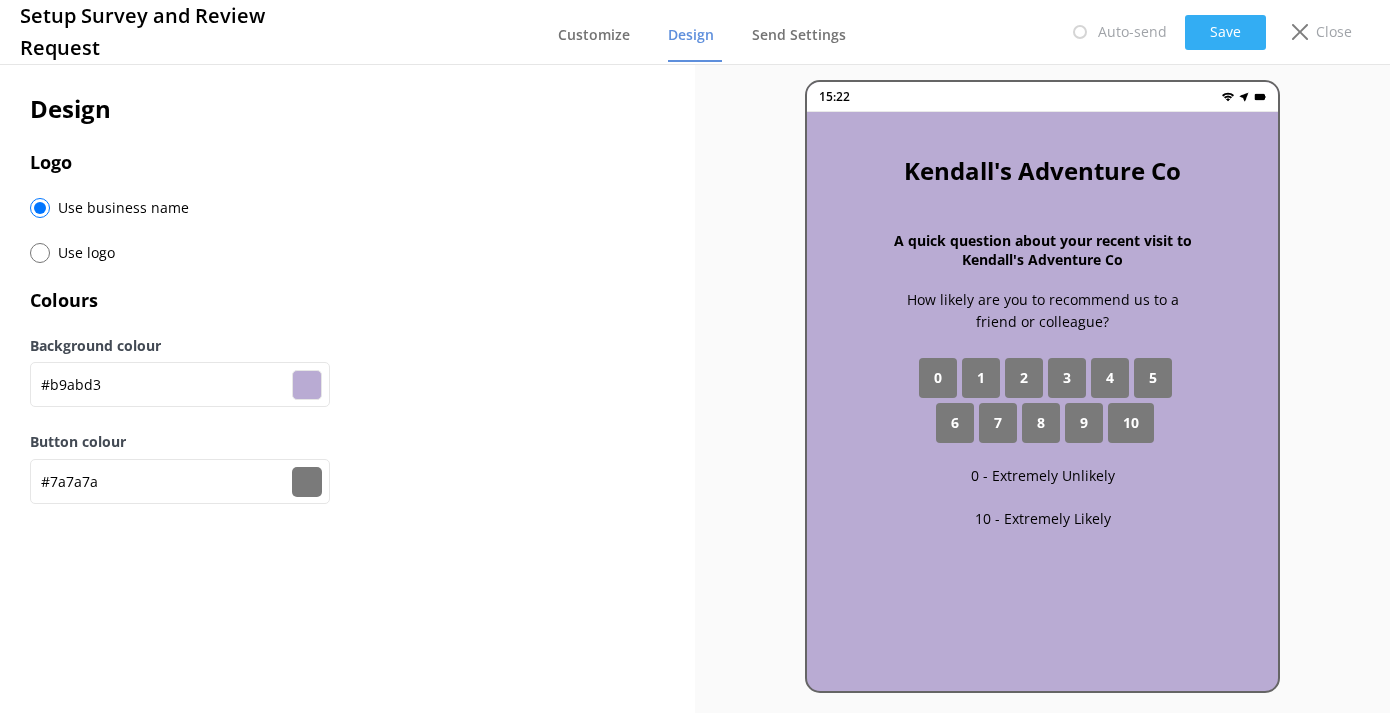 click on "Save" at bounding box center [1225, 32] 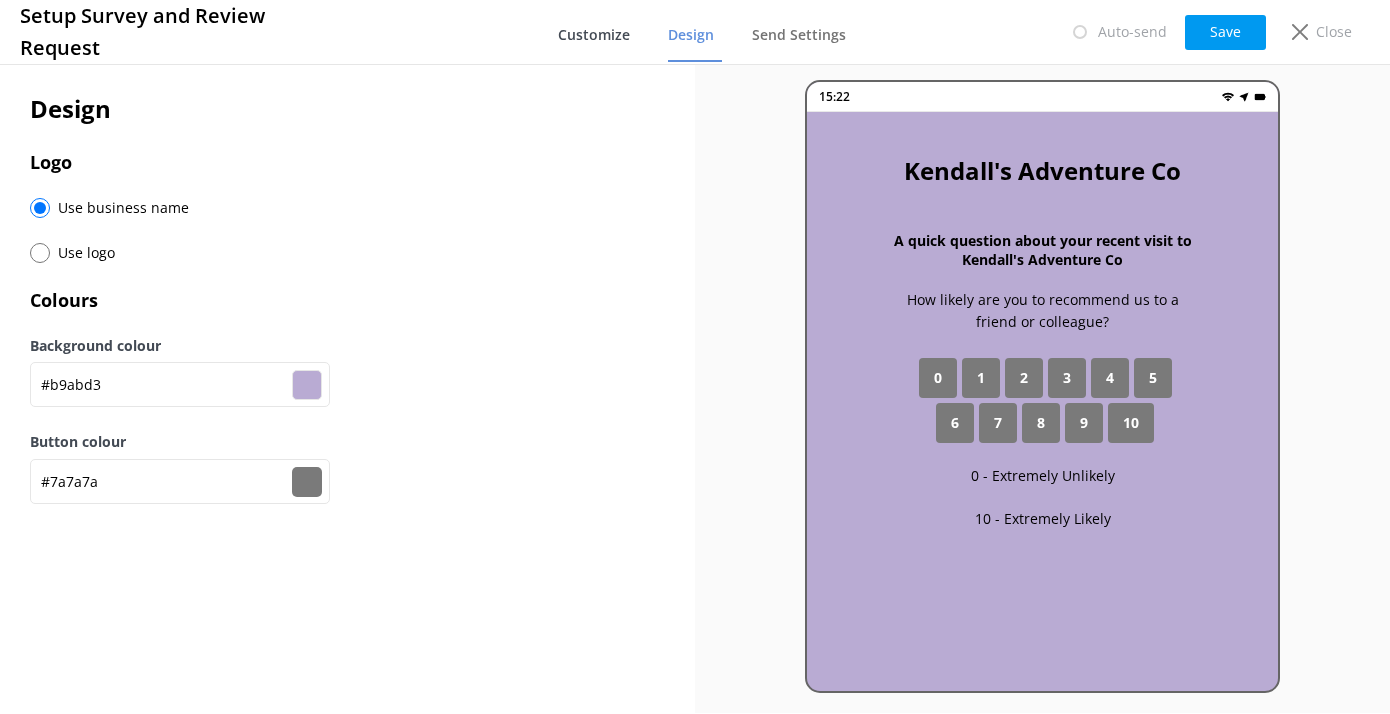 click on "Customize" at bounding box center [594, 35] 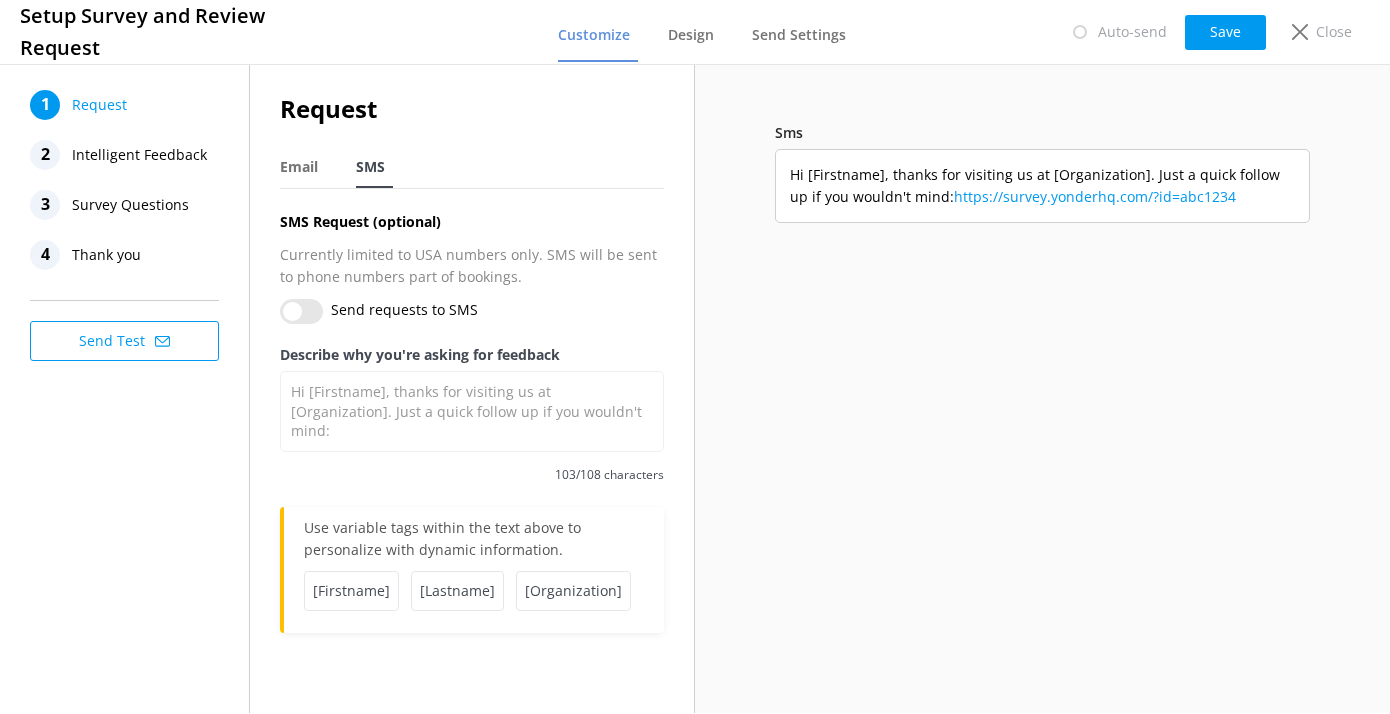 click on "Intelligent Feedback" at bounding box center (139, 155) 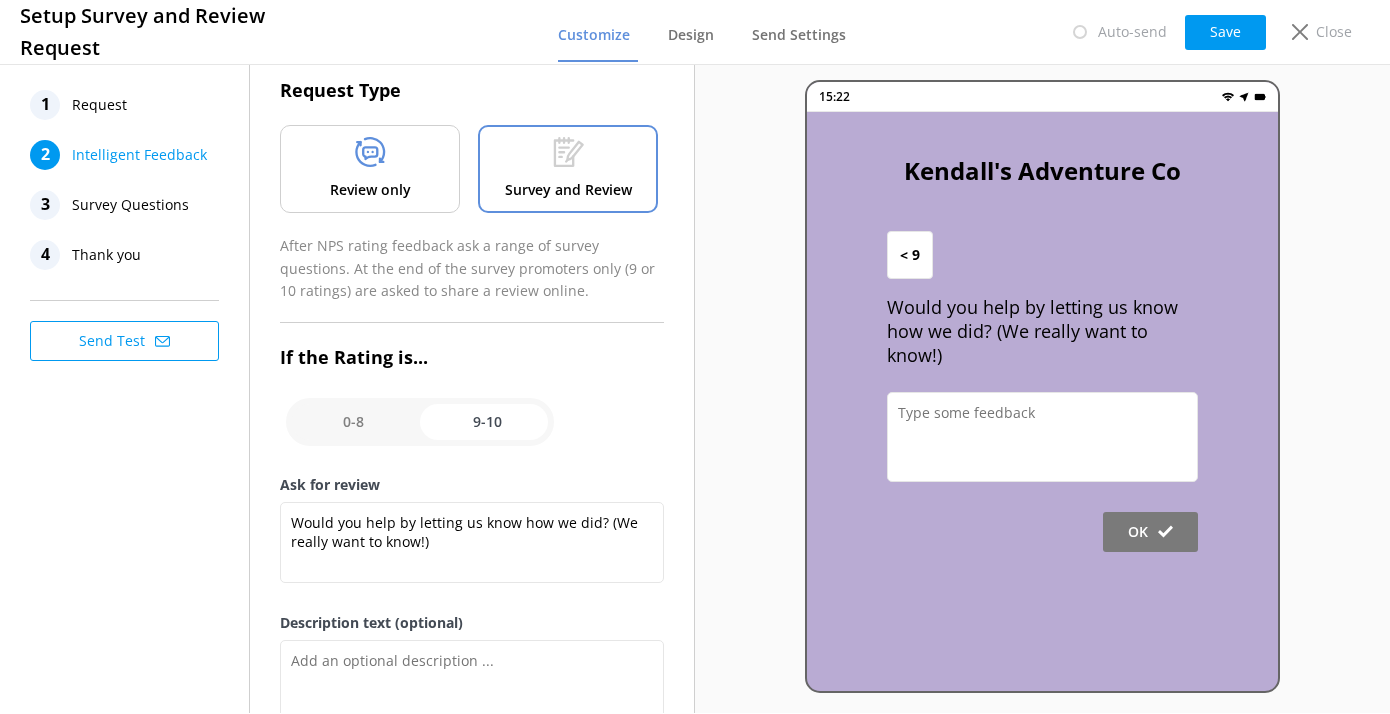 scroll, scrollTop: 79, scrollLeft: 0, axis: vertical 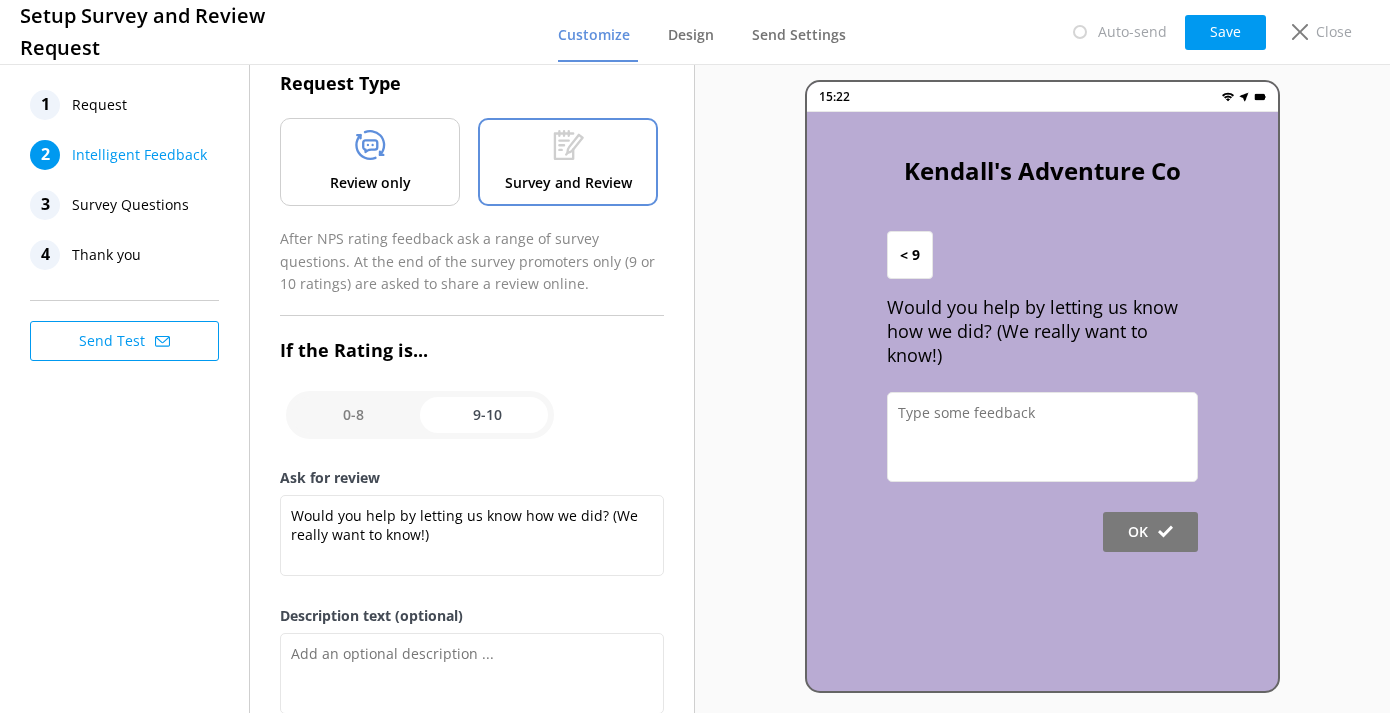 click at bounding box center (420, 415) 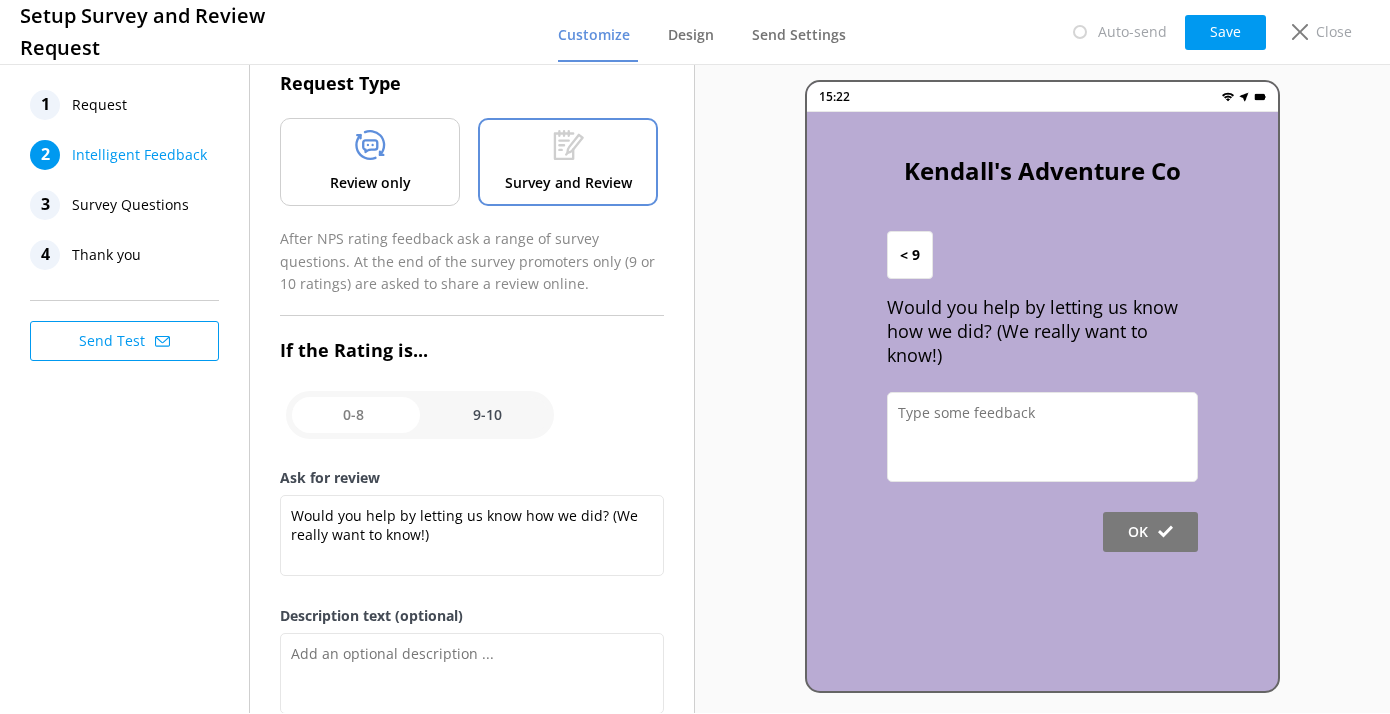 checkbox on "false" 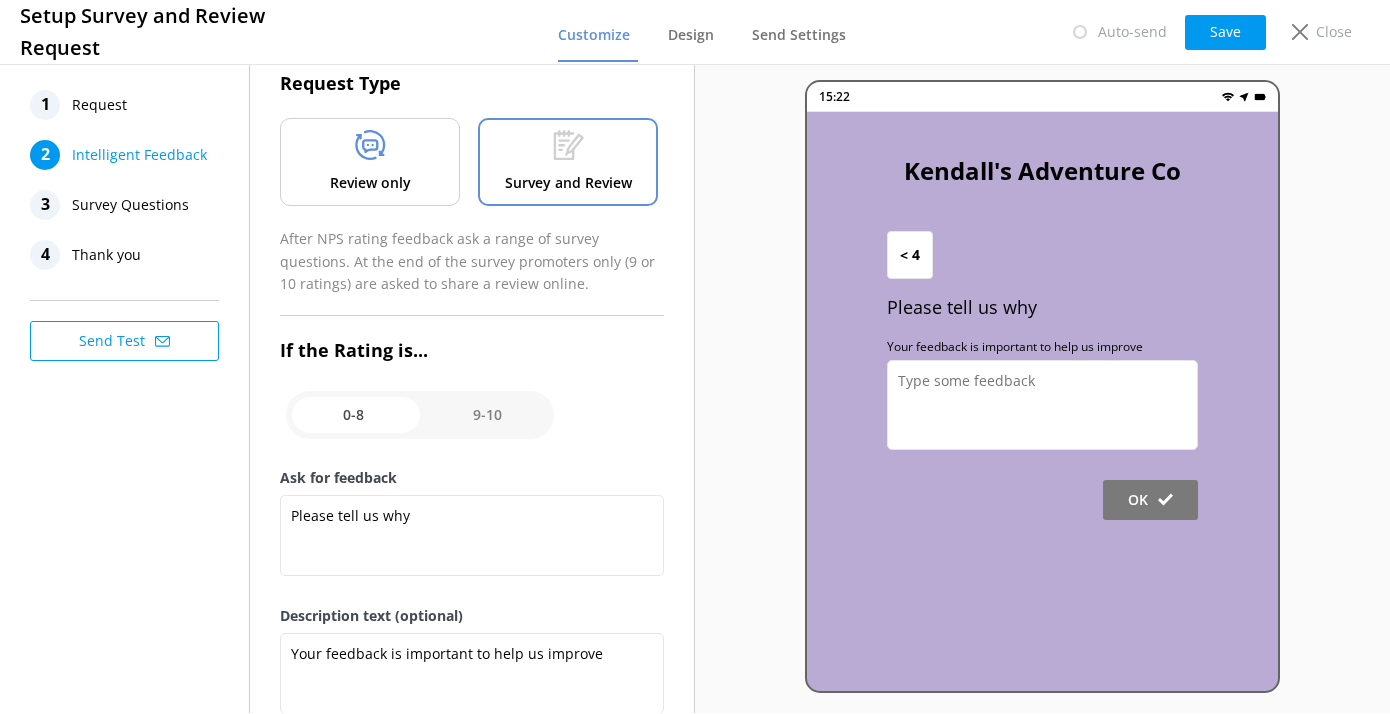 click at bounding box center (420, 415) 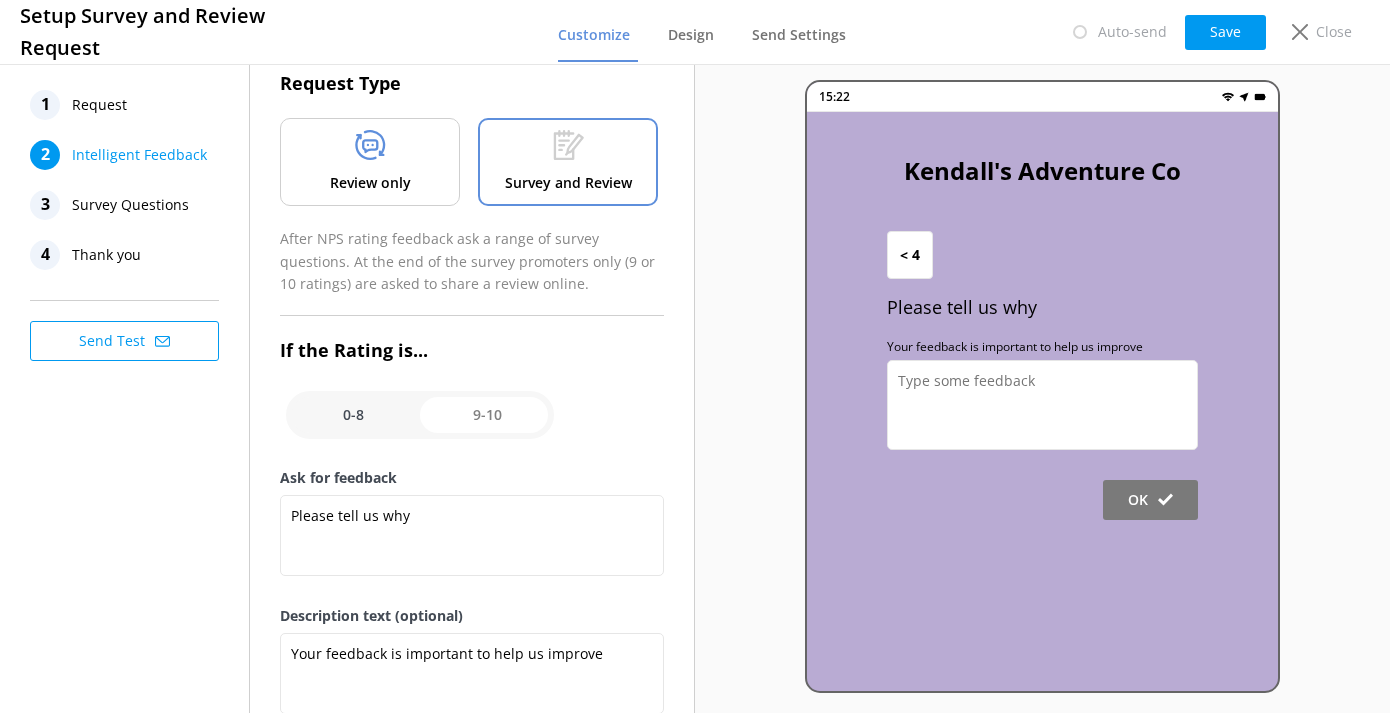 checkbox on "true" 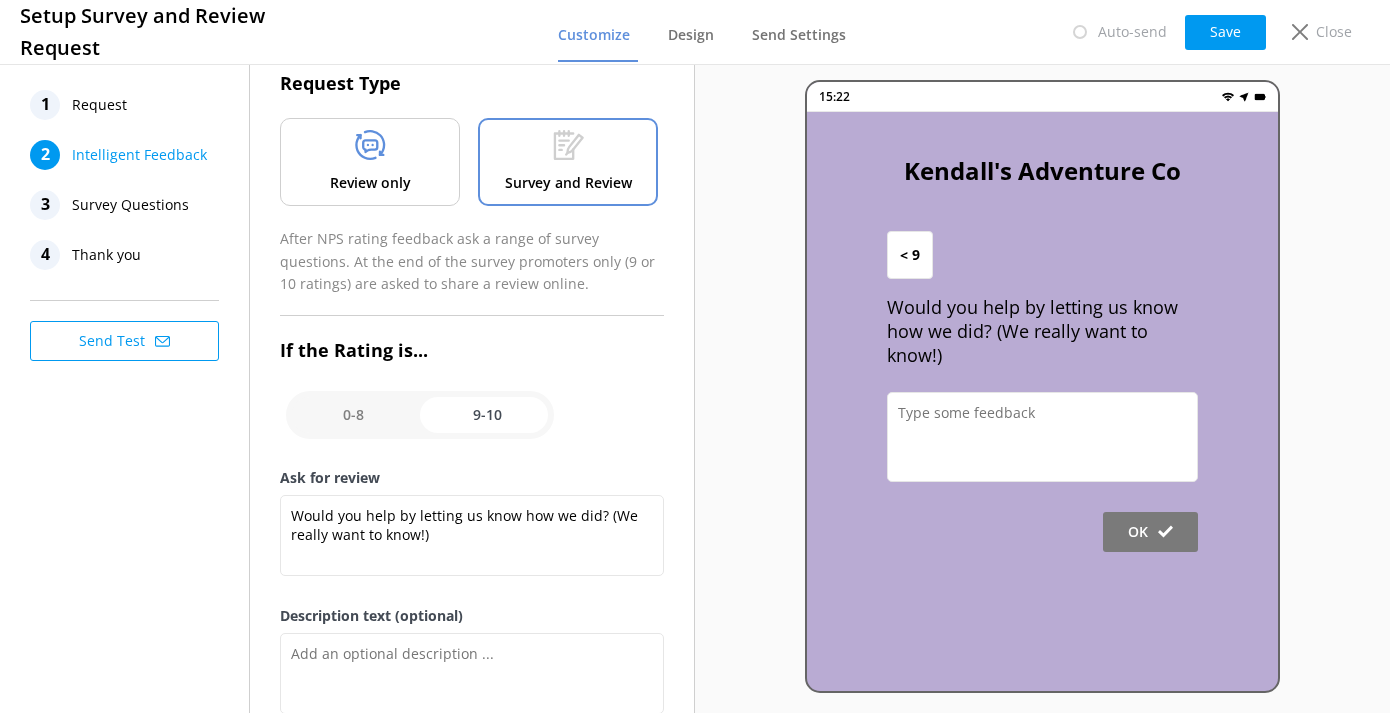 click at bounding box center (420, 415) 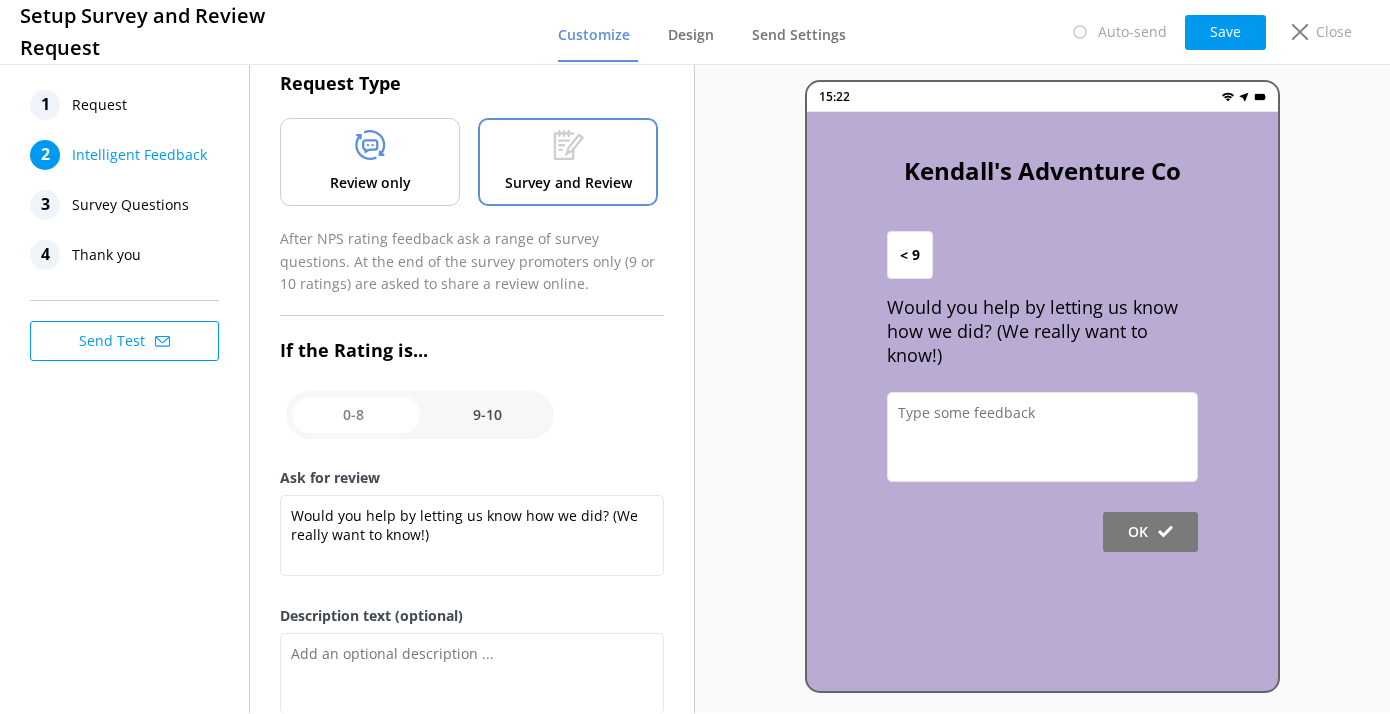checkbox on "false" 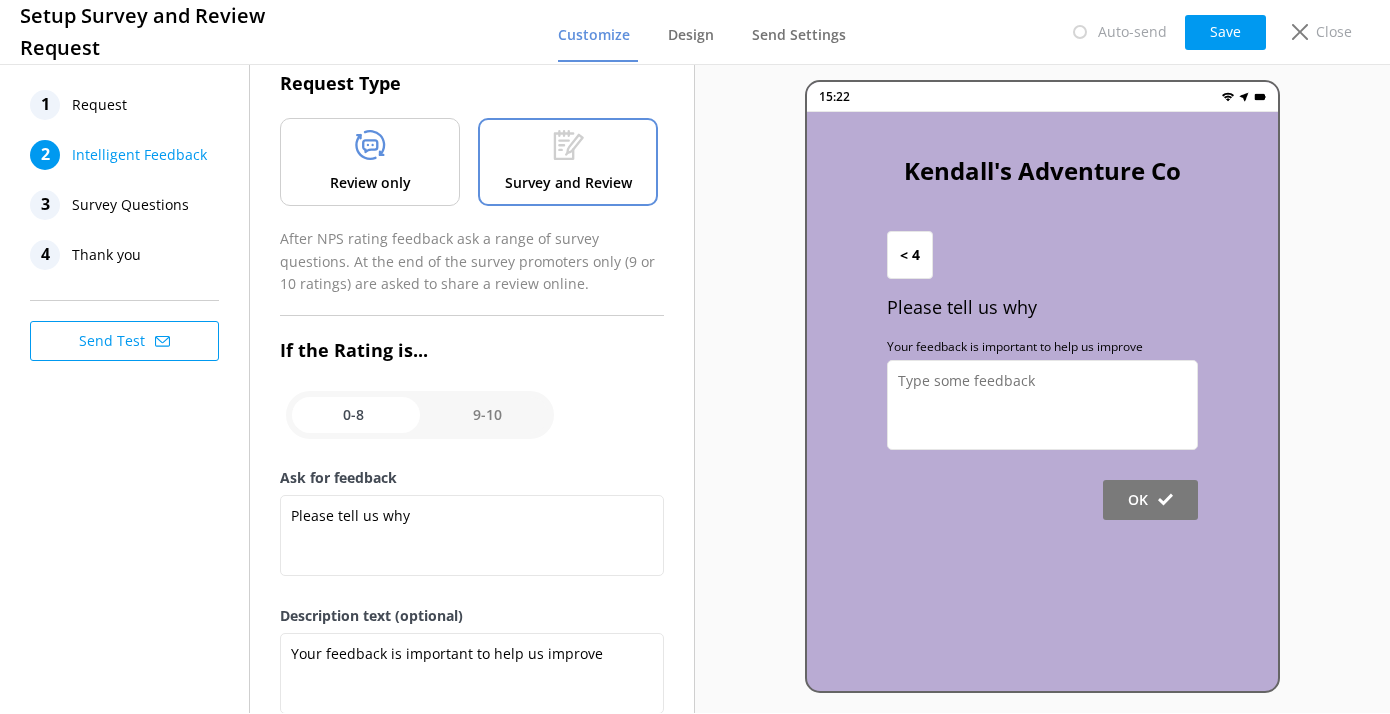 click at bounding box center [420, 415] 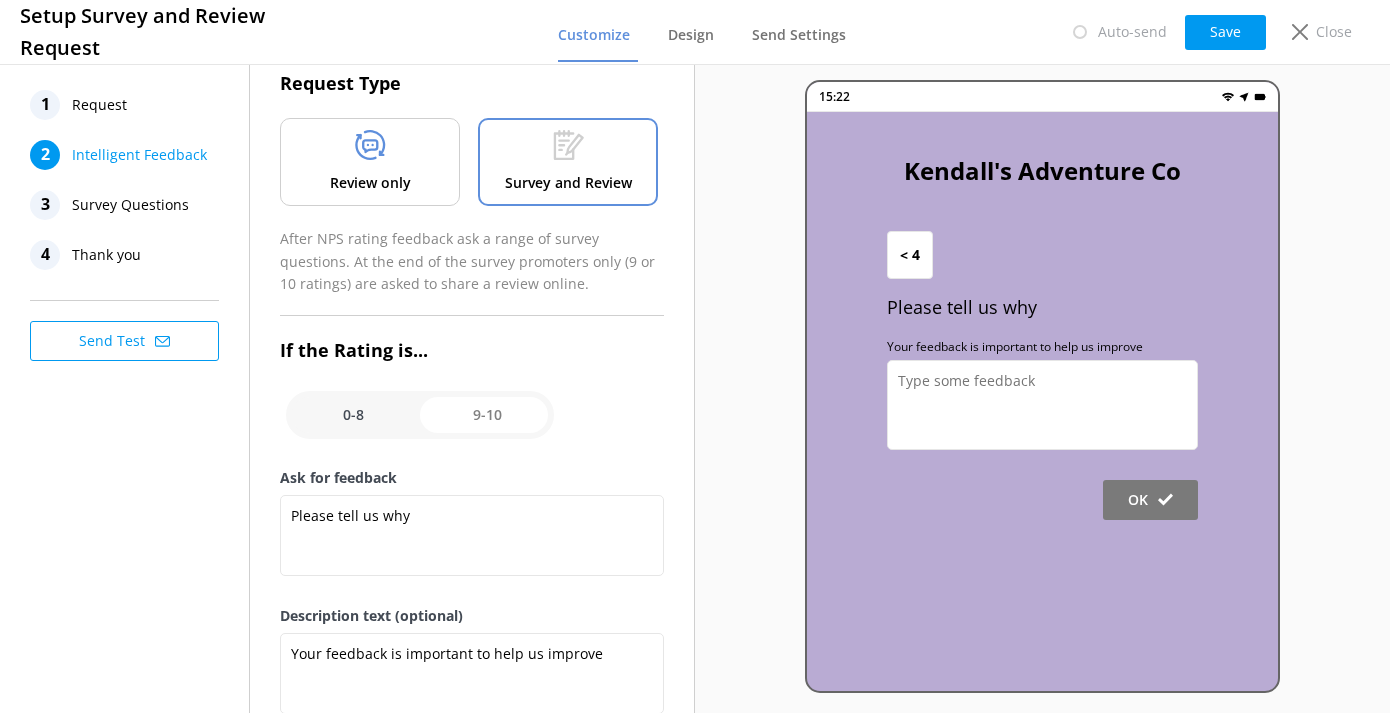 checkbox on "true" 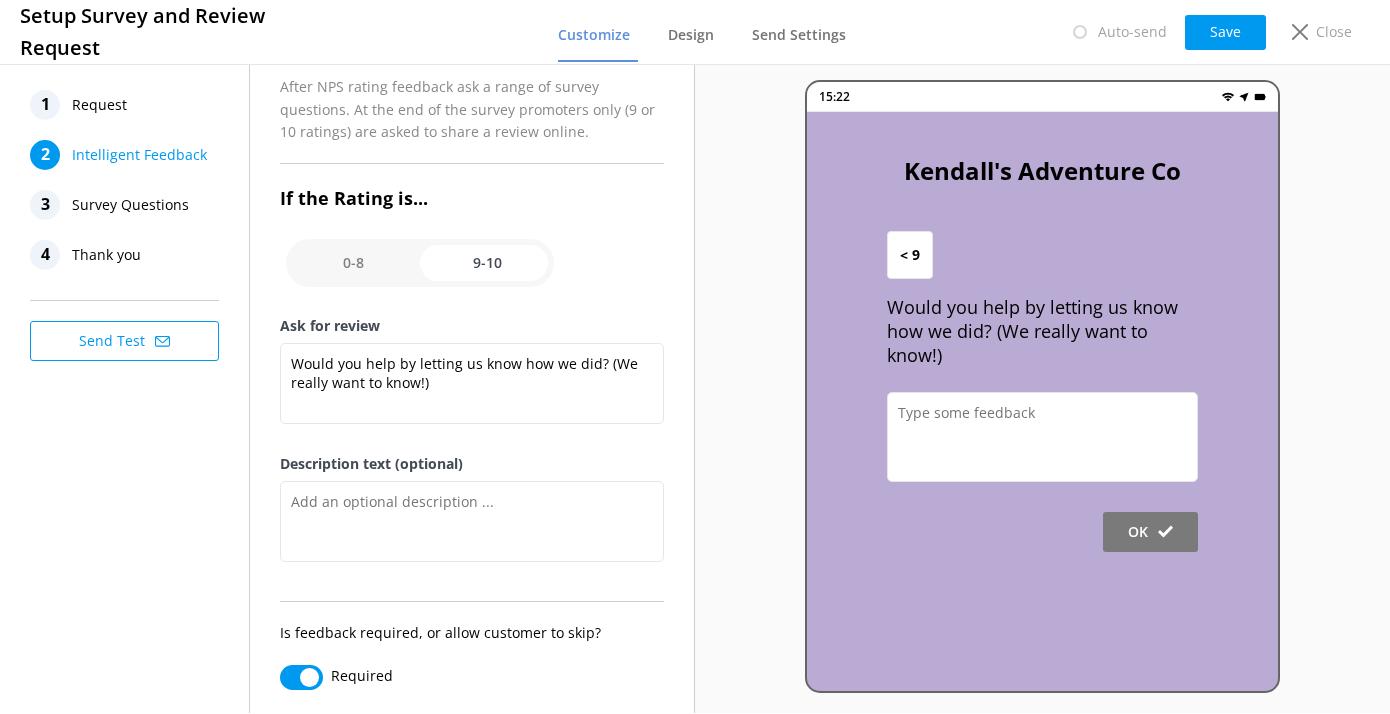 scroll, scrollTop: 0, scrollLeft: 0, axis: both 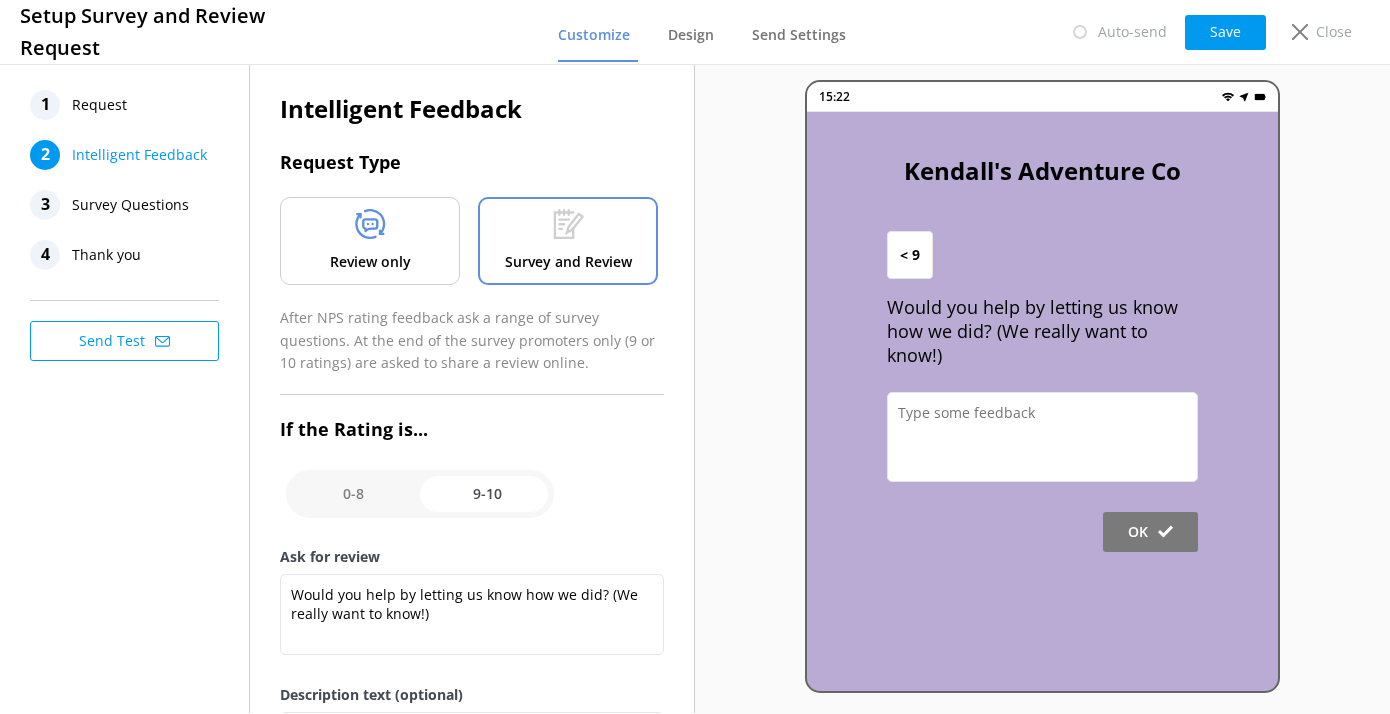 click on "Survey Questions" at bounding box center [130, 205] 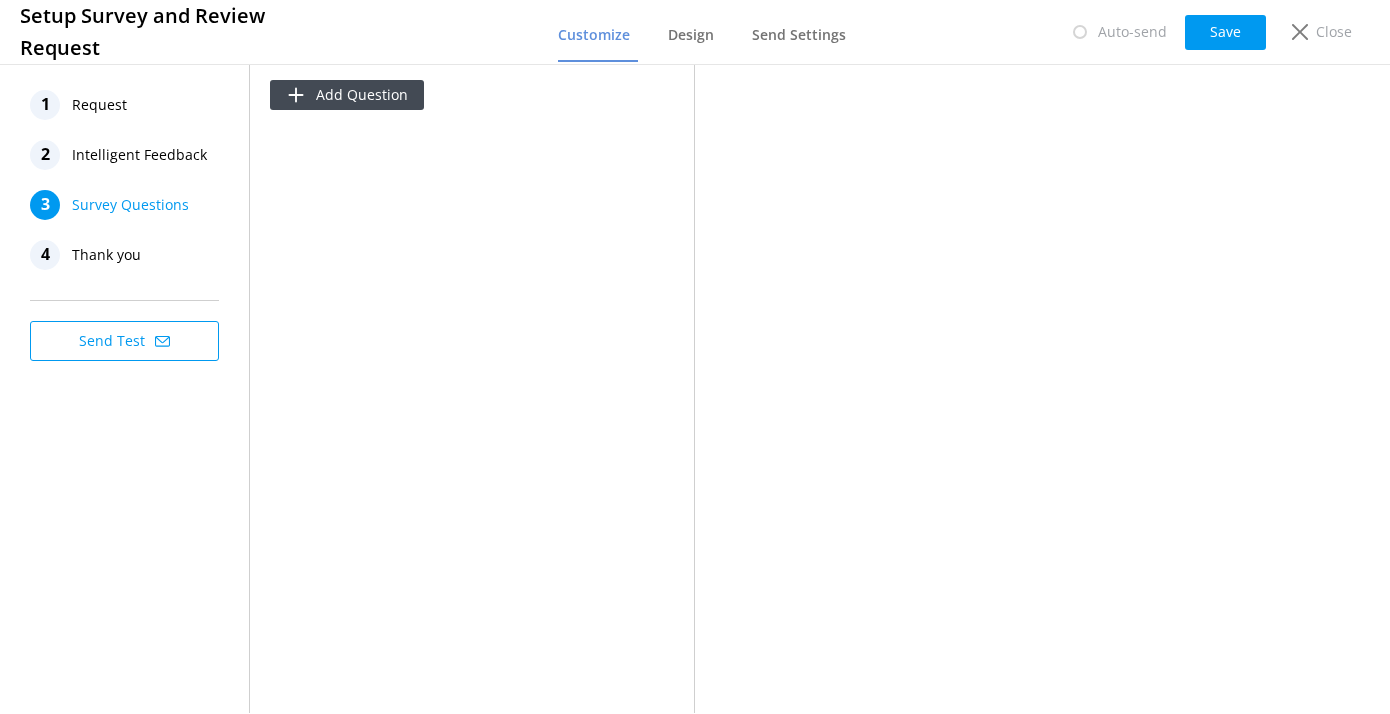click on "Thank you" at bounding box center (106, 255) 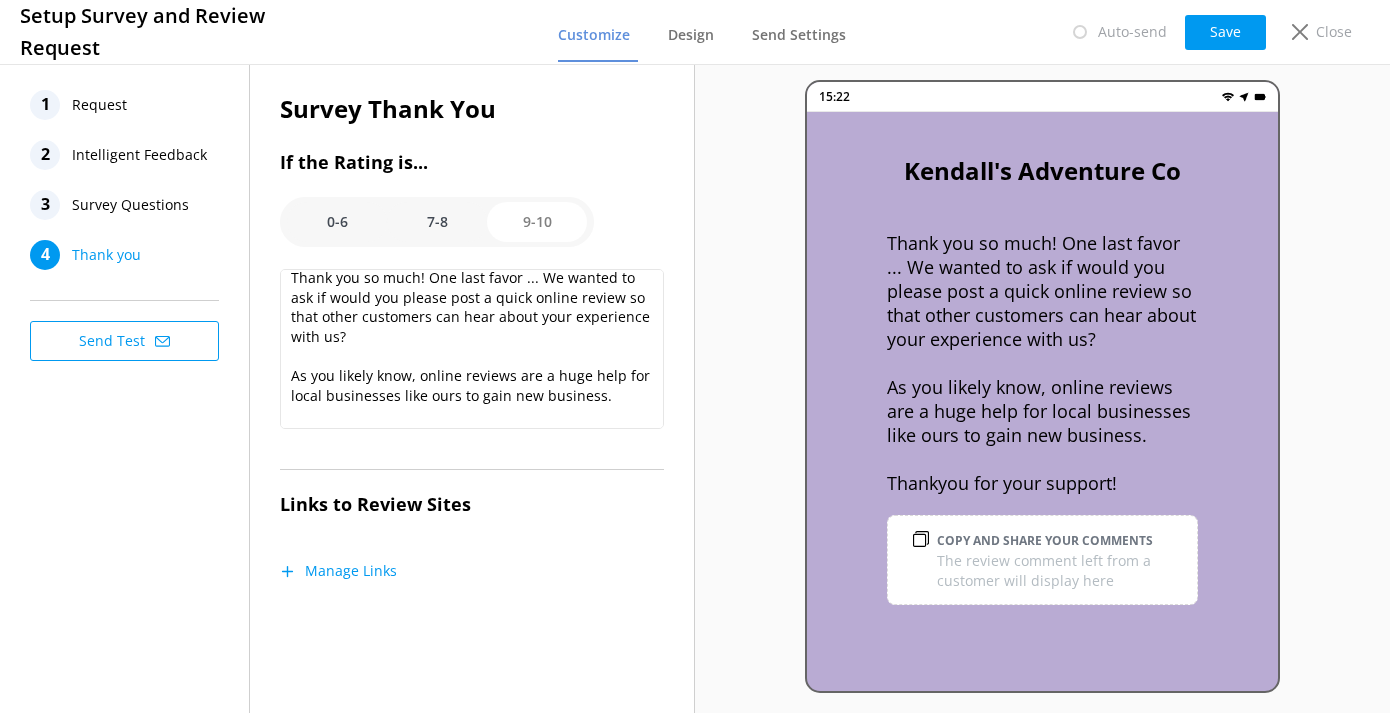 scroll, scrollTop: 0, scrollLeft: 0, axis: both 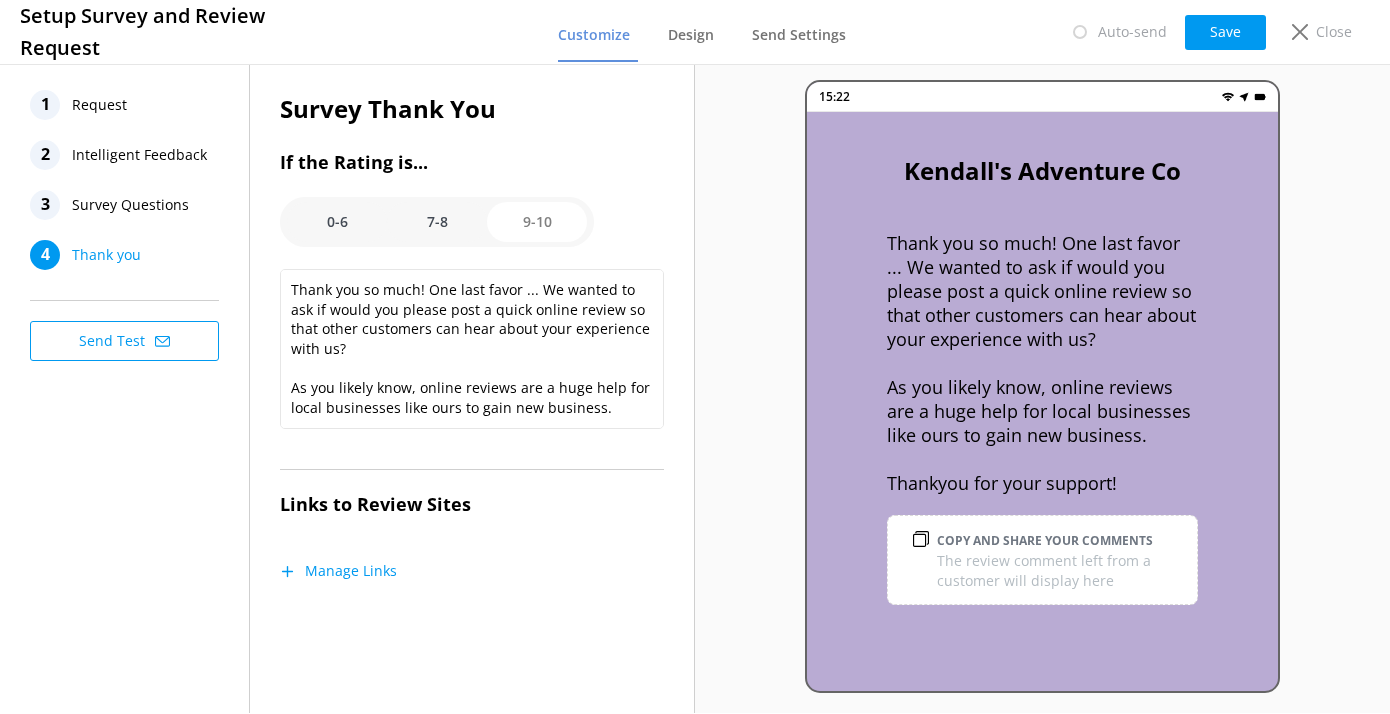 click on "7-8" at bounding box center (437, 222) 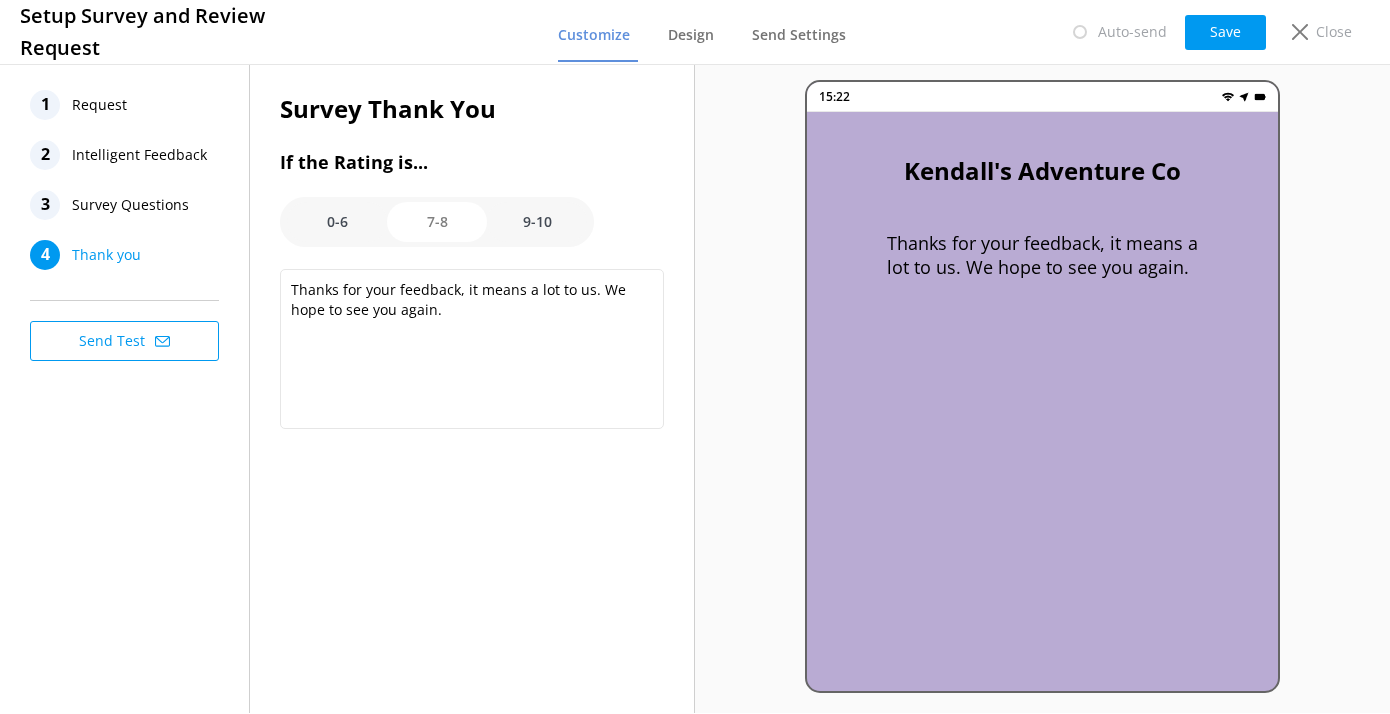 click on "0-6" at bounding box center [337, 222] 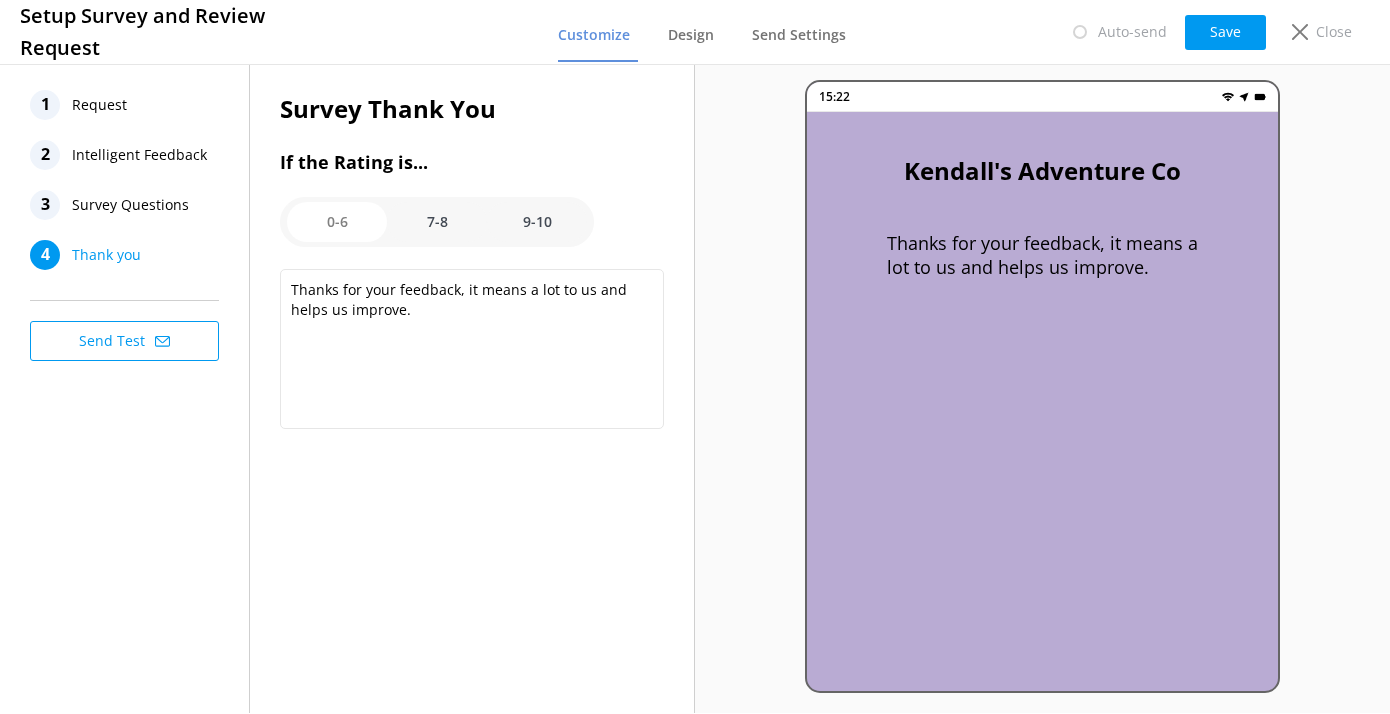 click on "7-8" at bounding box center (437, 222) 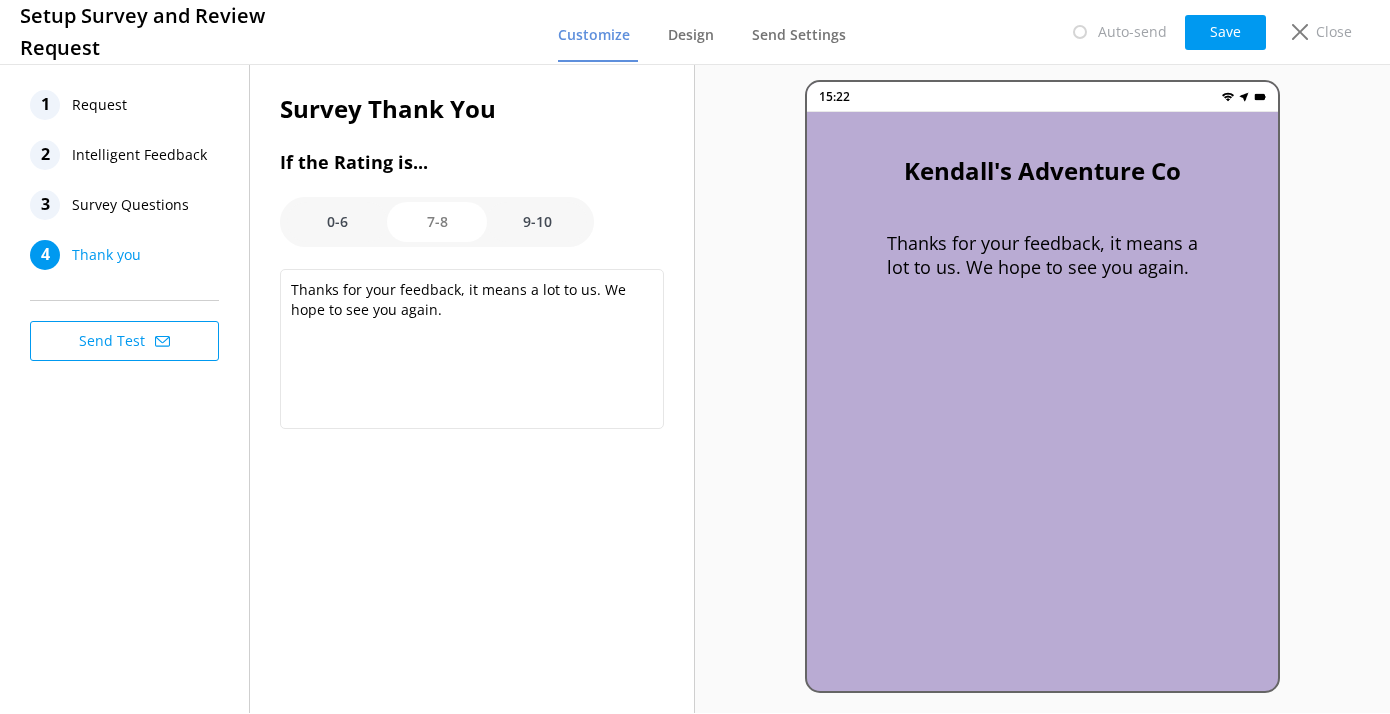 click on "9-10" at bounding box center (537, 222) 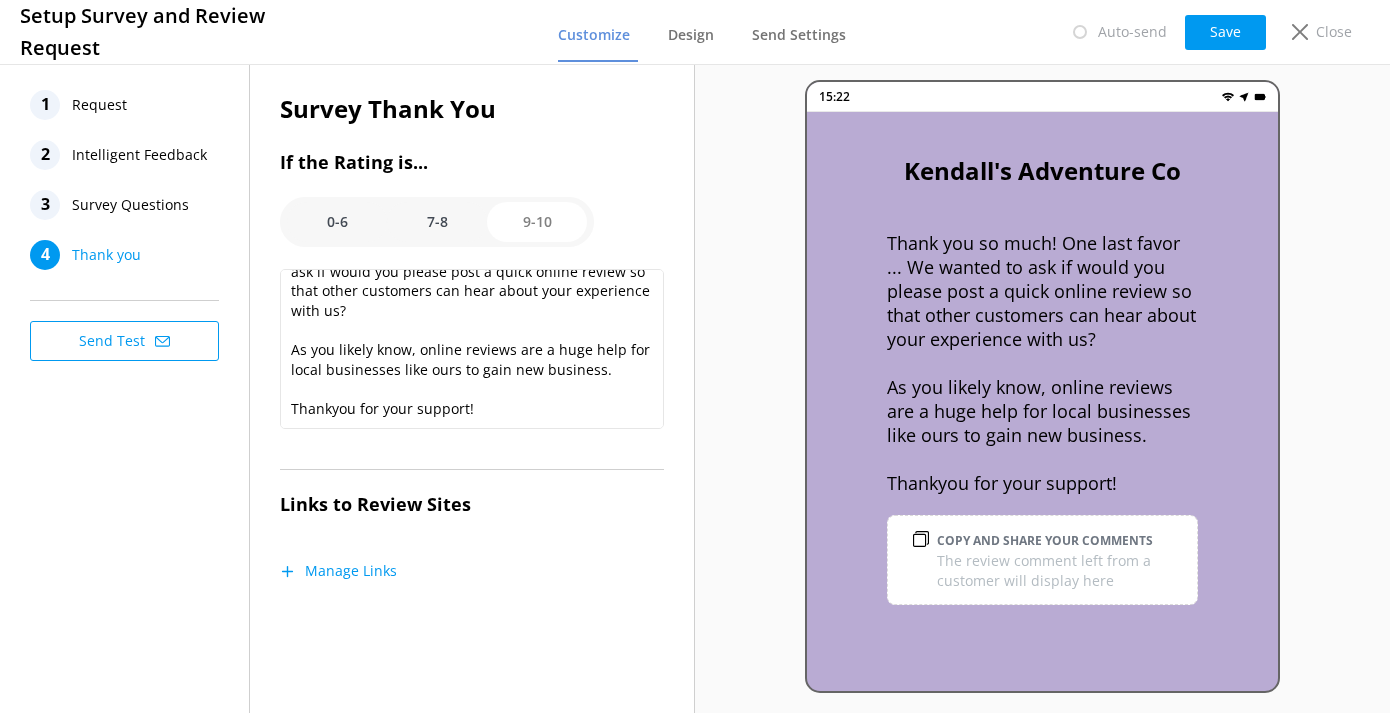 scroll, scrollTop: 0, scrollLeft: 0, axis: both 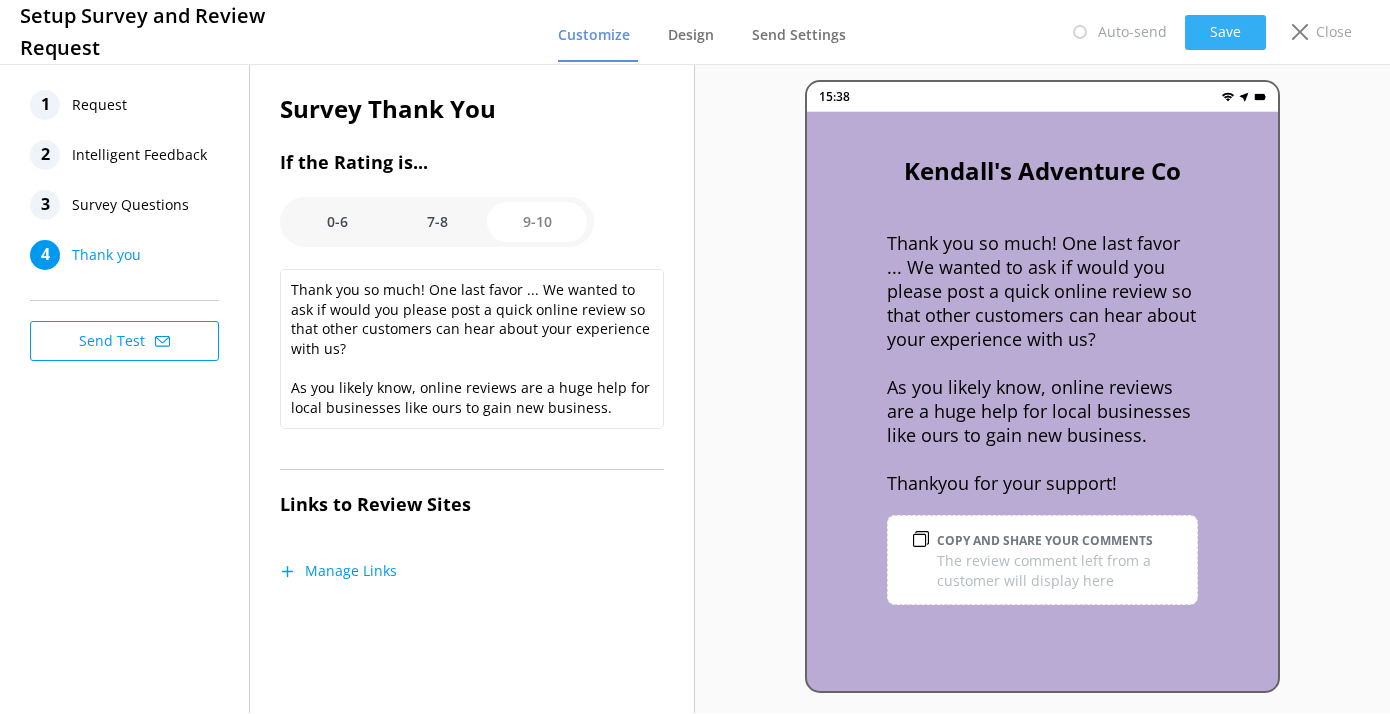 click on "Save" at bounding box center (1225, 32) 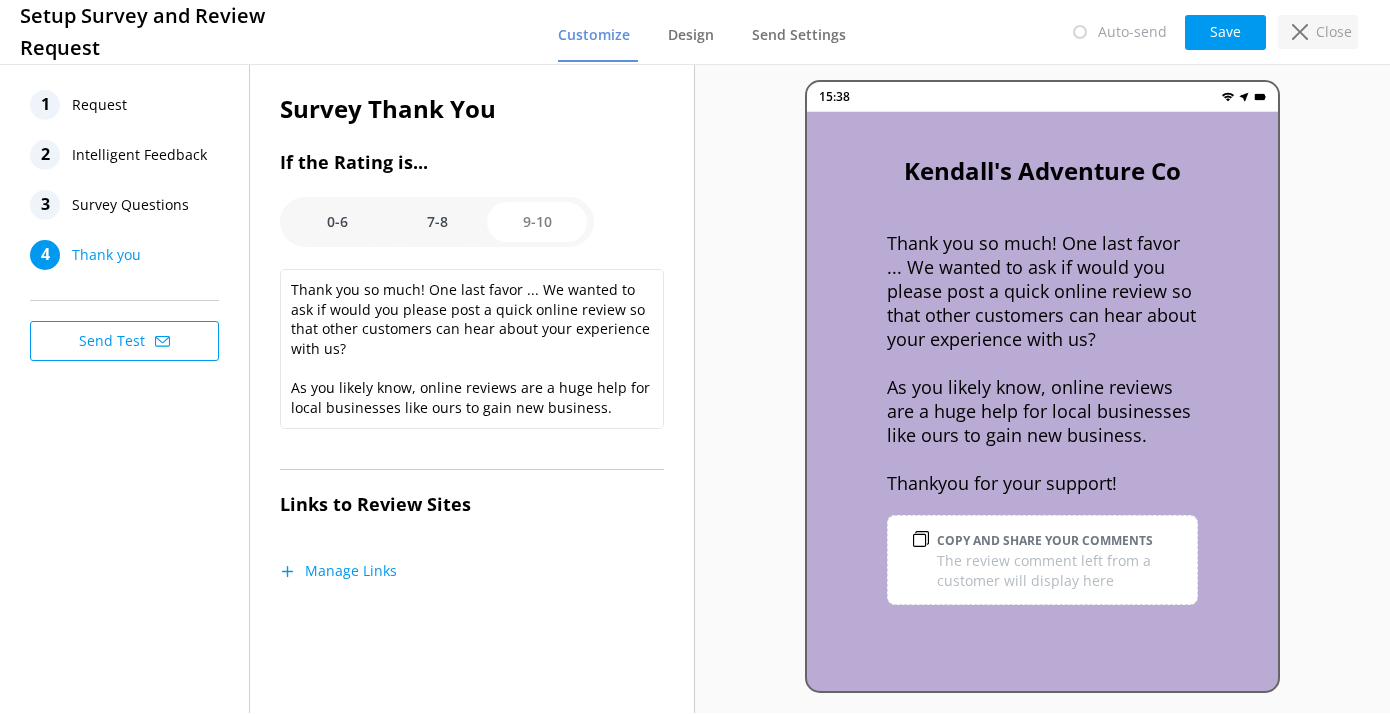click on "Close" at bounding box center (1334, 32) 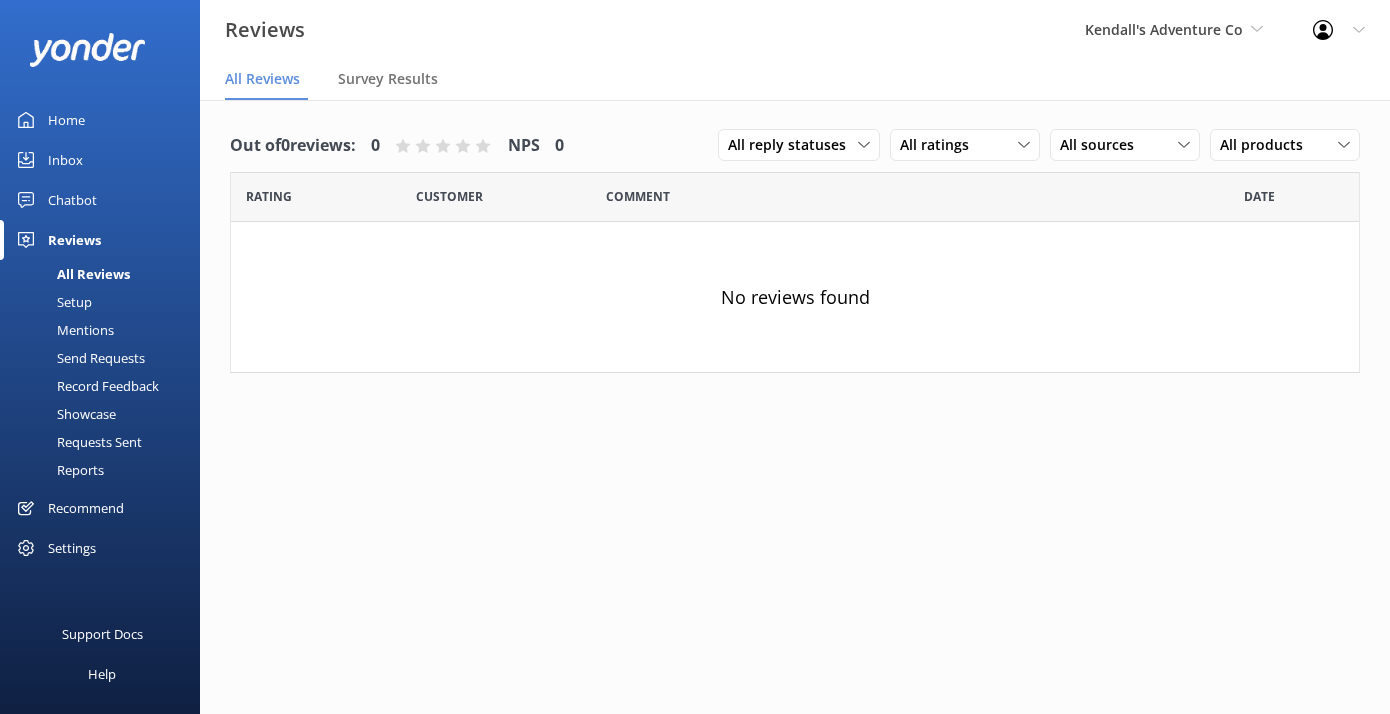 click on "Inbox" at bounding box center (65, 160) 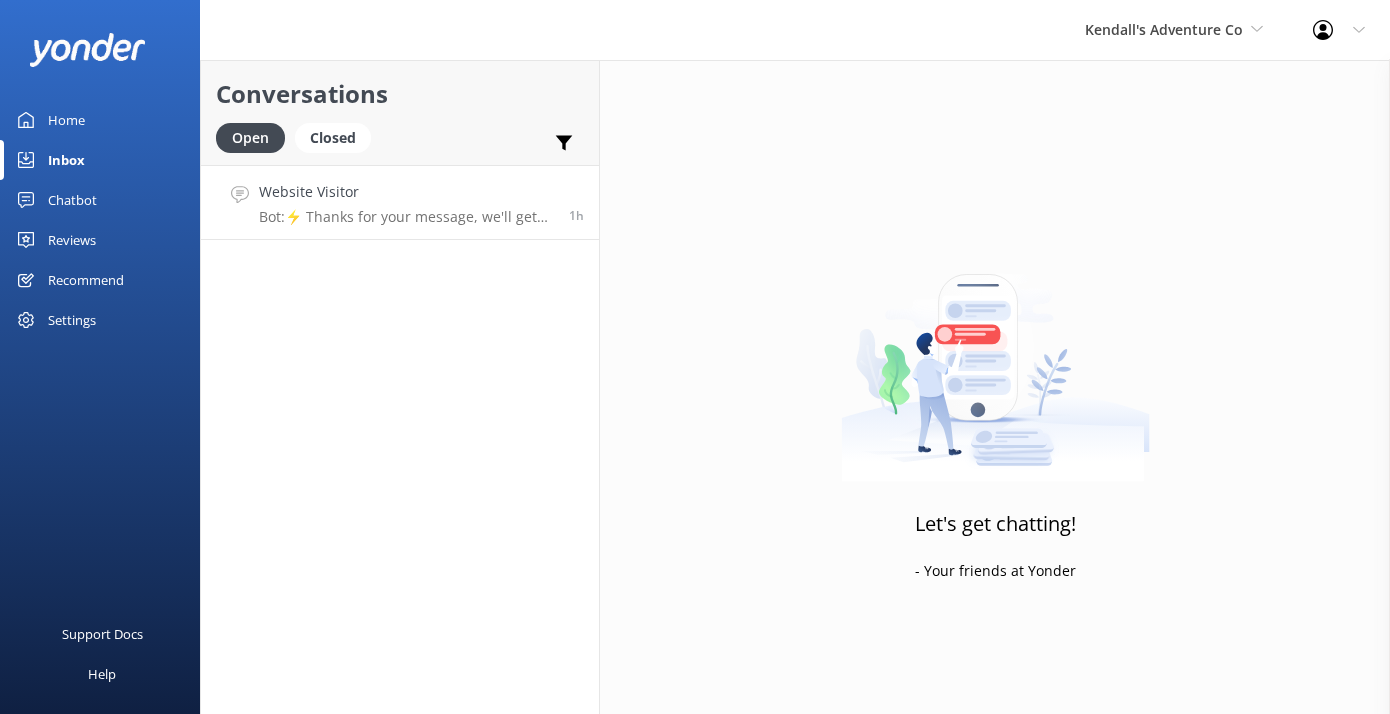 click on "Bot:  ⚡ Thanks for your message, we'll get back to you as soon as we can. You're also welcome to keep messaging and our automated FAQ bot might be able to help. Or you can contact us on the form below" at bounding box center [406, 217] 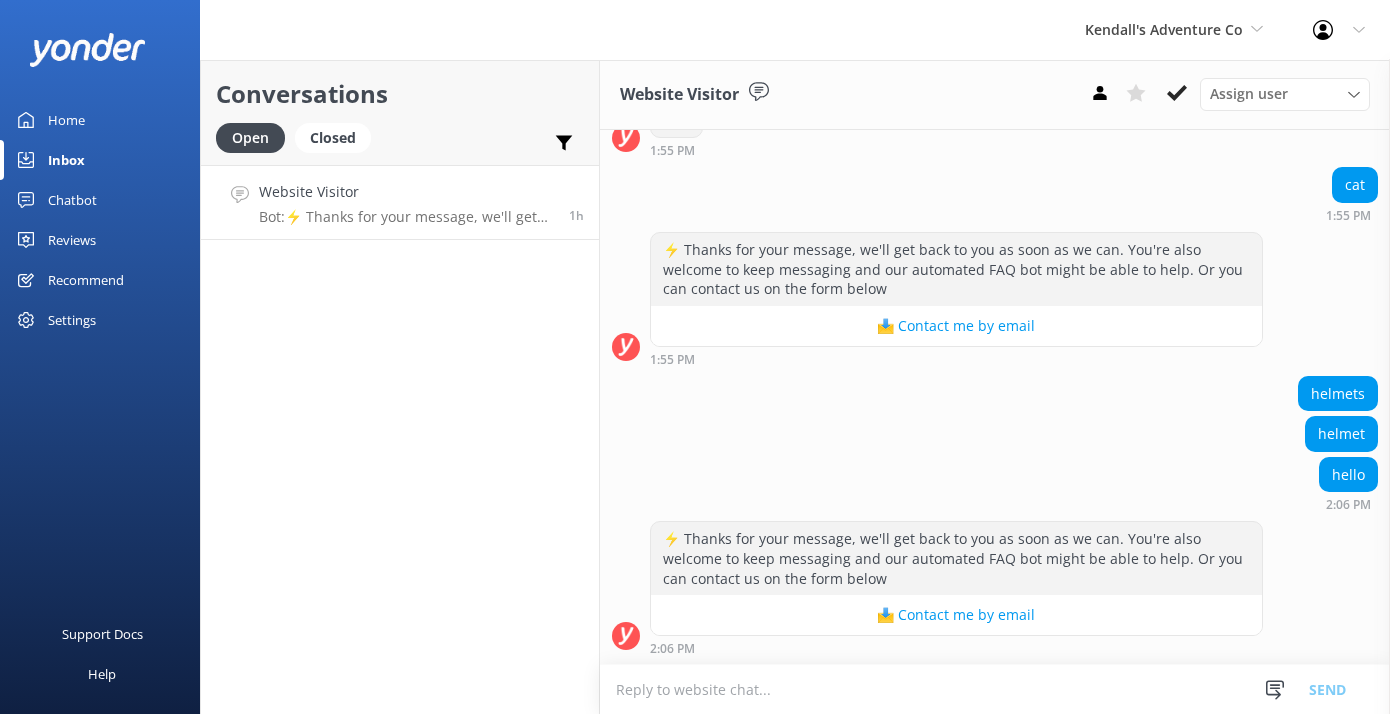 scroll, scrollTop: 470, scrollLeft: 0, axis: vertical 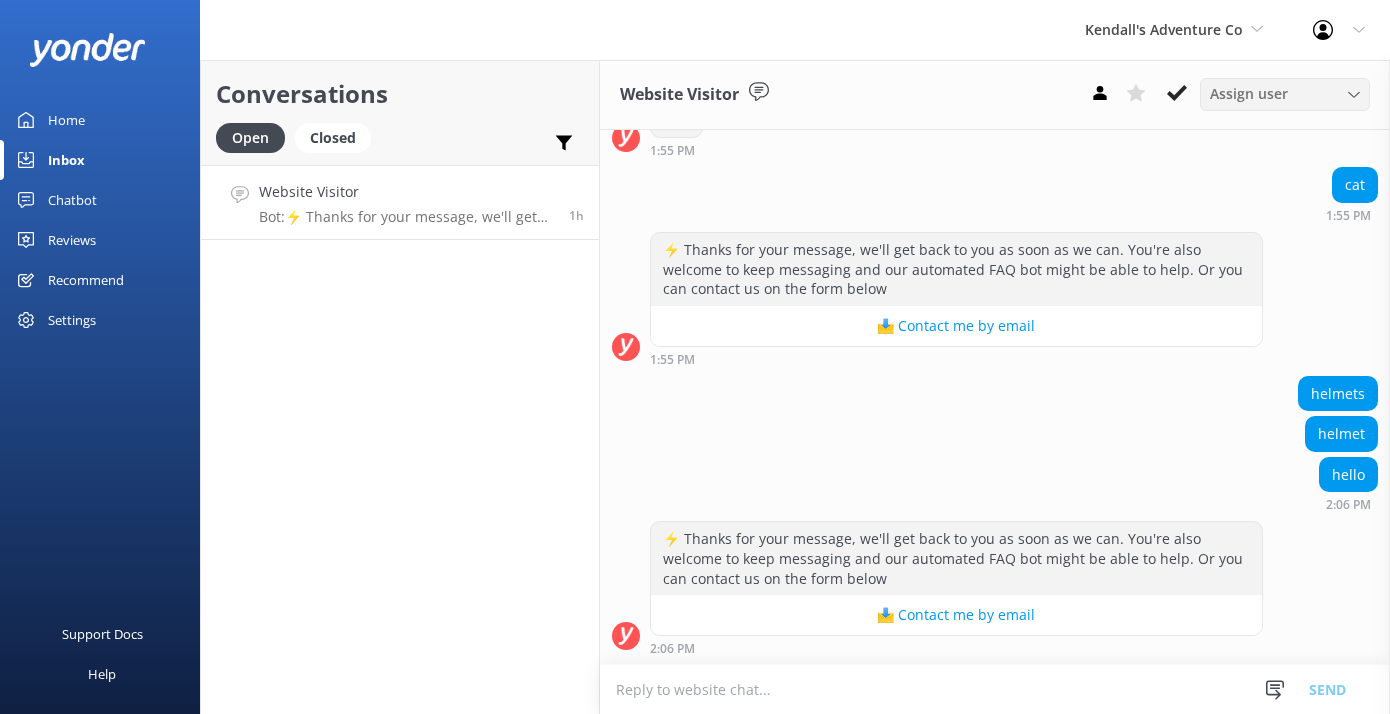 click on "Assign user" at bounding box center (1285, 94) 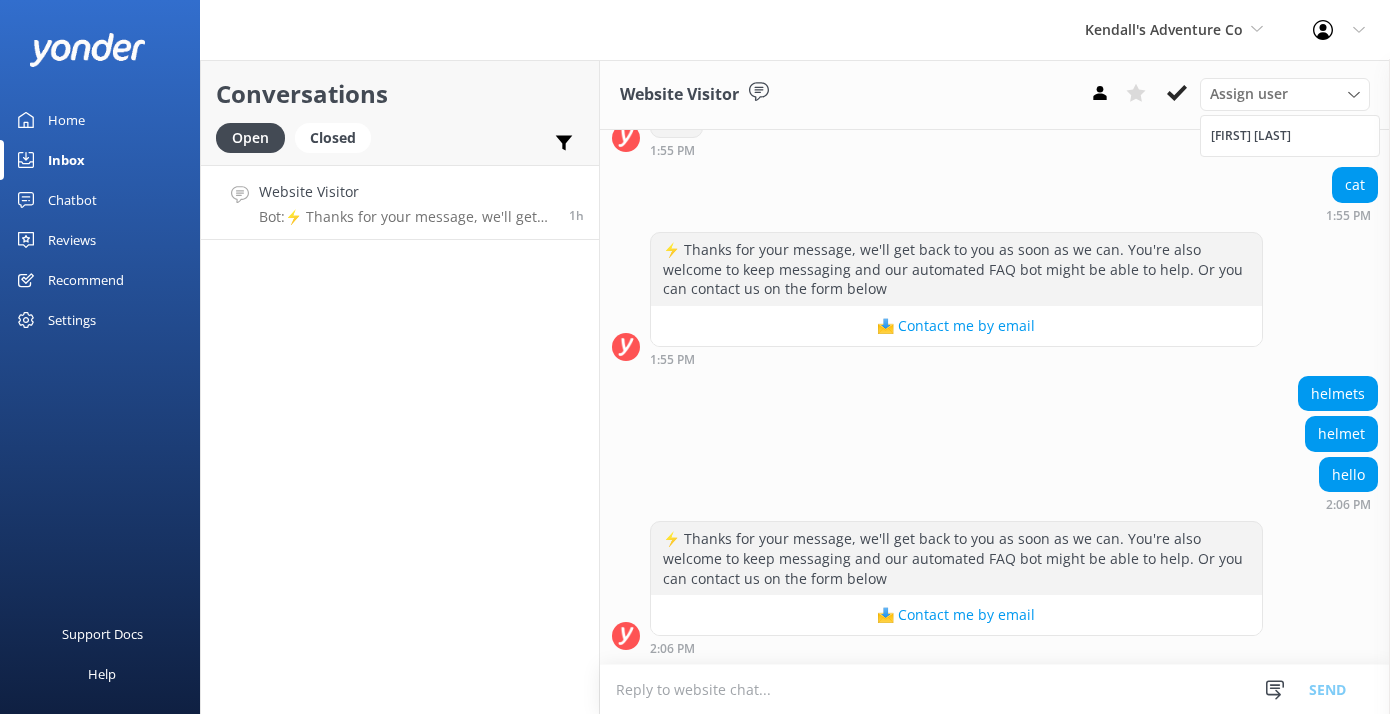click on "cat [TIME]" at bounding box center [995, 194] 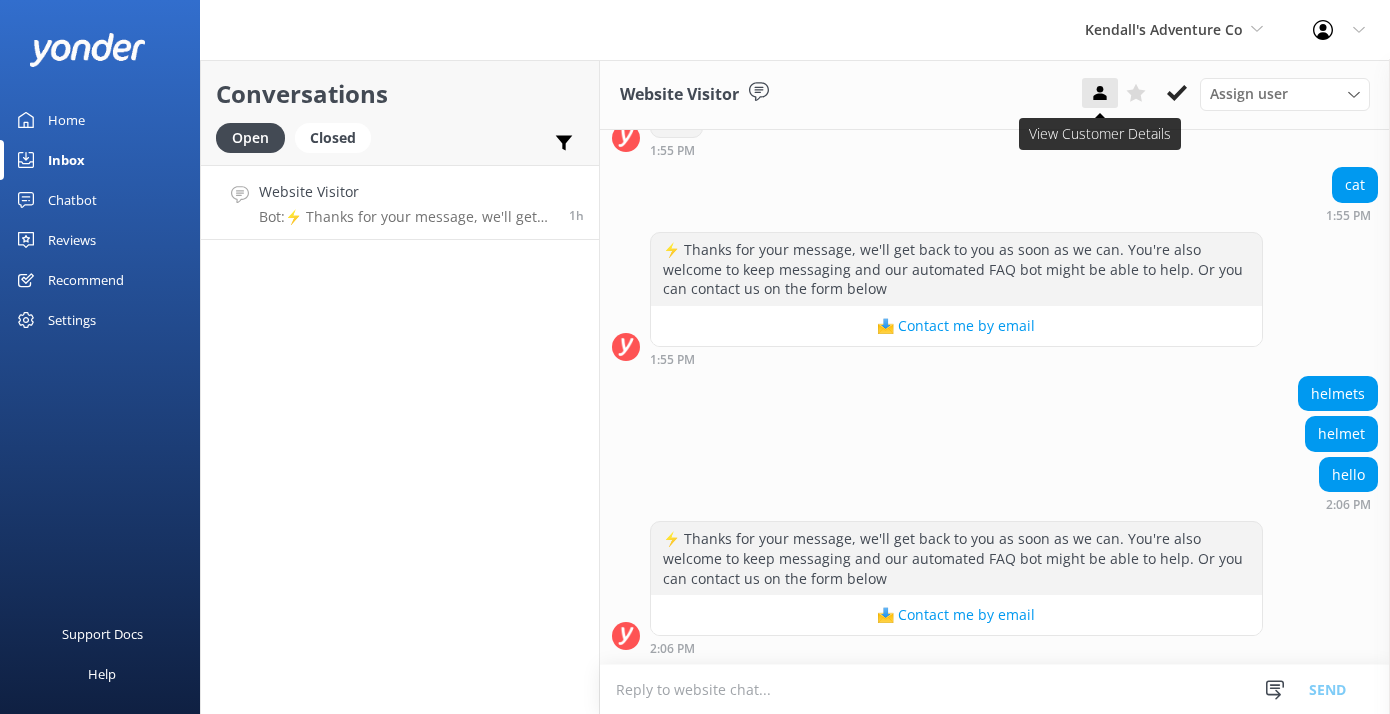 click at bounding box center [1100, 93] 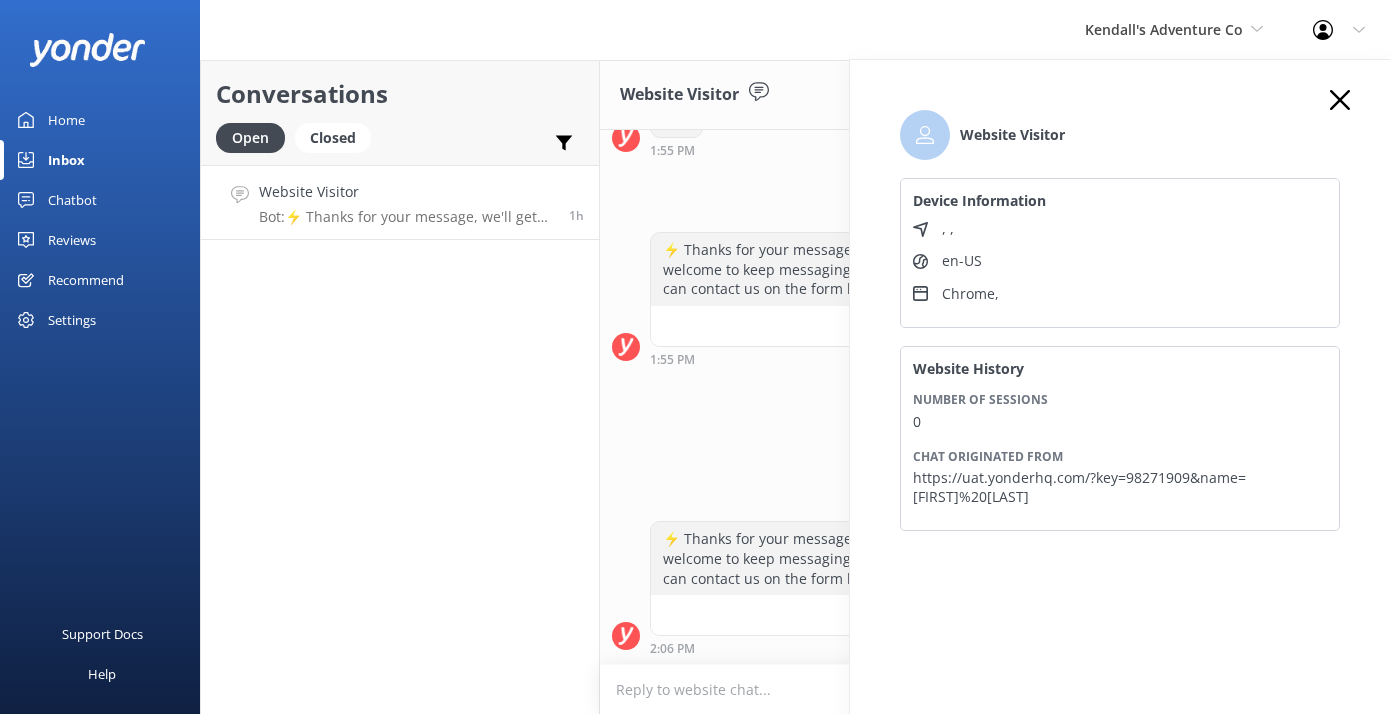 click 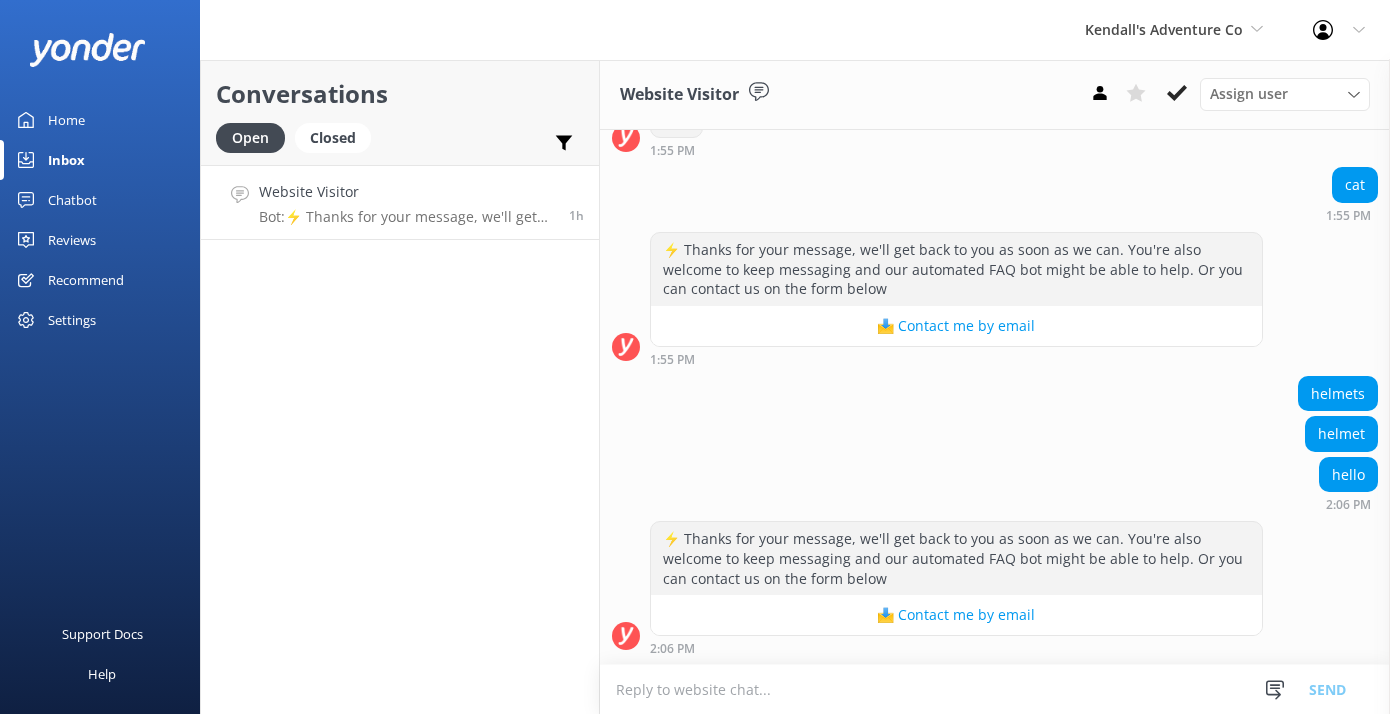 click on "Home" at bounding box center [100, 120] 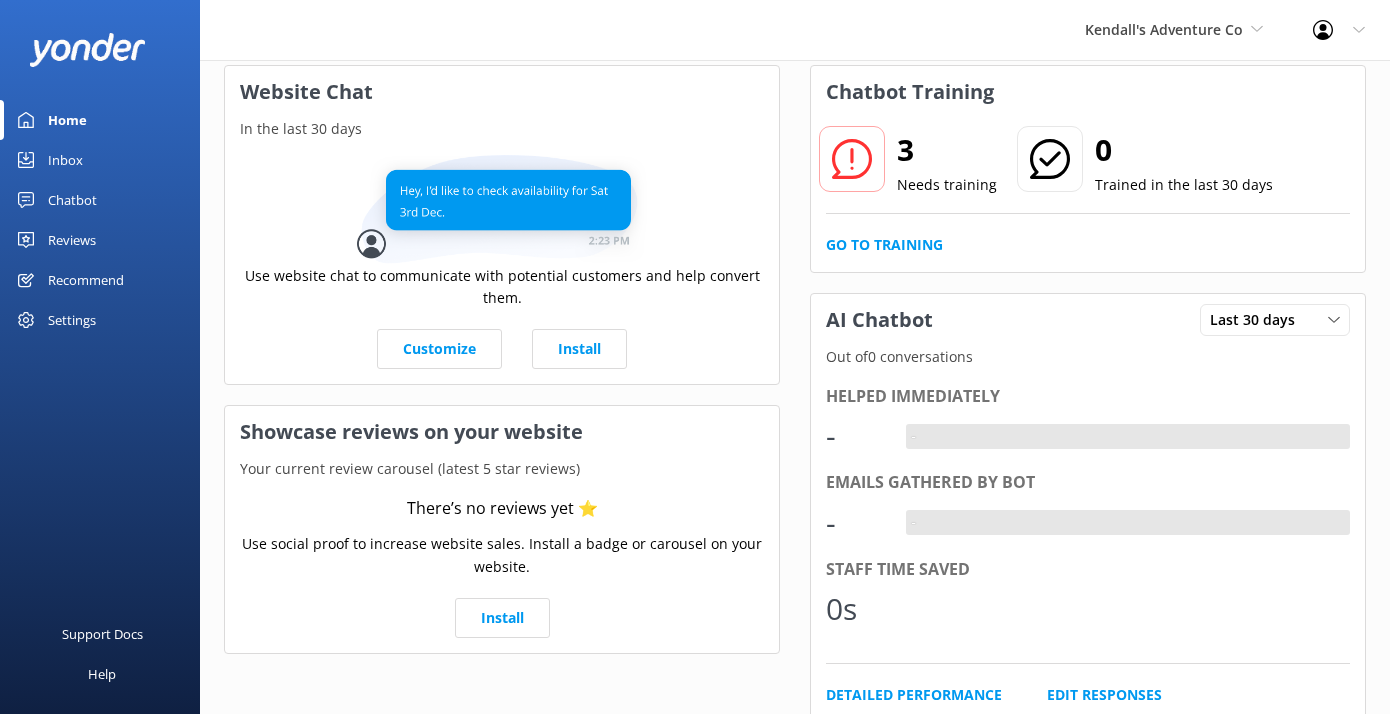 scroll, scrollTop: 86, scrollLeft: 0, axis: vertical 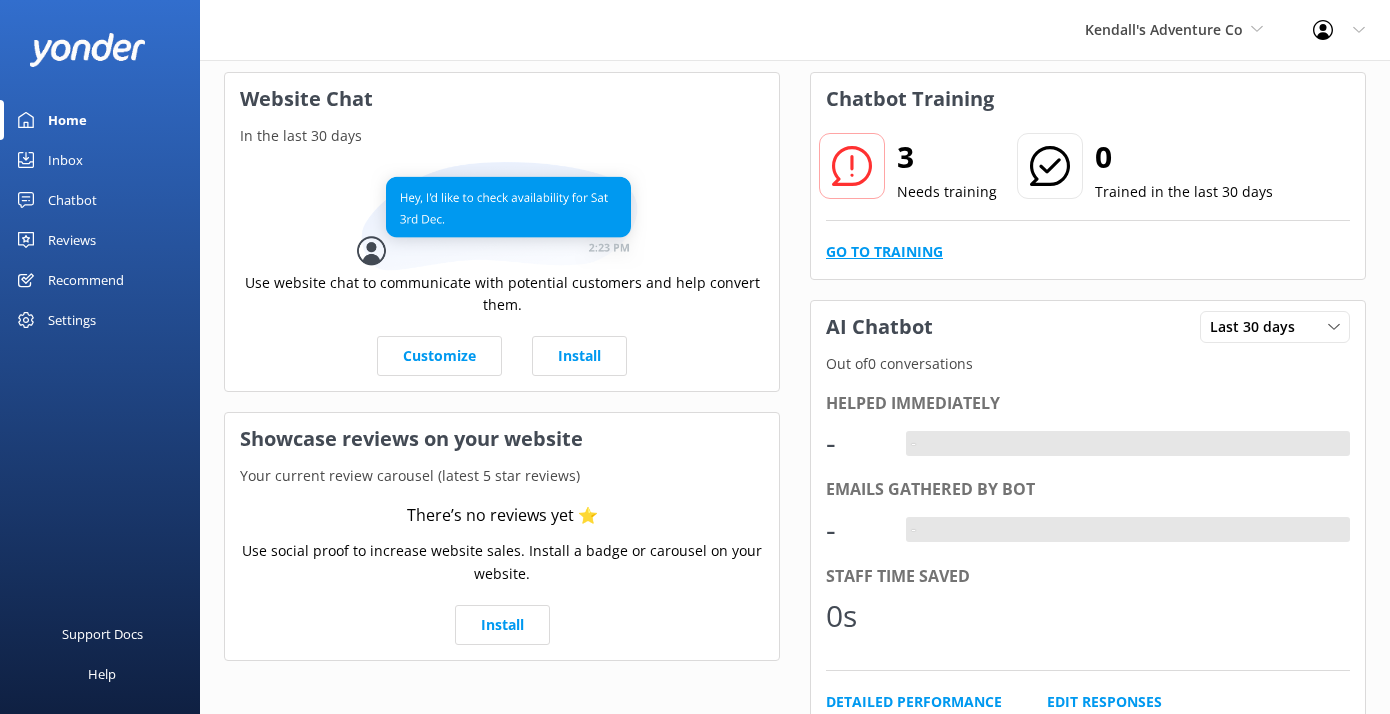 click on "Go to Training" at bounding box center (884, 252) 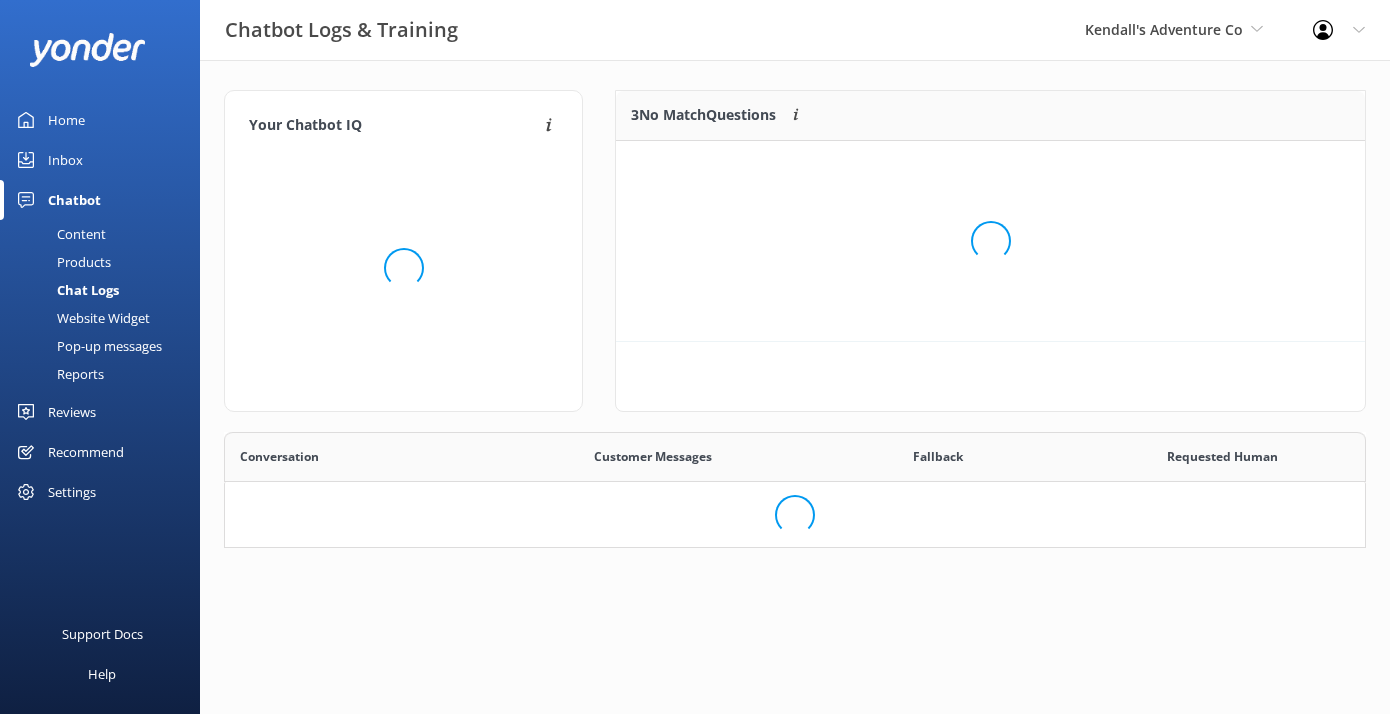 scroll, scrollTop: 0, scrollLeft: 0, axis: both 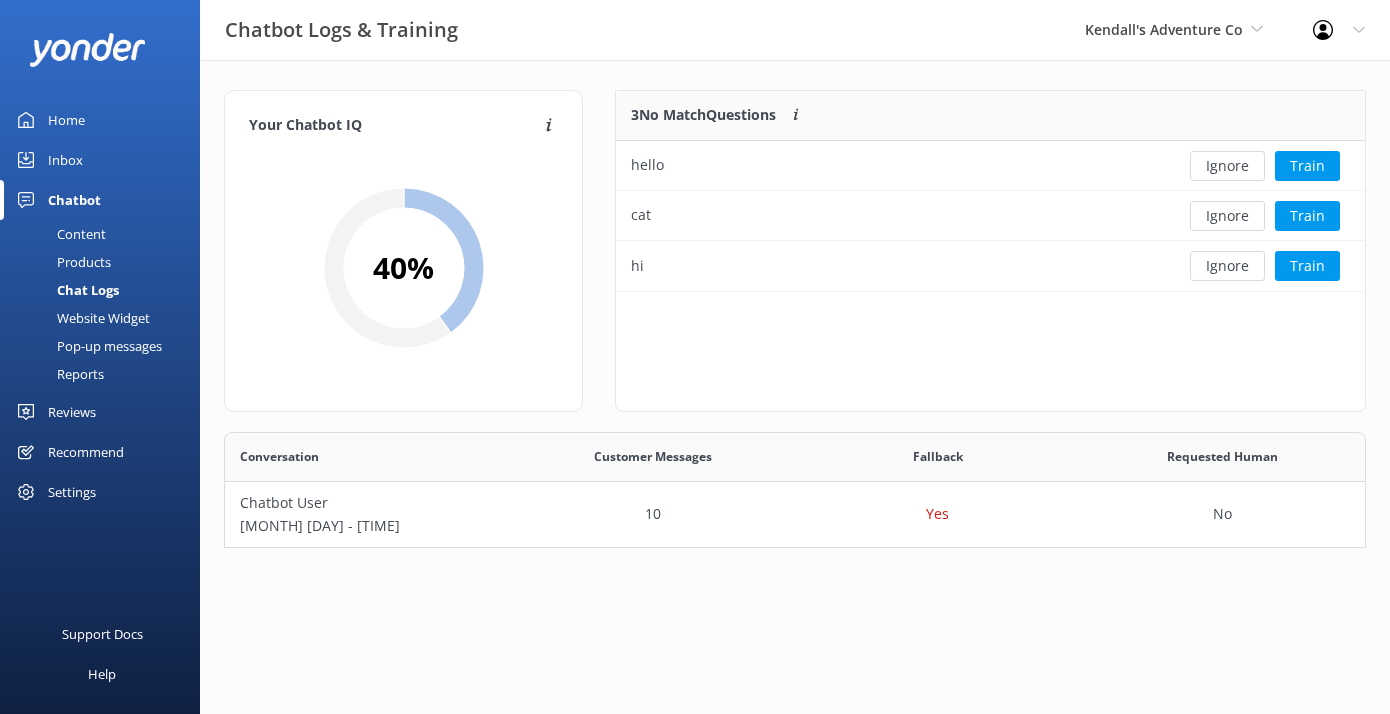 click on "Home" at bounding box center (100, 120) 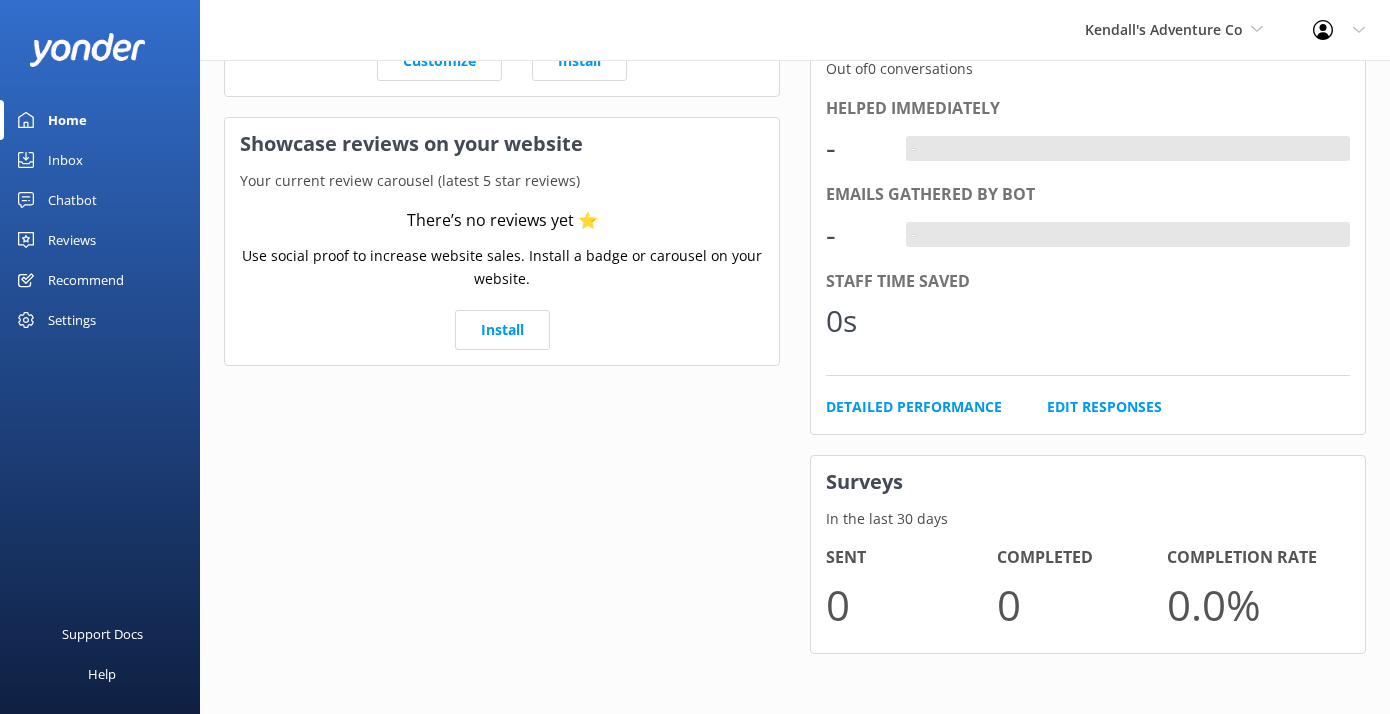 scroll, scrollTop: 0, scrollLeft: 0, axis: both 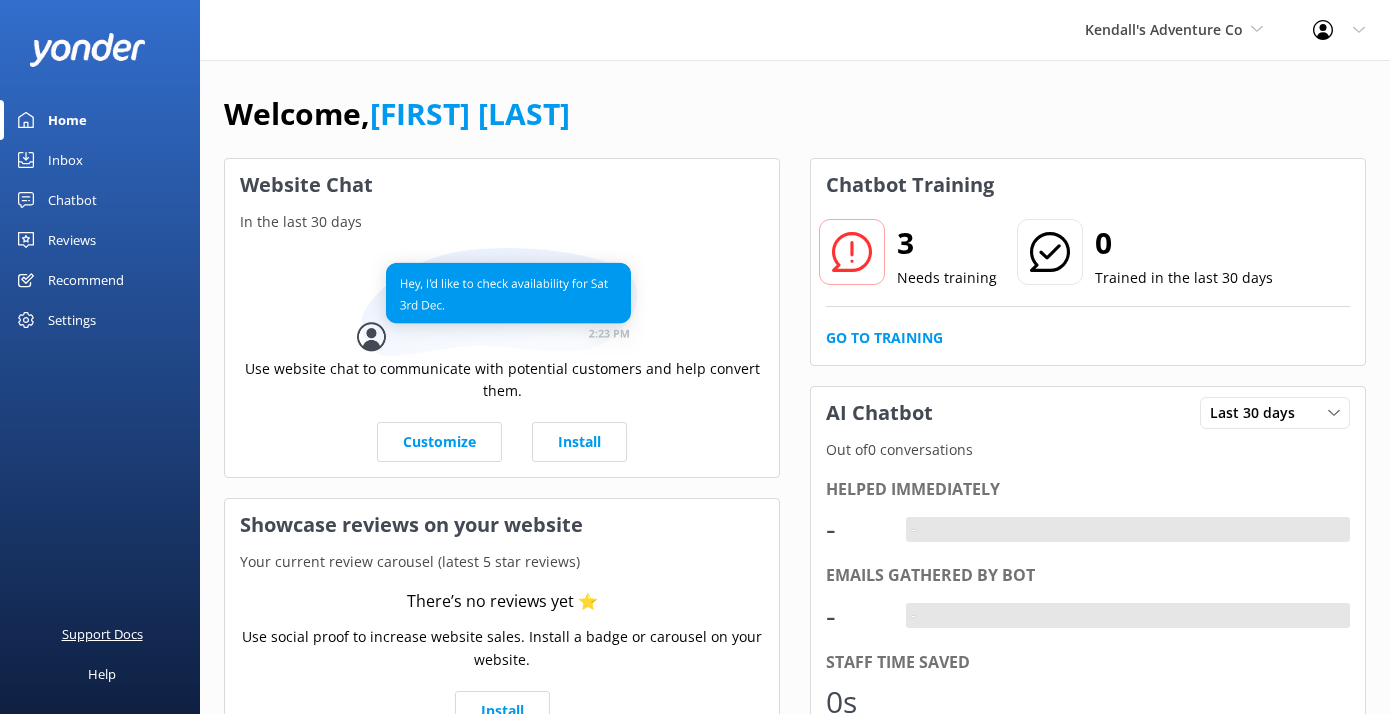 click on "Support Docs" at bounding box center [102, 634] 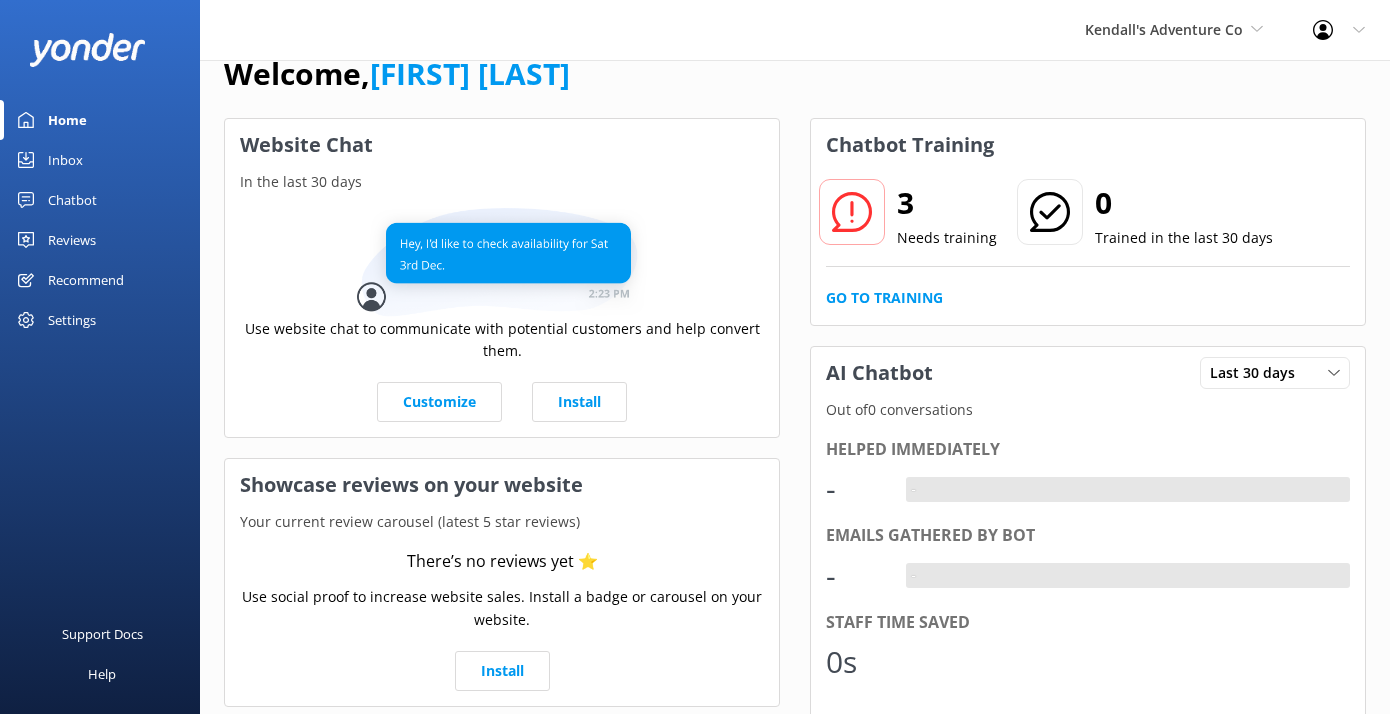 scroll, scrollTop: 56, scrollLeft: 0, axis: vertical 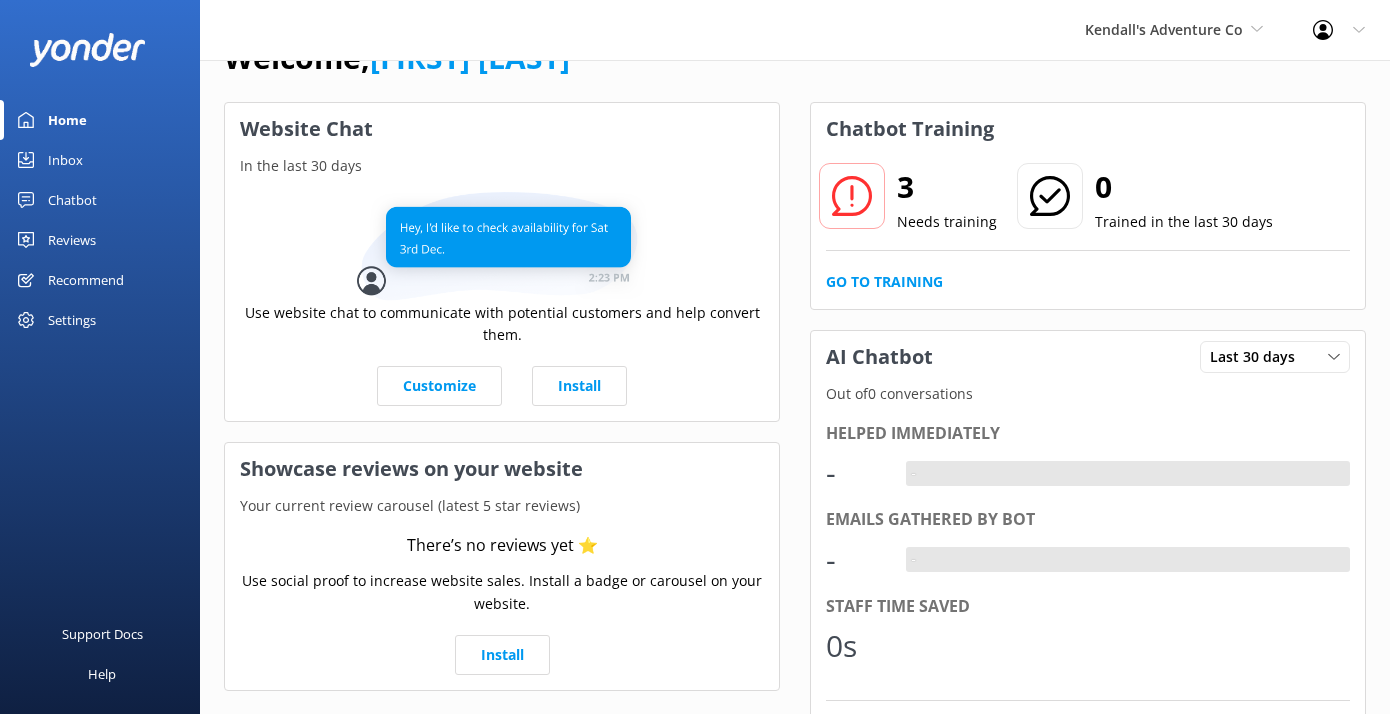 click on "Chatbot" at bounding box center (72, 200) 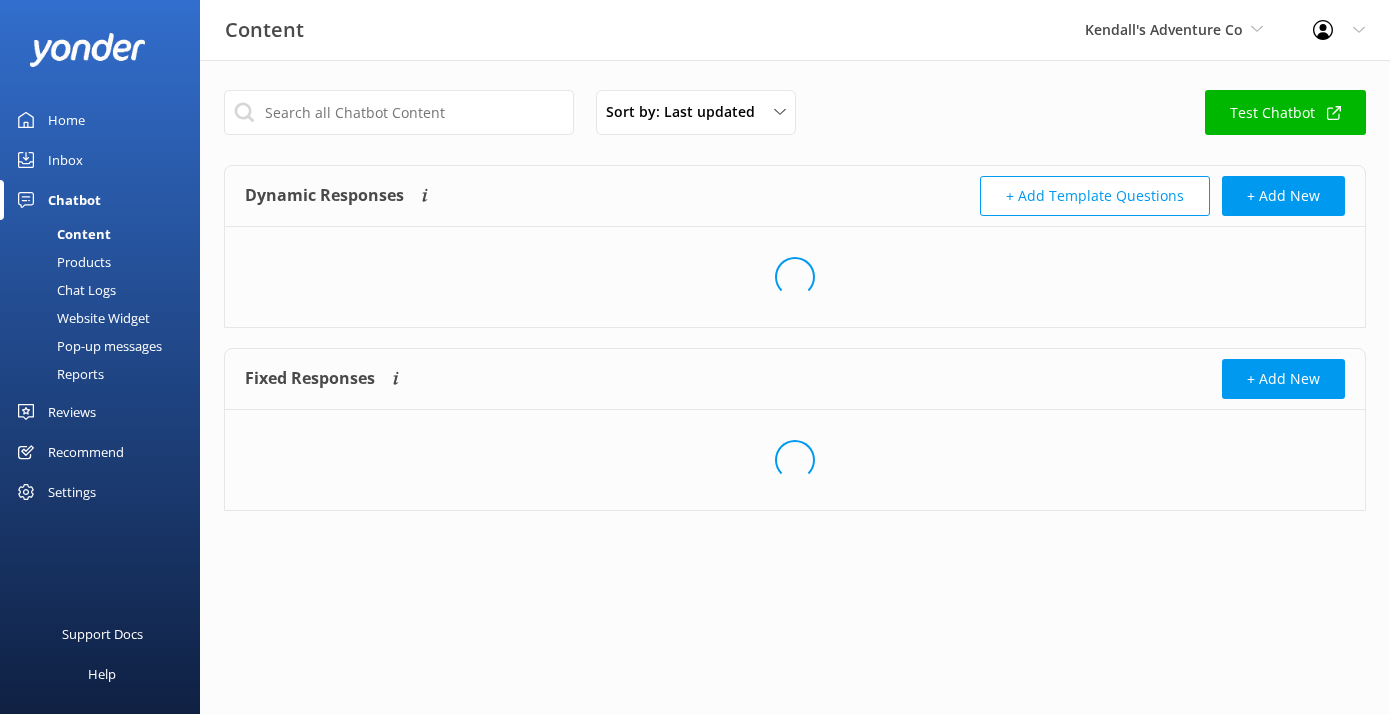 scroll, scrollTop: 0, scrollLeft: 0, axis: both 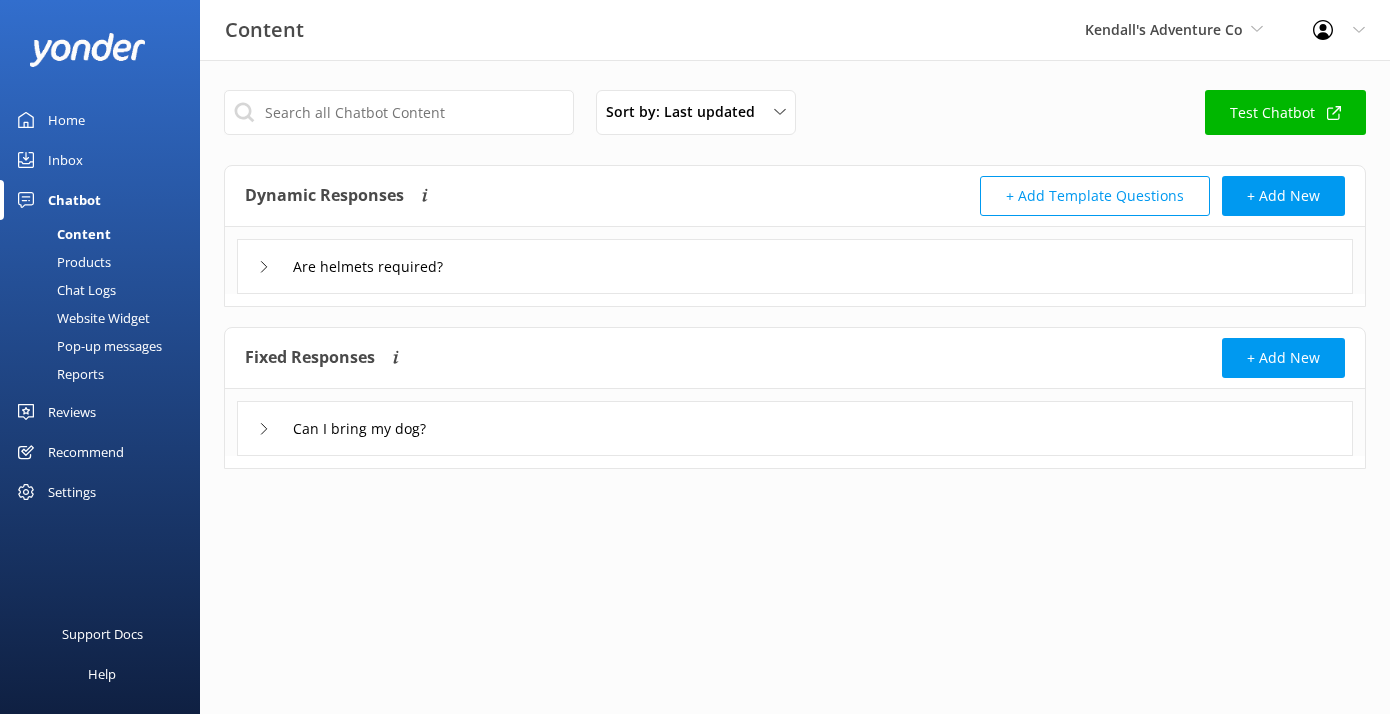 click on "Home" at bounding box center [100, 120] 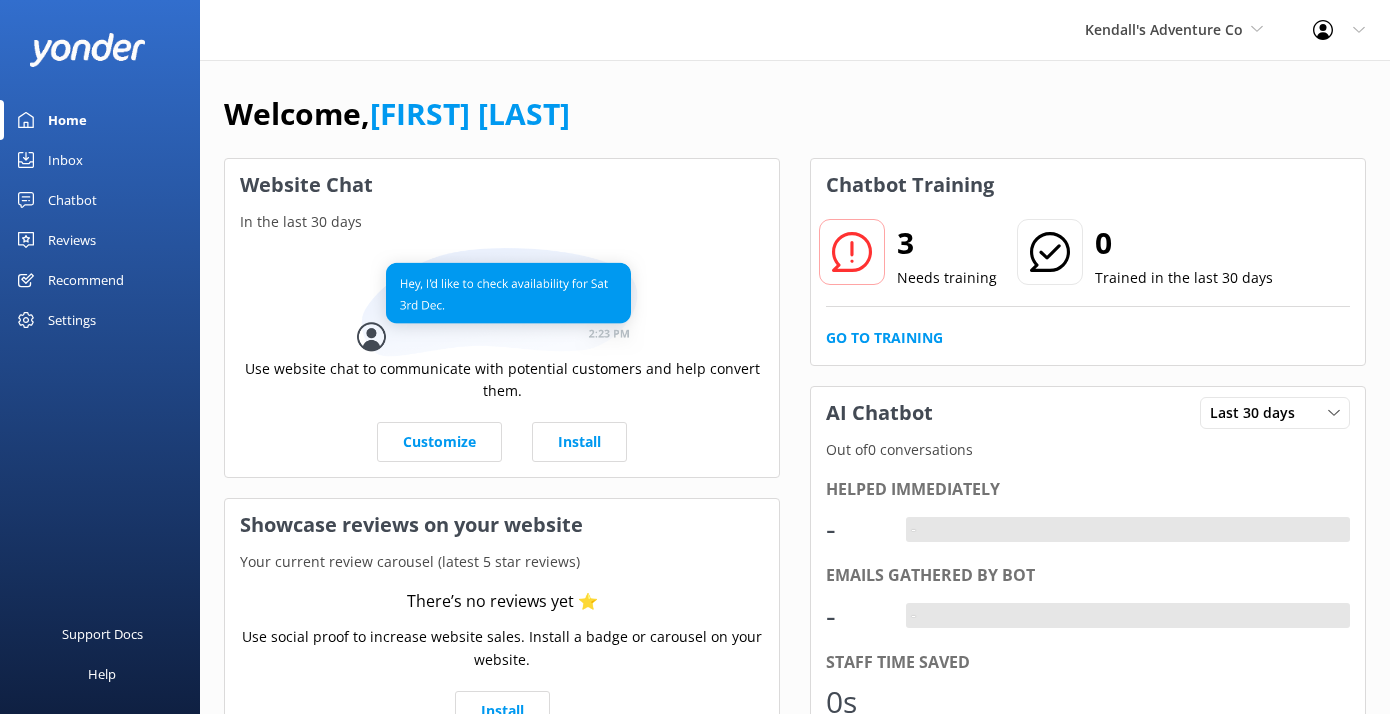 click on "Chatbot" at bounding box center (72, 200) 